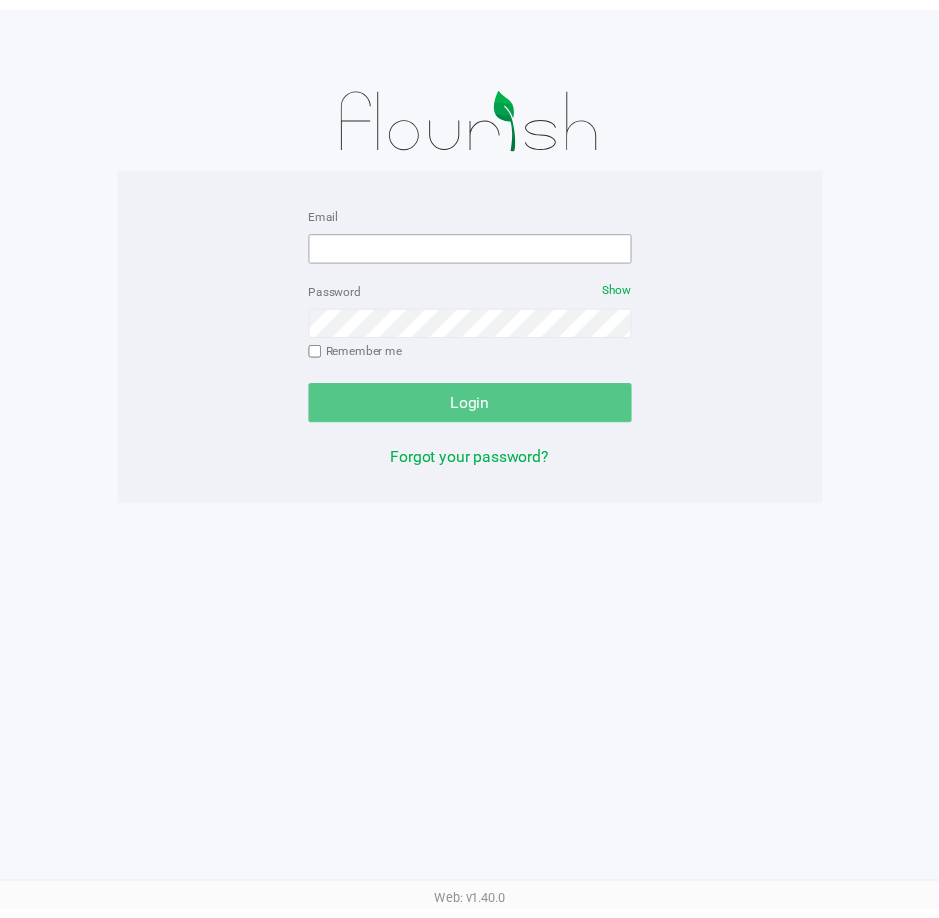scroll, scrollTop: 0, scrollLeft: 0, axis: both 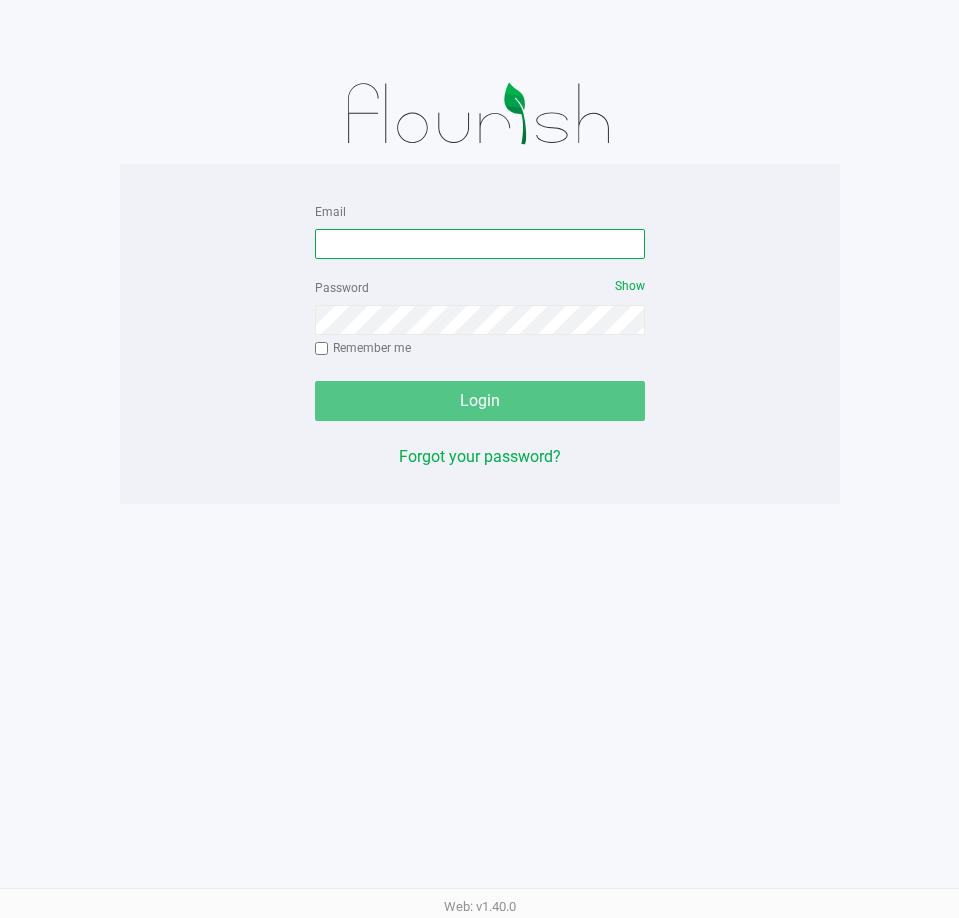 click on "Email" at bounding box center (480, 244) 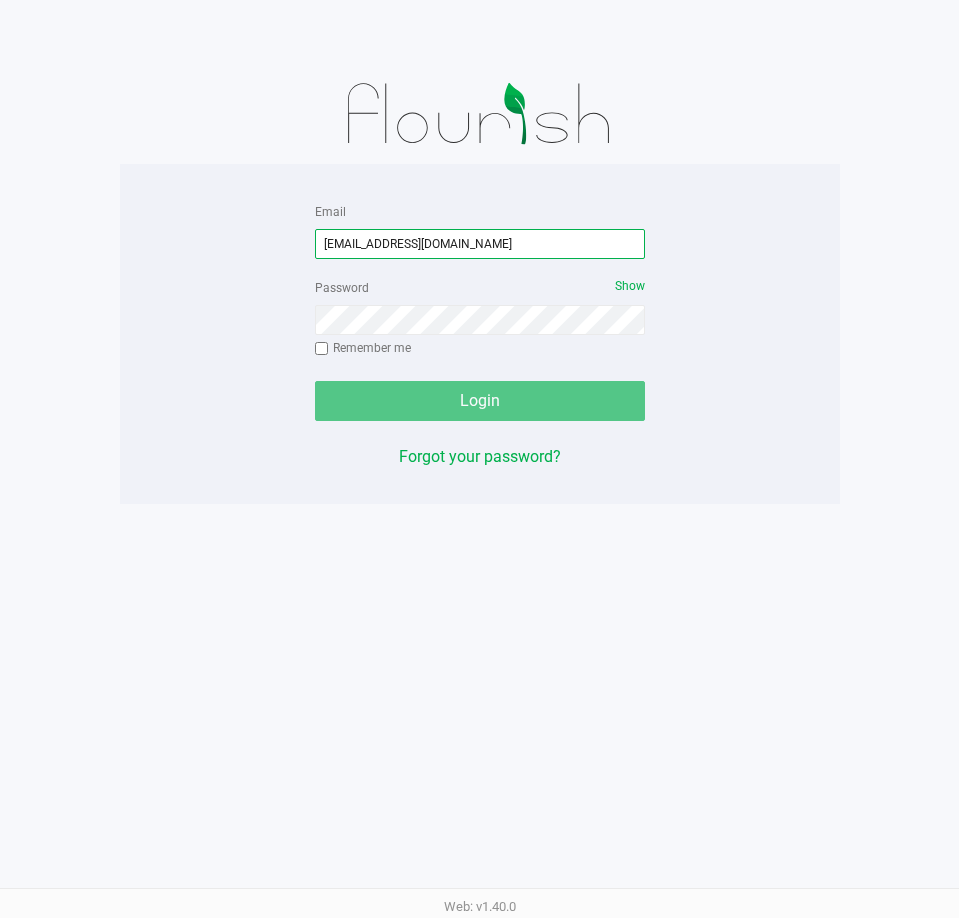 type on "[EMAIL_ADDRESS][DOMAIN_NAME]" 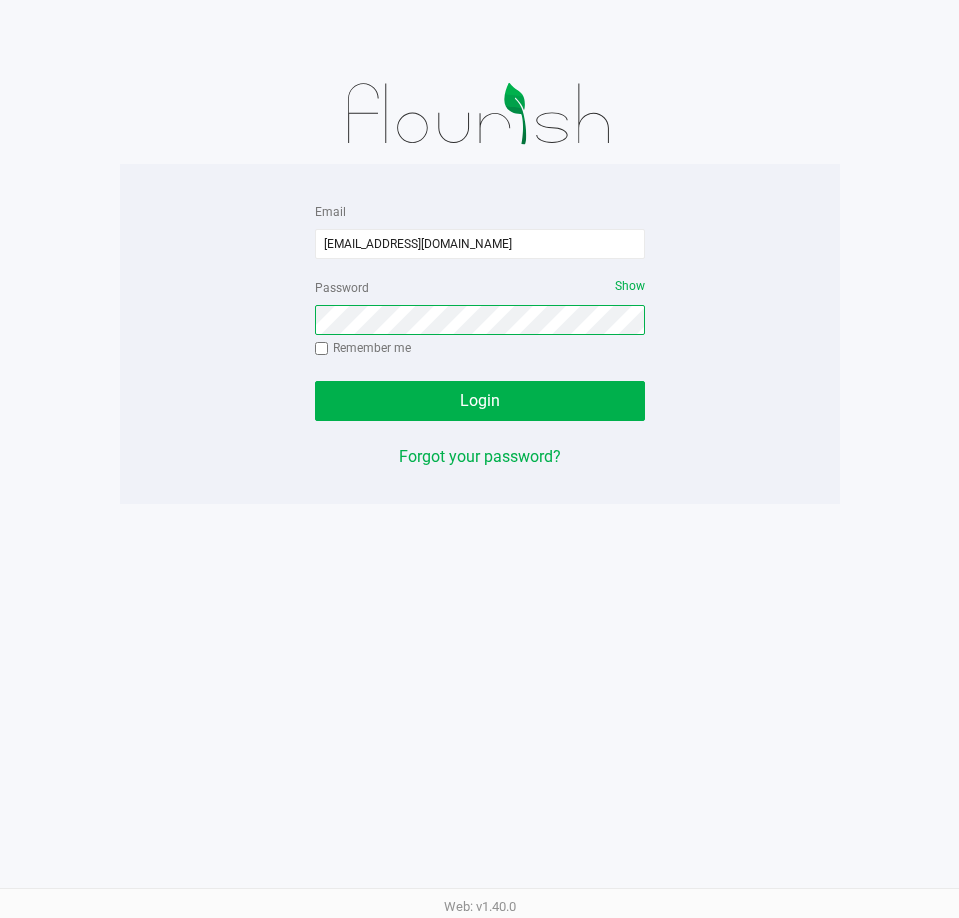 click on "Login" 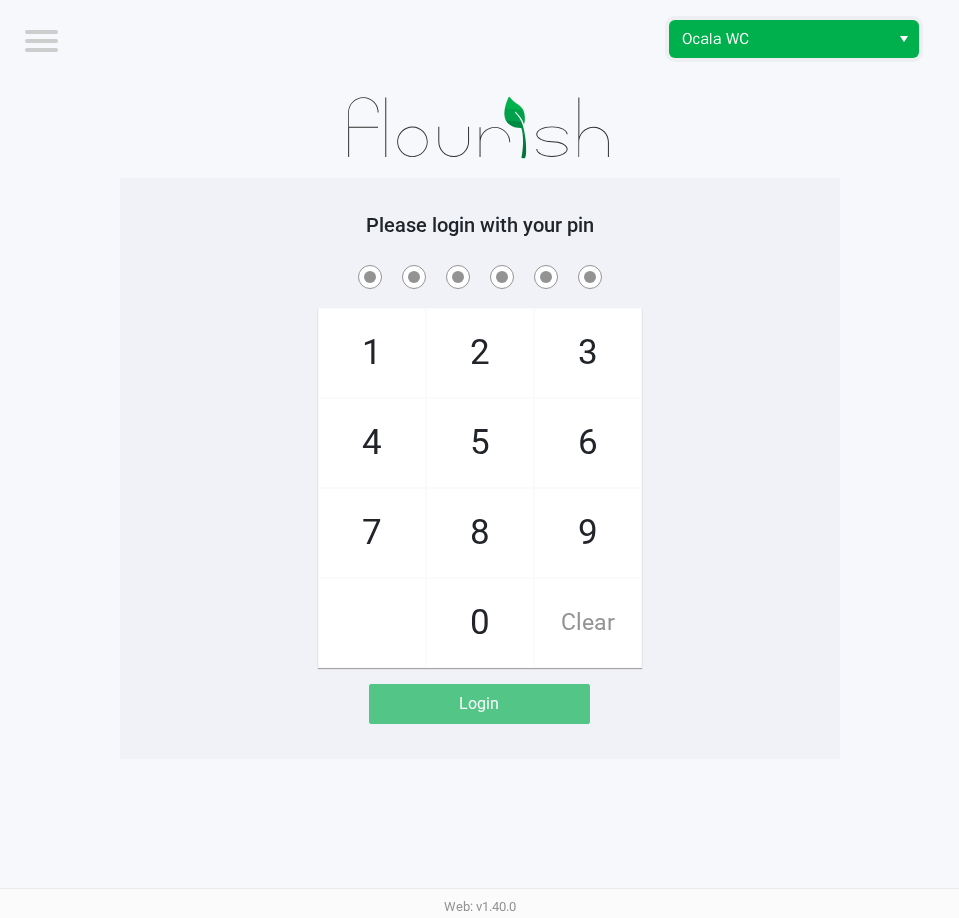click on "Ocala WC" at bounding box center (794, 39) 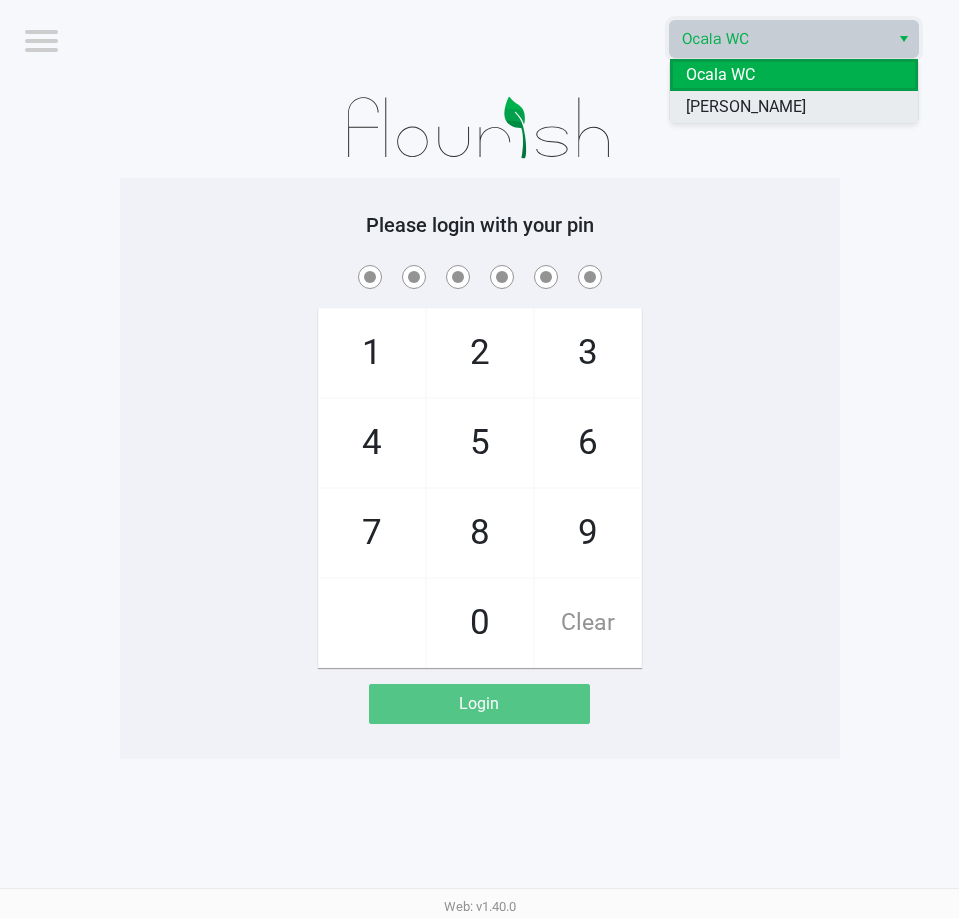 click on "[PERSON_NAME]" at bounding box center (746, 107) 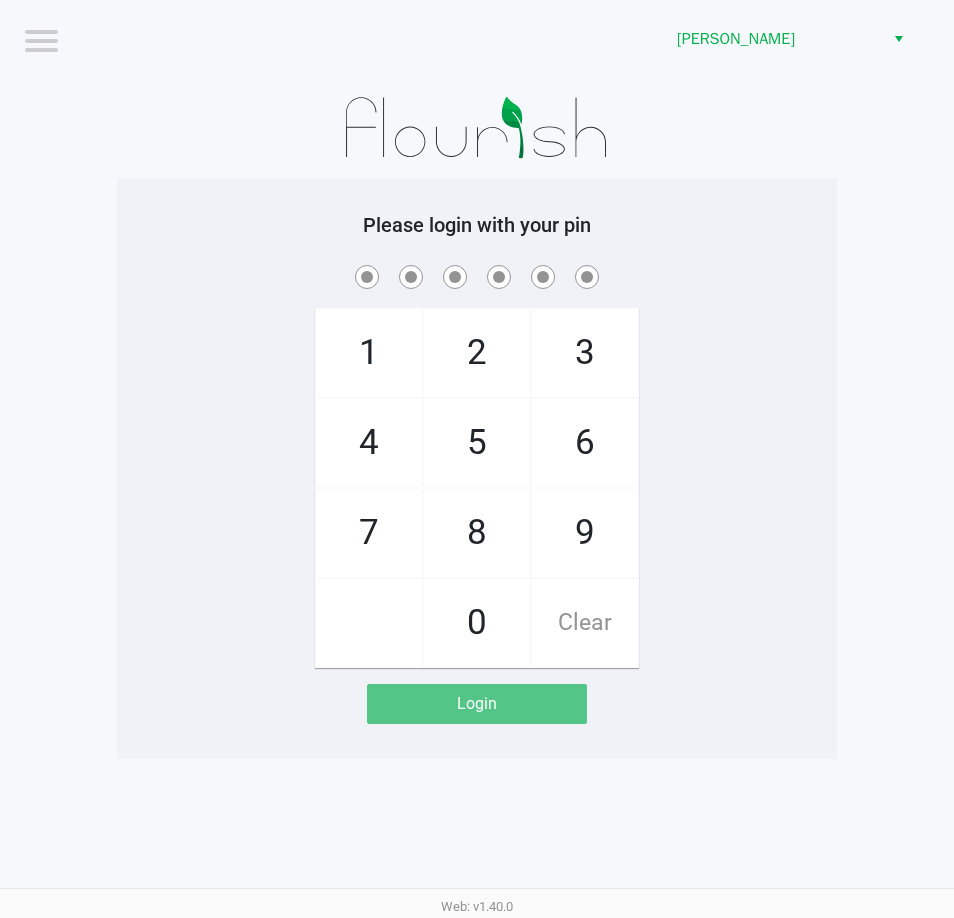 click on "Please login with your pin  1   4   7       2   5   8   0   3   6   9   Clear   Login" 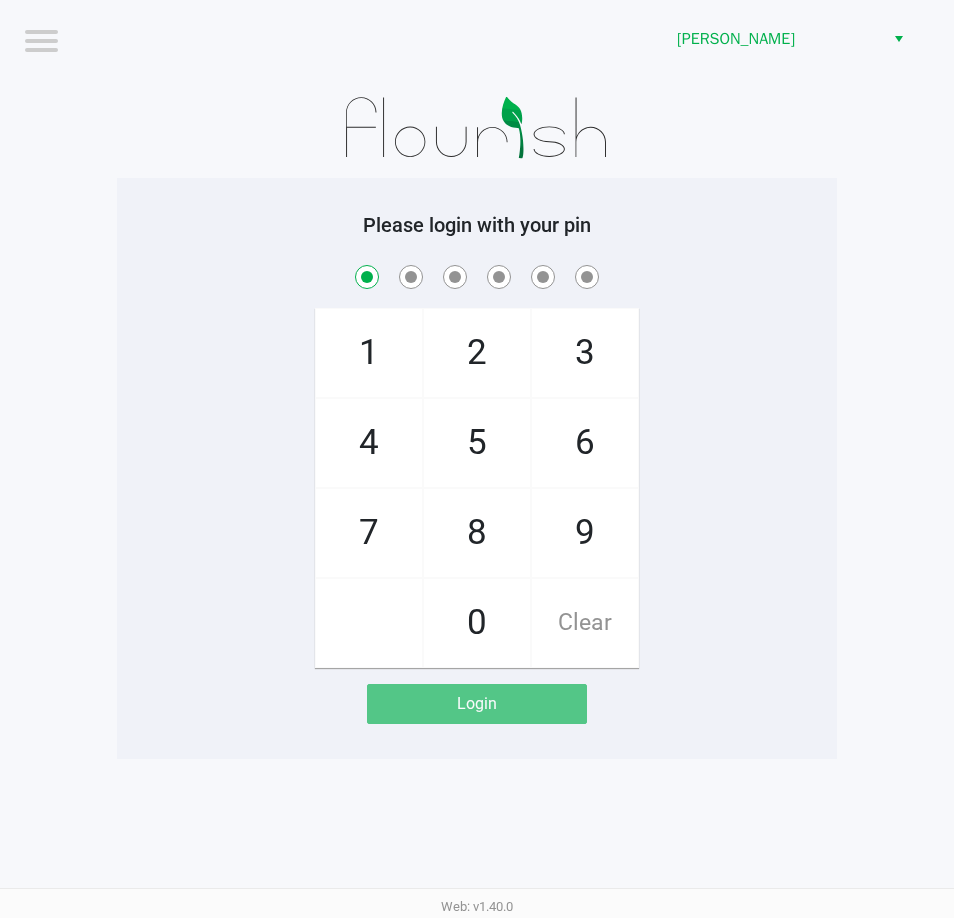 checkbox on "true" 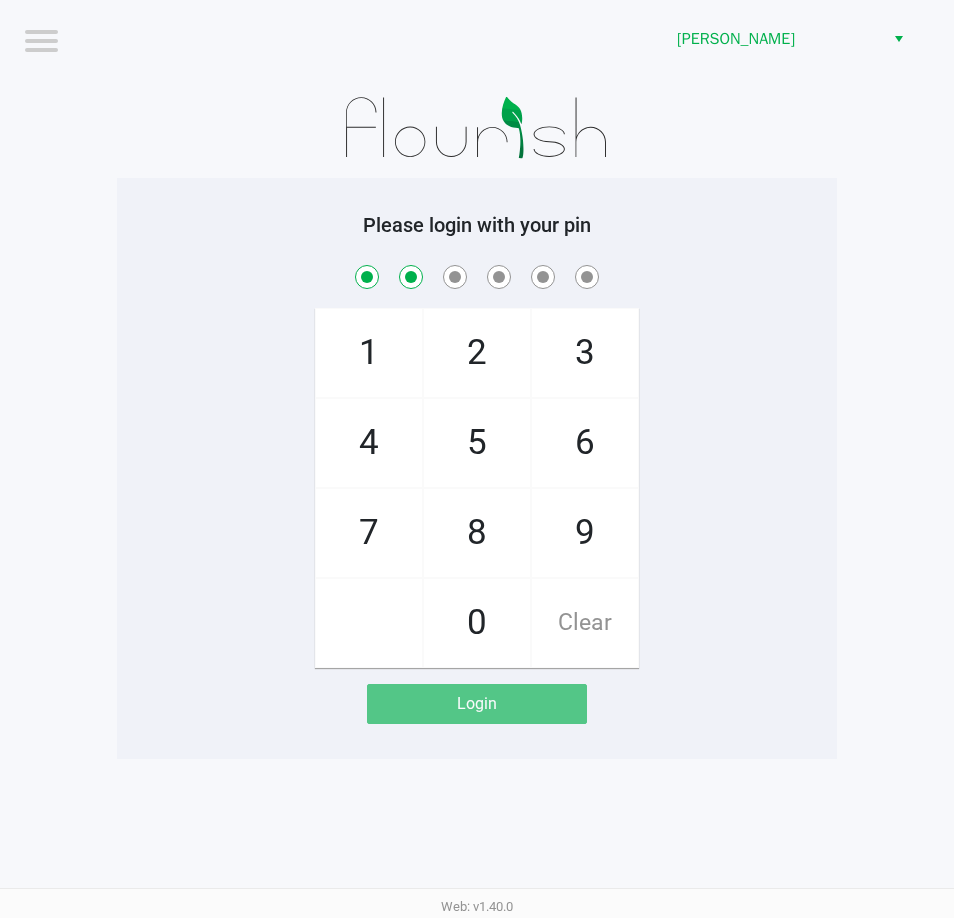 checkbox on "true" 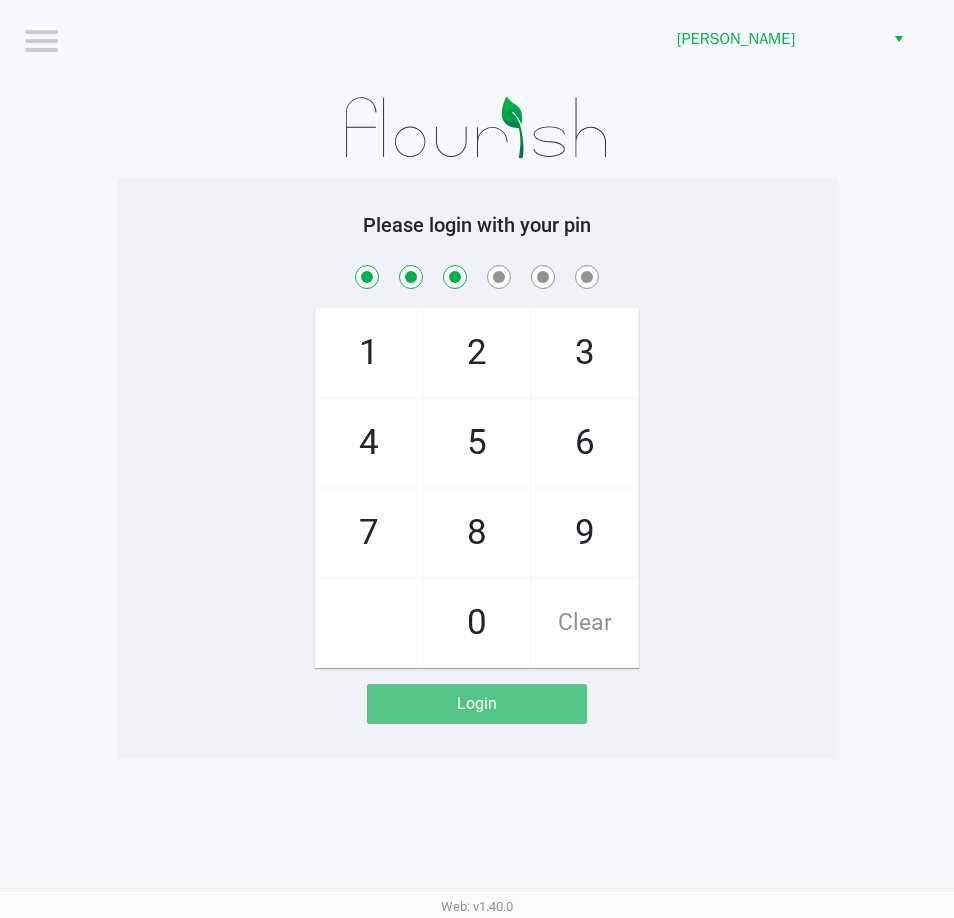 checkbox on "true" 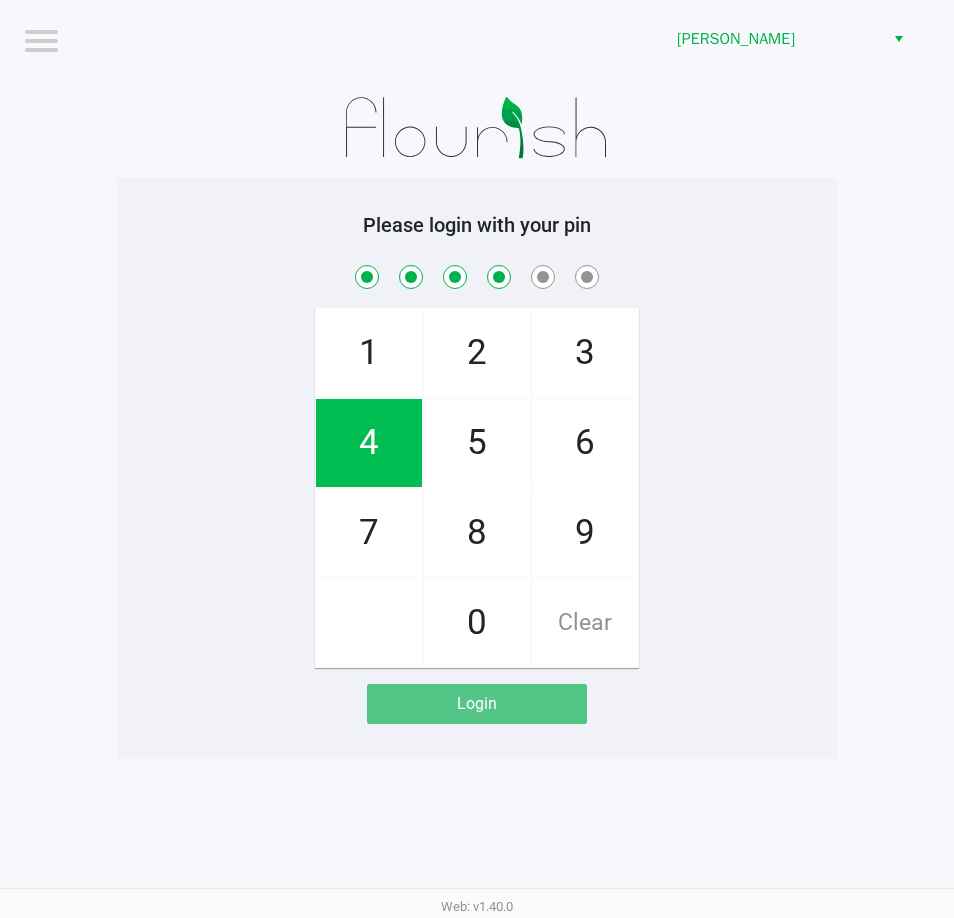 checkbox on "true" 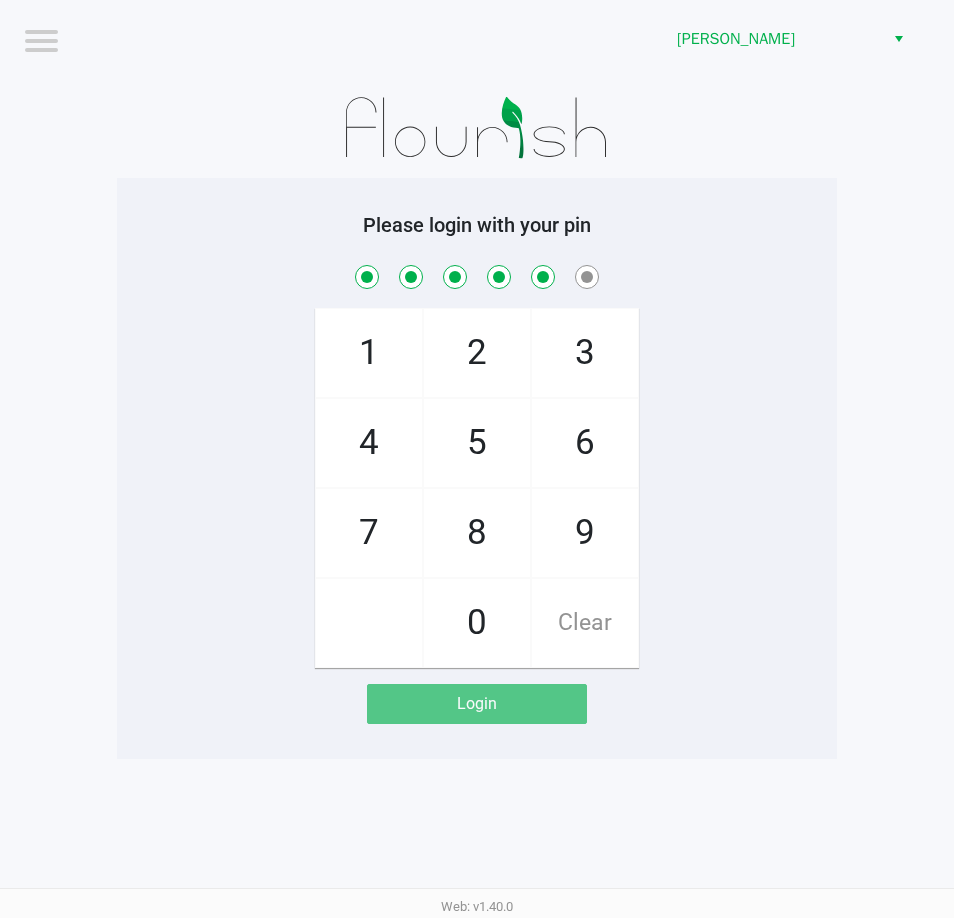 checkbox on "true" 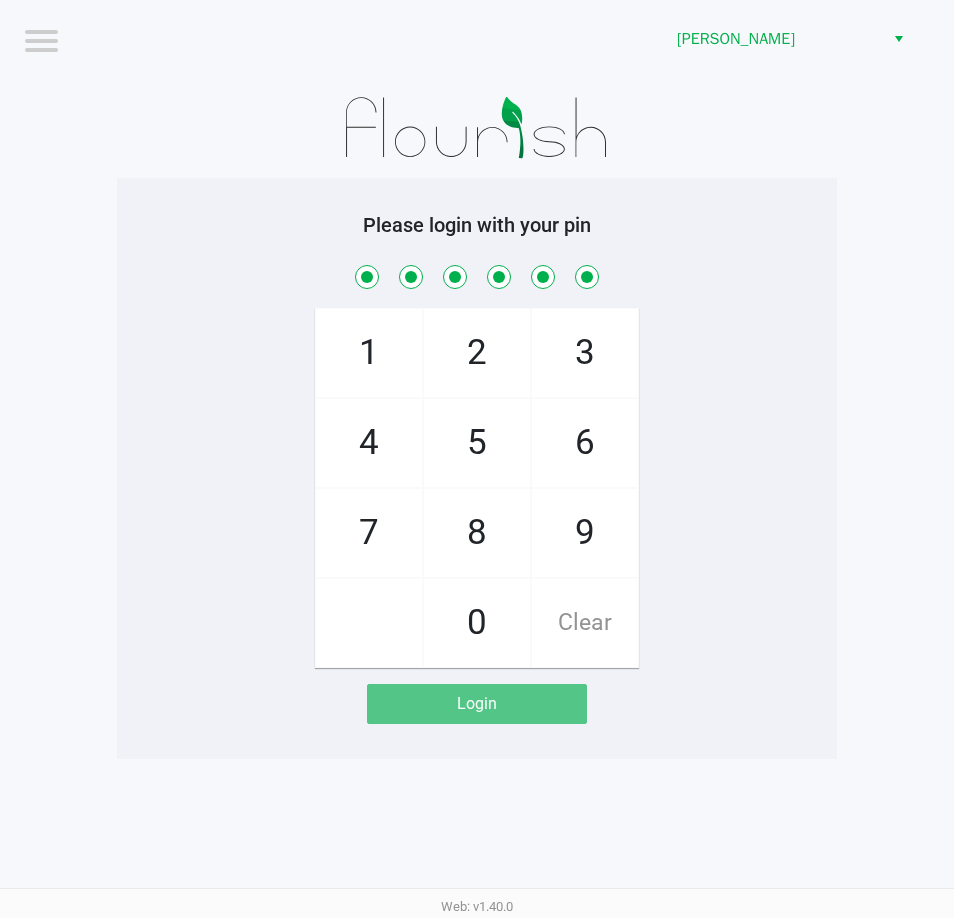 checkbox on "true" 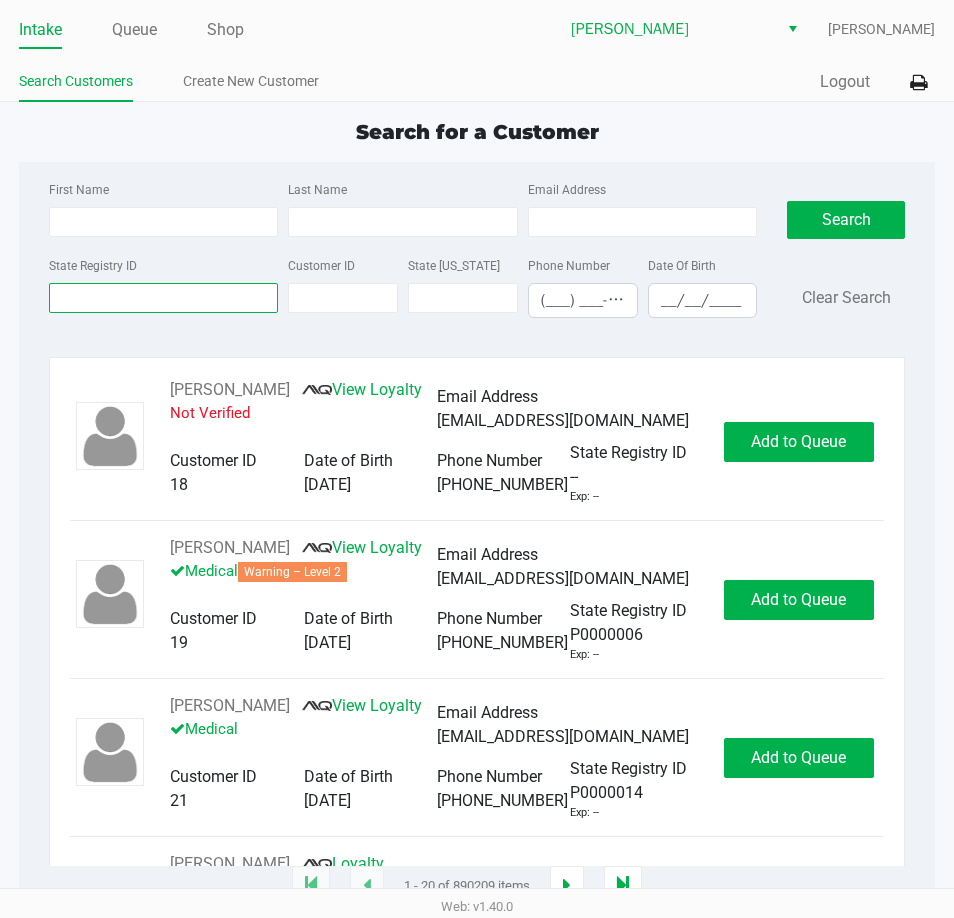click on "State Registry ID" at bounding box center [163, 298] 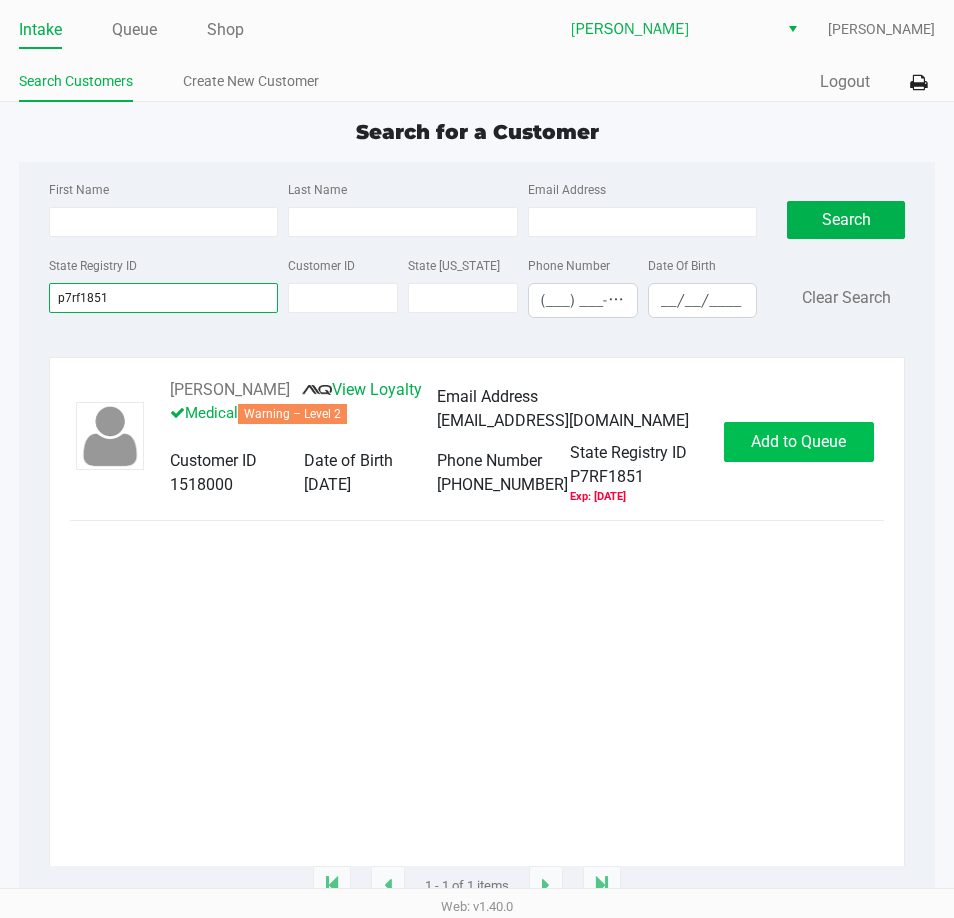 type on "p7rf1851" 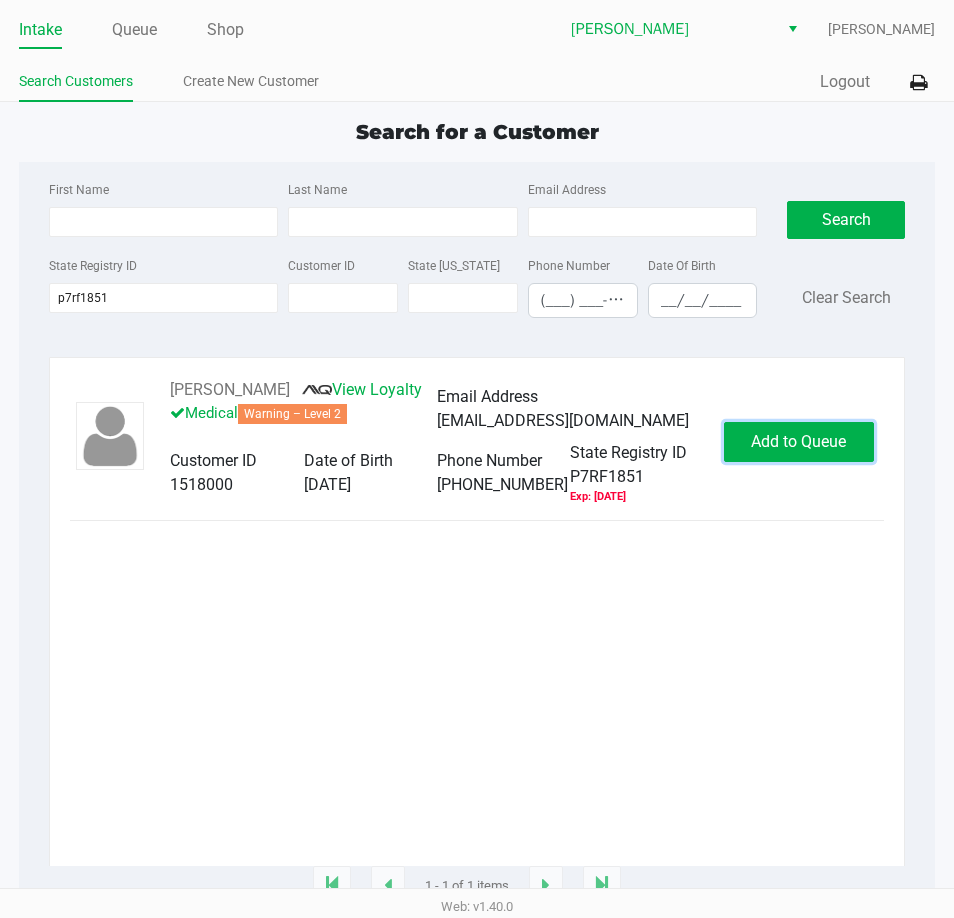 click on "Add to Queue" 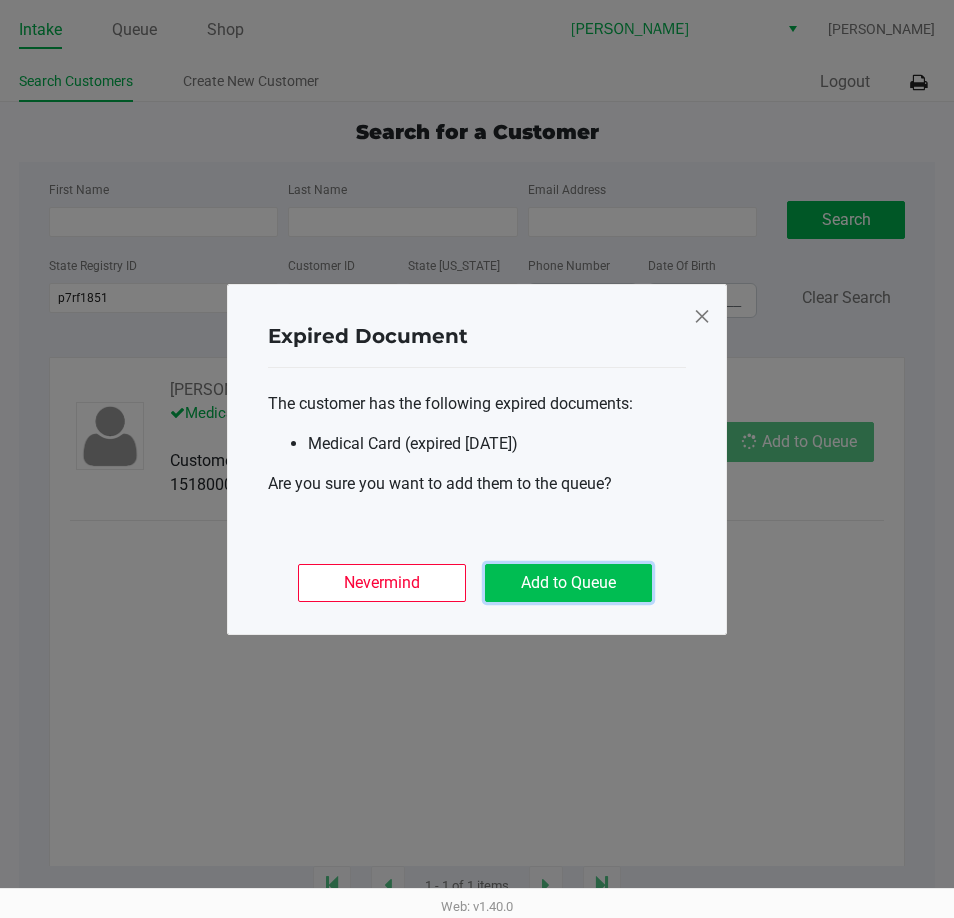 click on "Add to Queue" 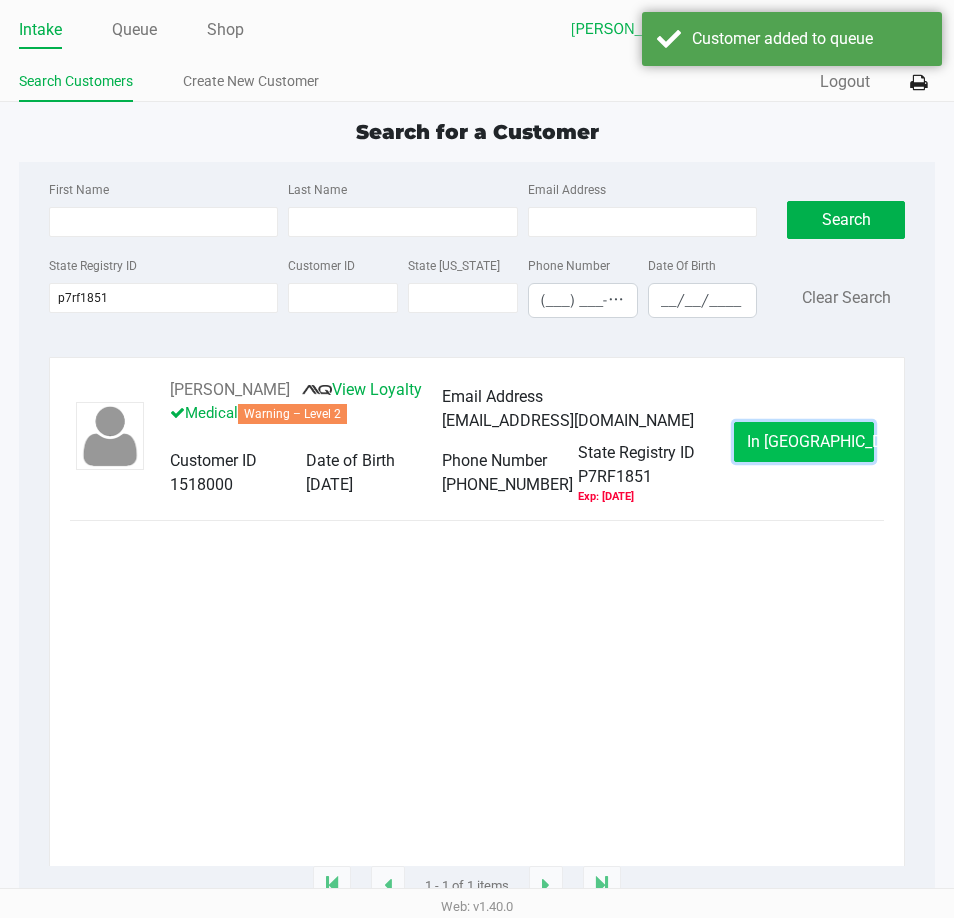 click on "In Queue" 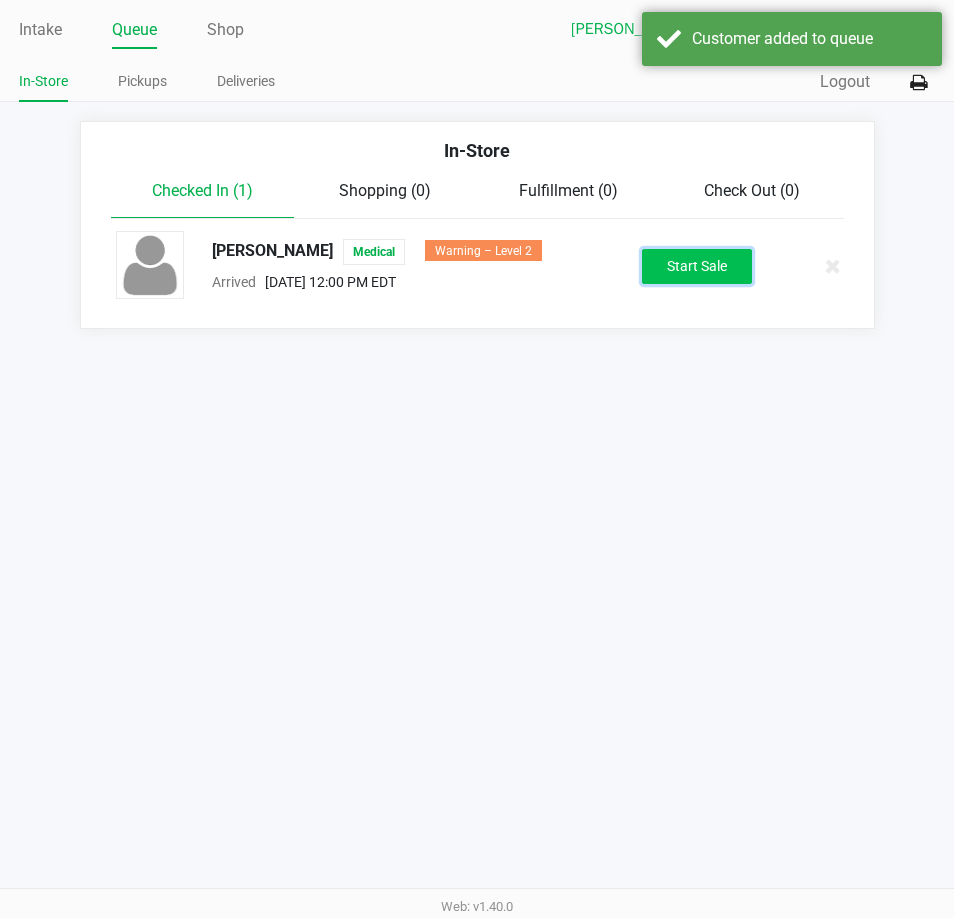 click on "Start Sale" 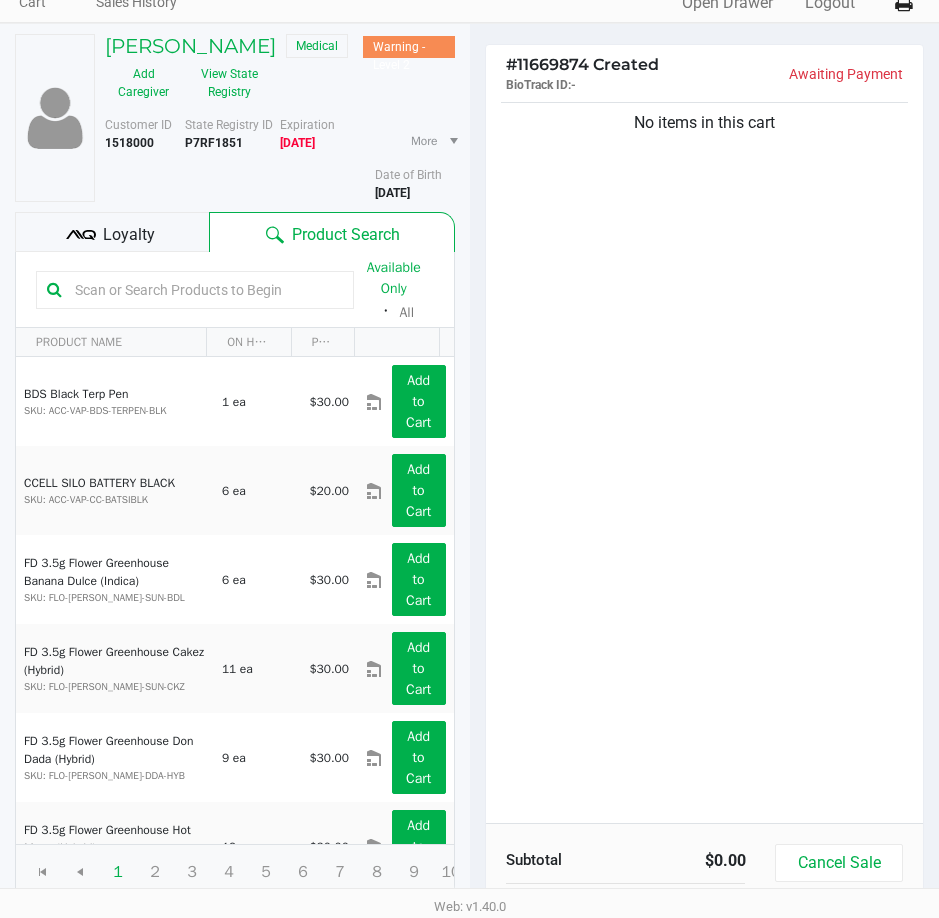 scroll, scrollTop: 0, scrollLeft: 0, axis: both 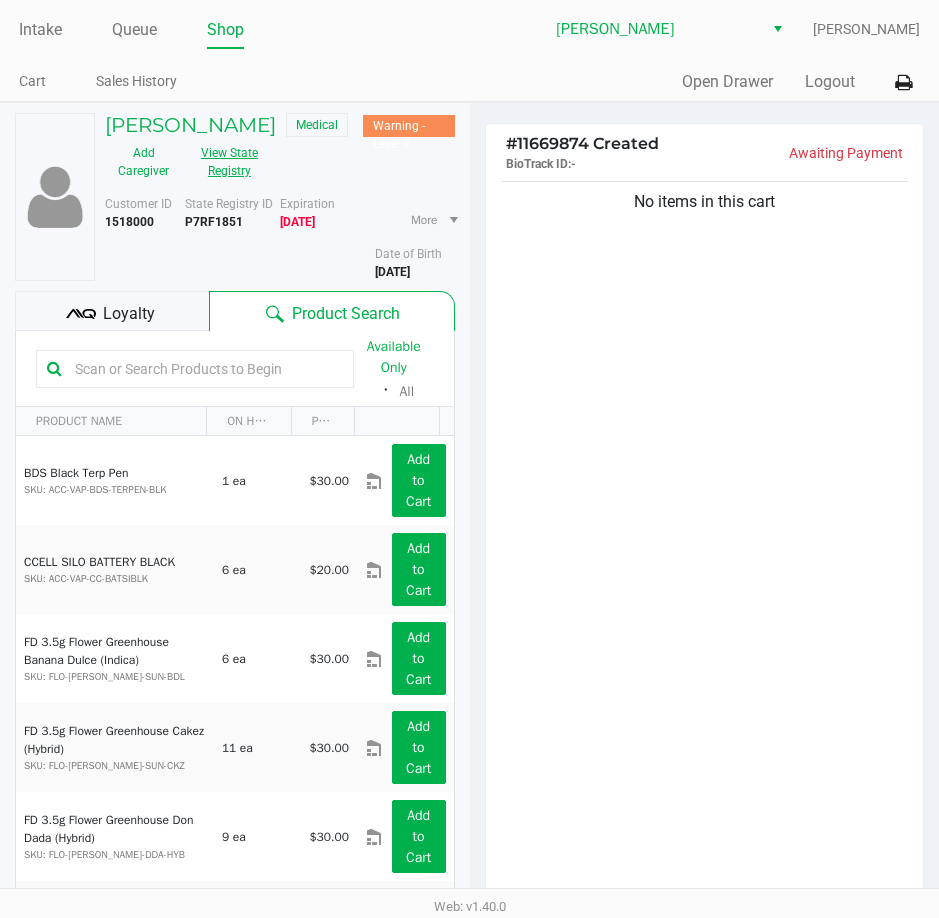 click on "View State Registry" 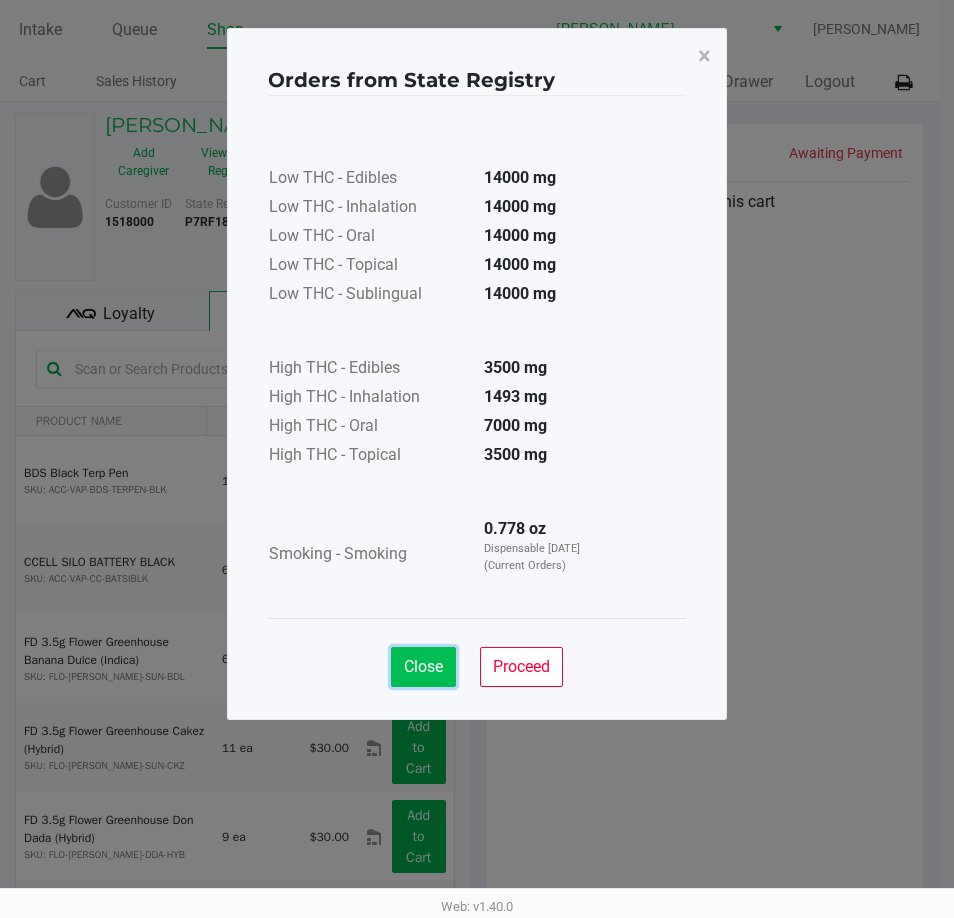 click on "Close" 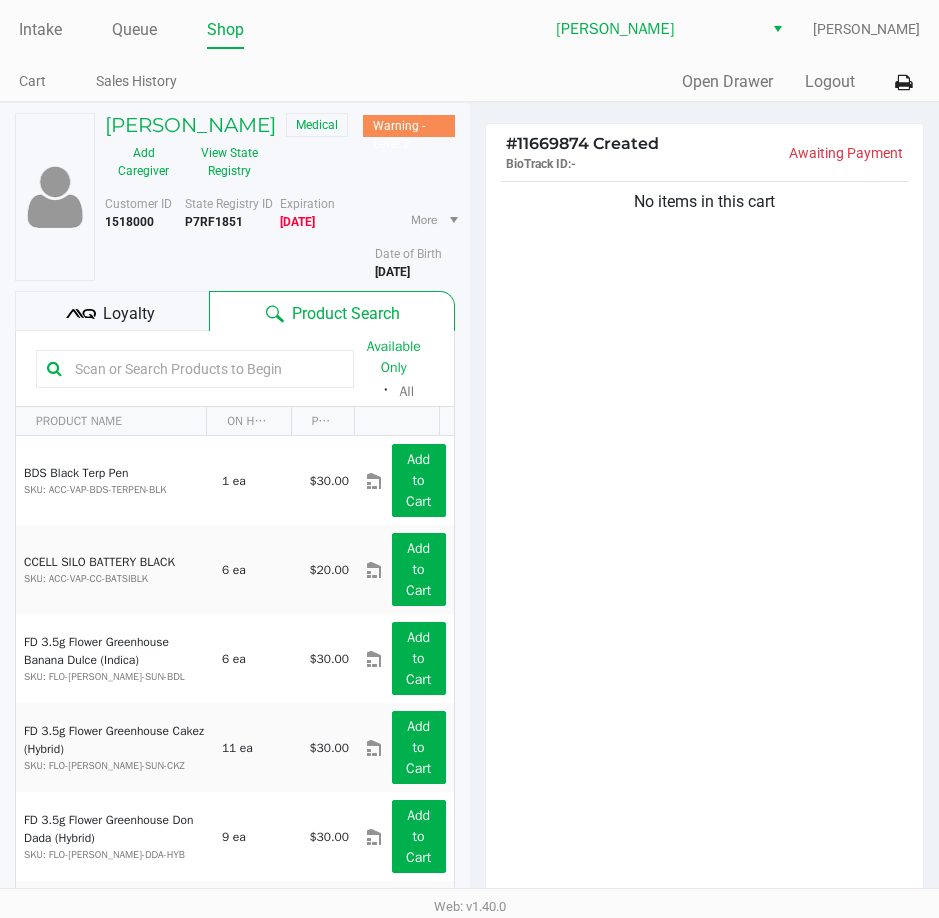 click on "No items in this cart" 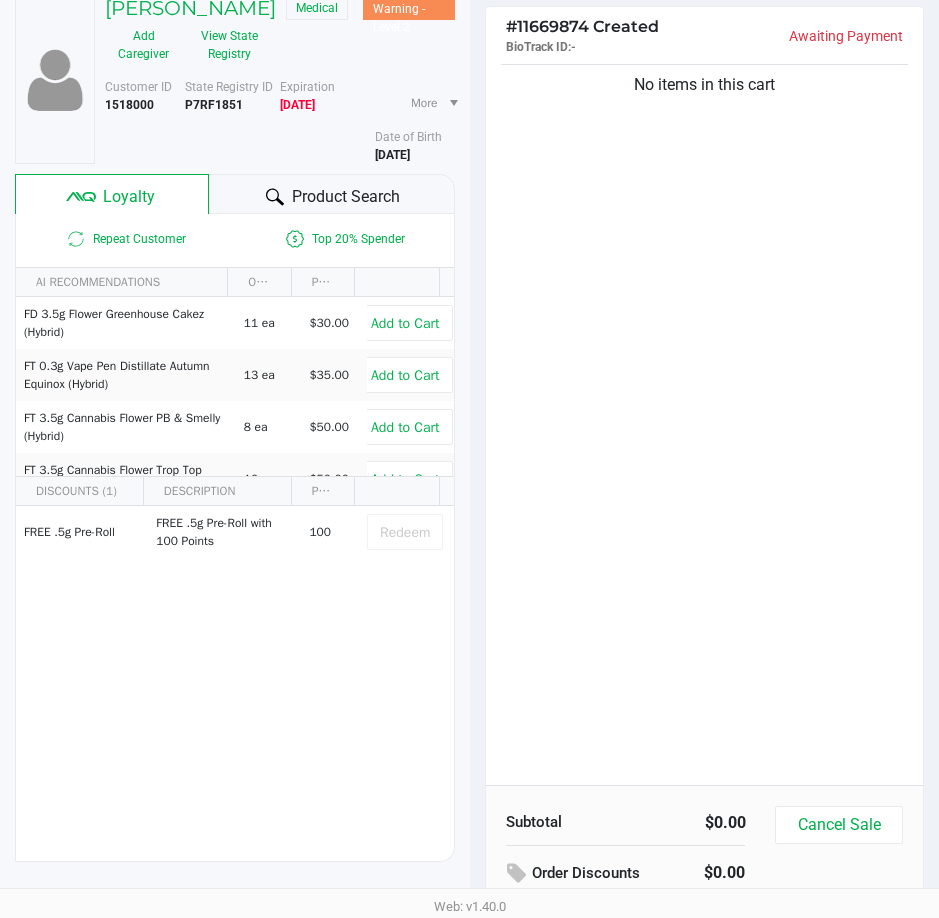 scroll, scrollTop: 0, scrollLeft: 0, axis: both 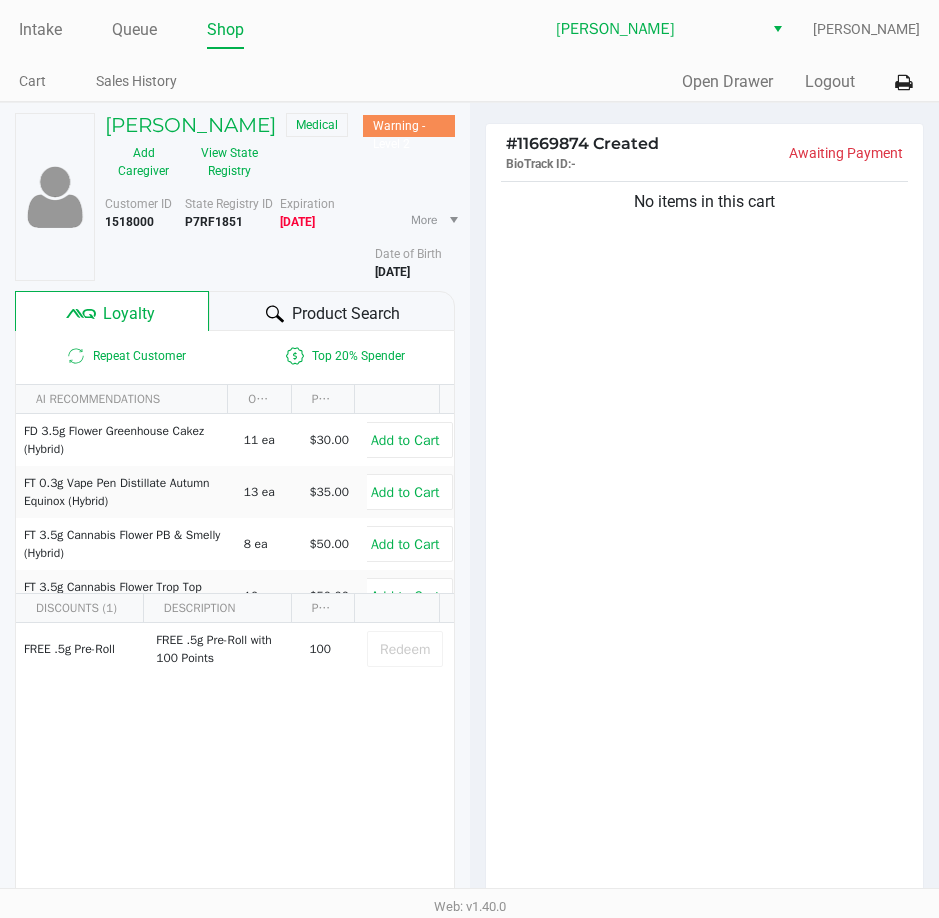 click on "Product Search" 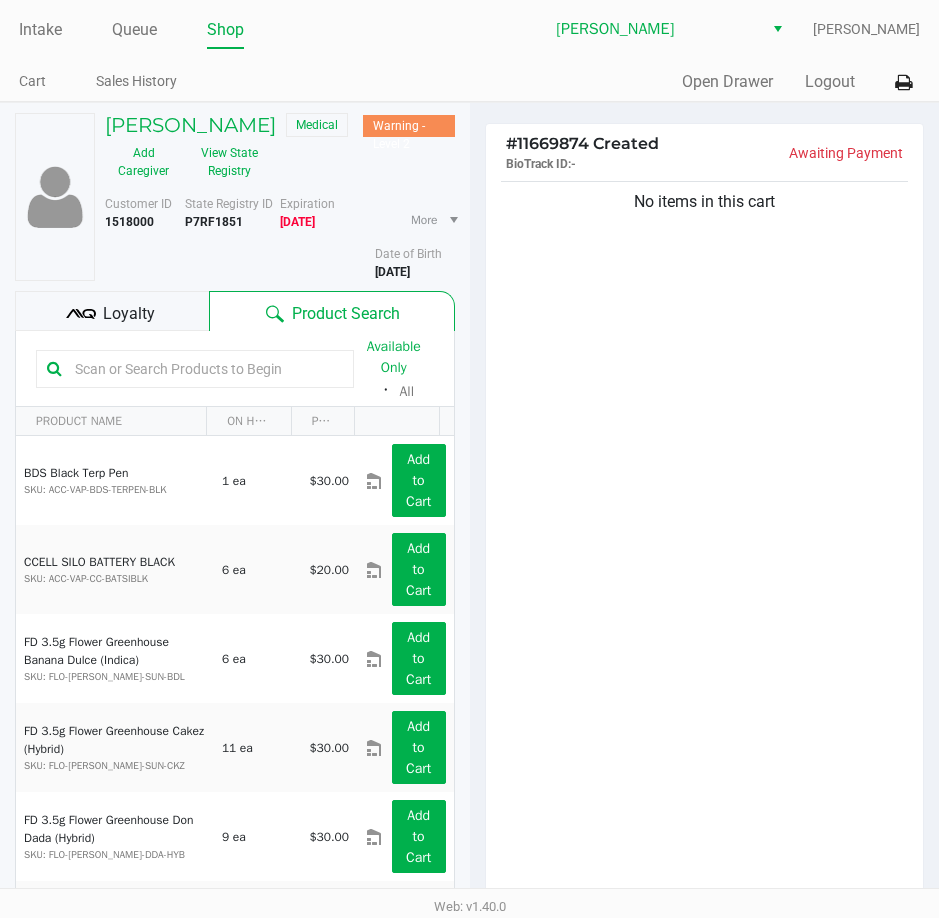 click on "No items in this cart" 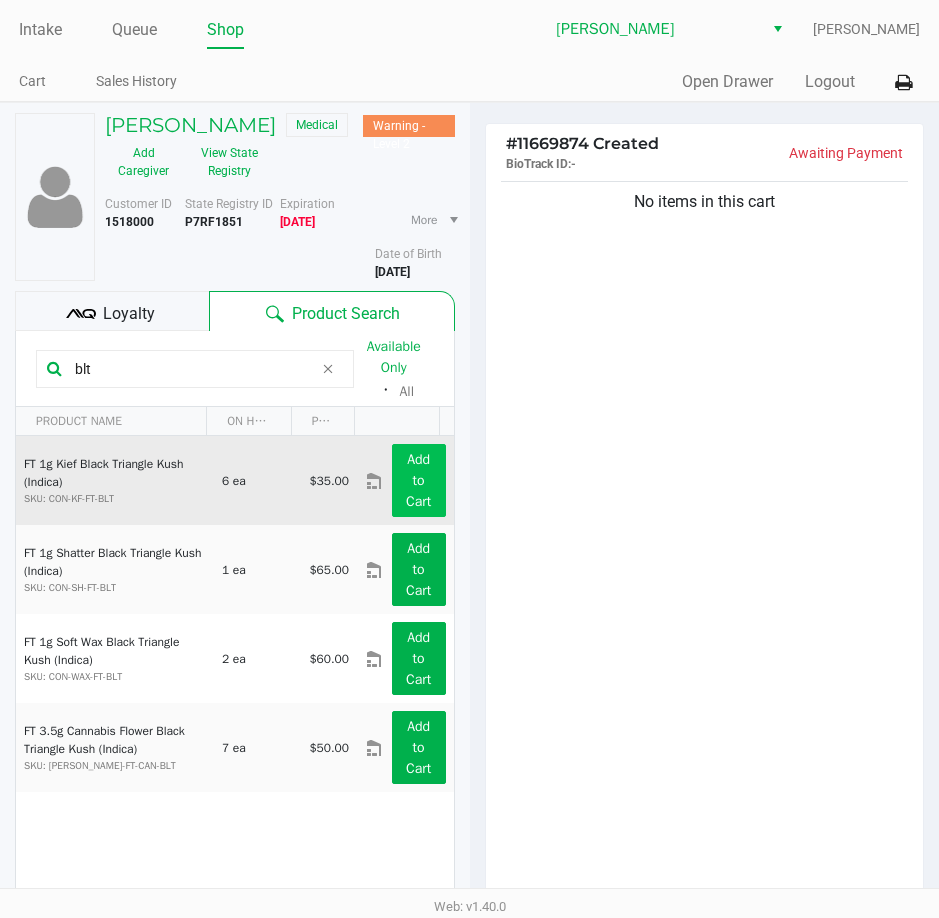 type on "blt" 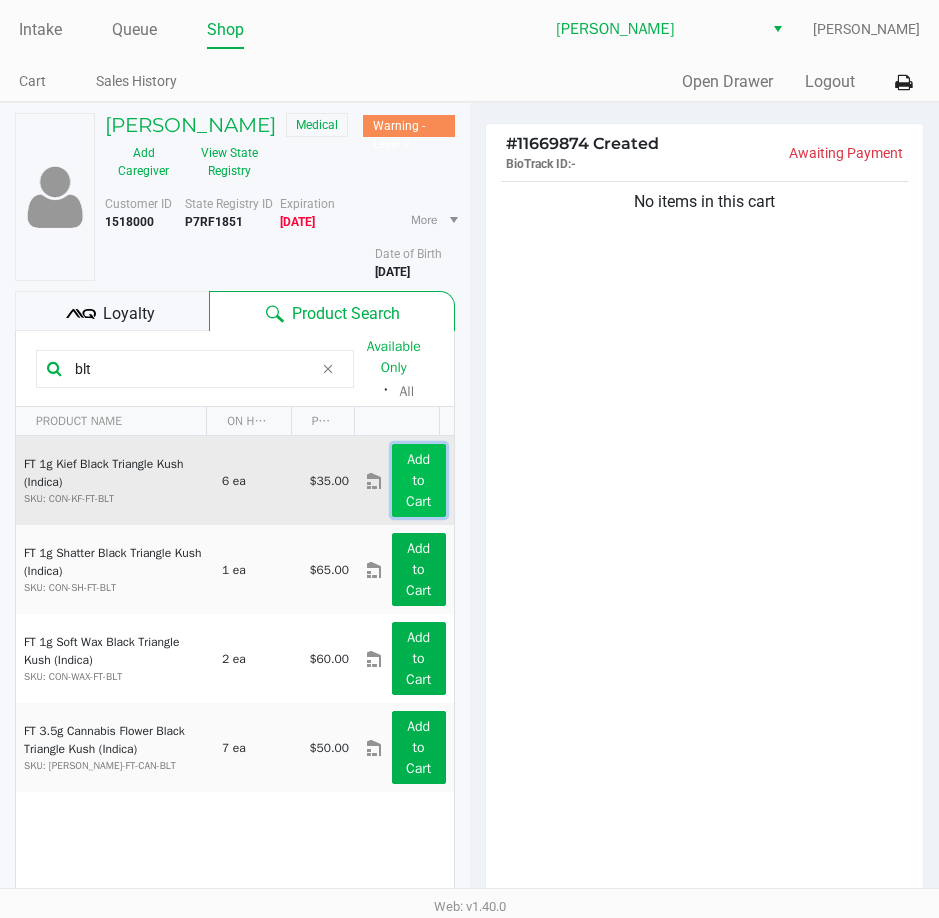 click on "Add to Cart" 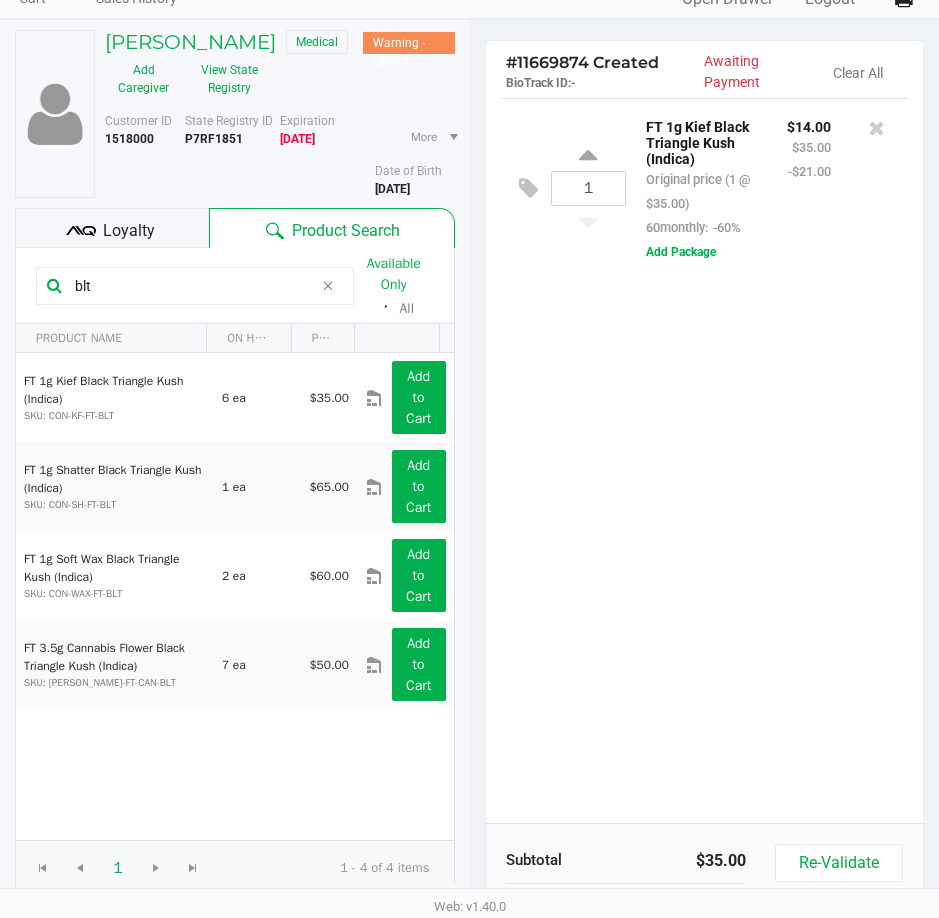 scroll, scrollTop: 0, scrollLeft: 0, axis: both 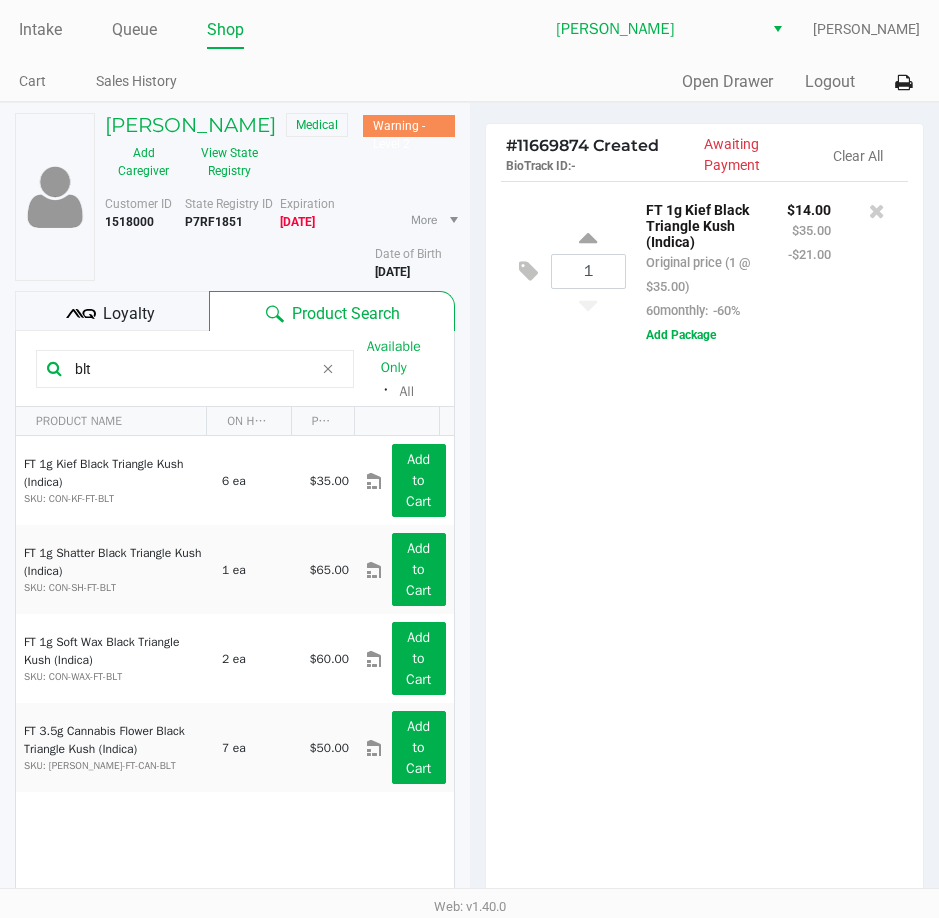 drag, startPoint x: 94, startPoint y: 399, endPoint x: 32, endPoint y: 390, distance: 62.649822 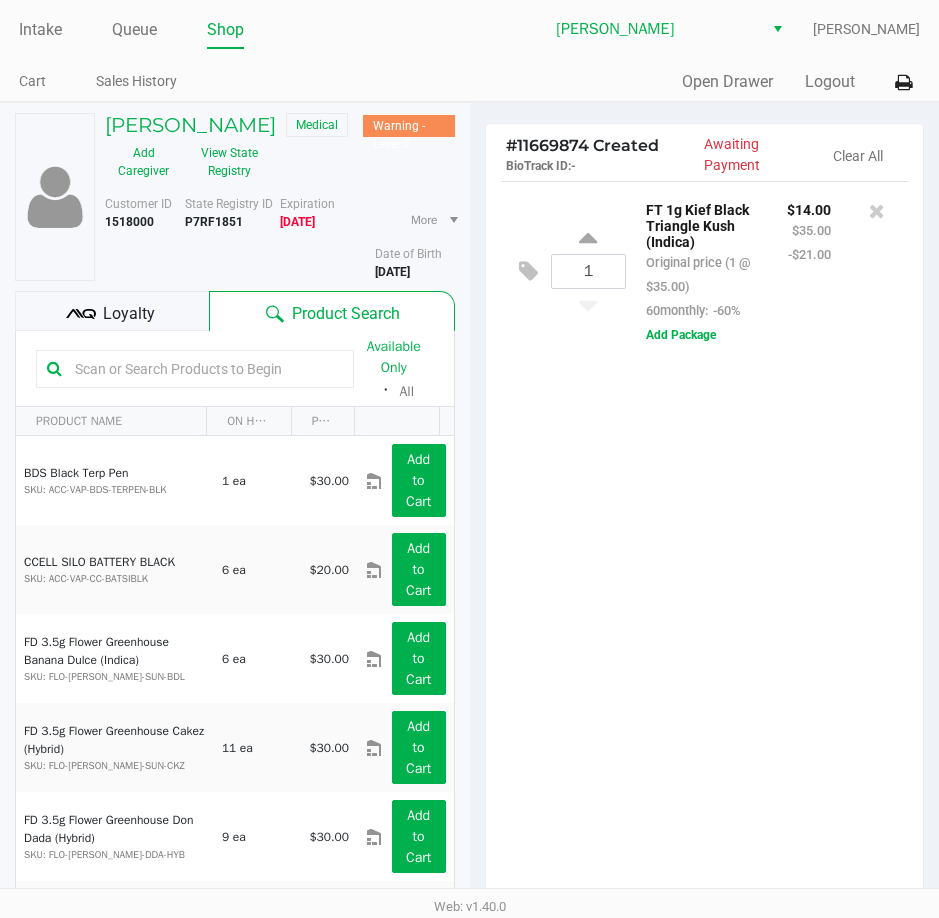 type 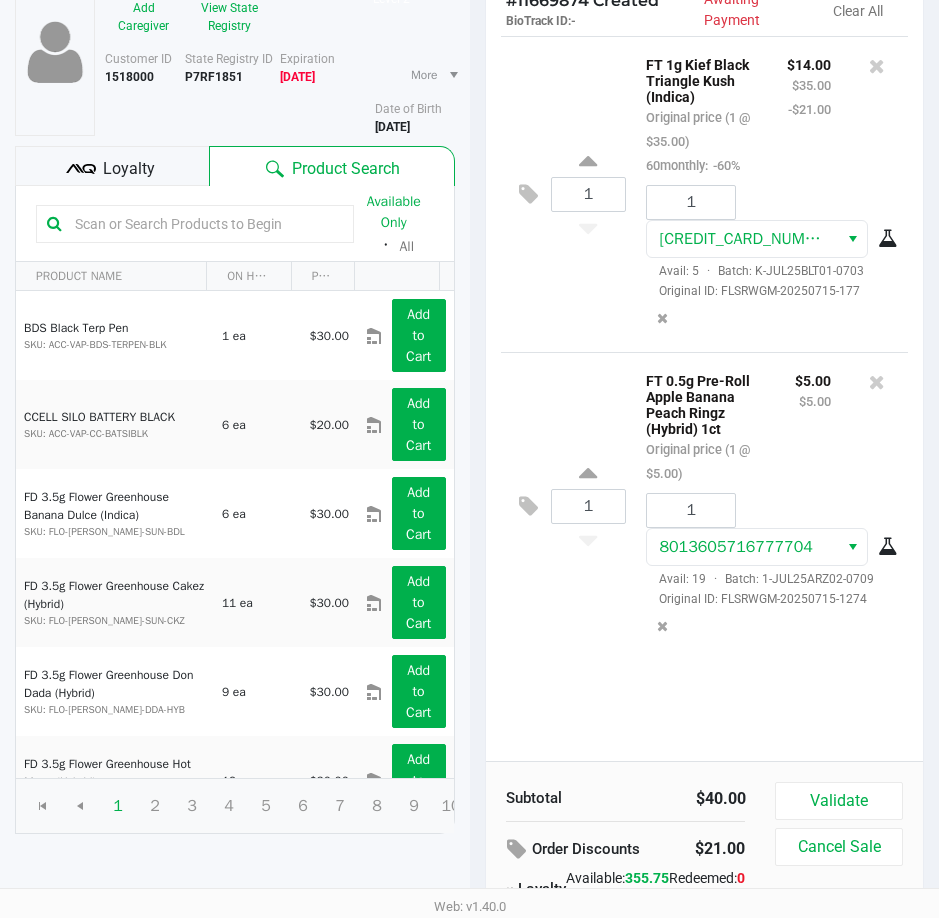 scroll, scrollTop: 251, scrollLeft: 0, axis: vertical 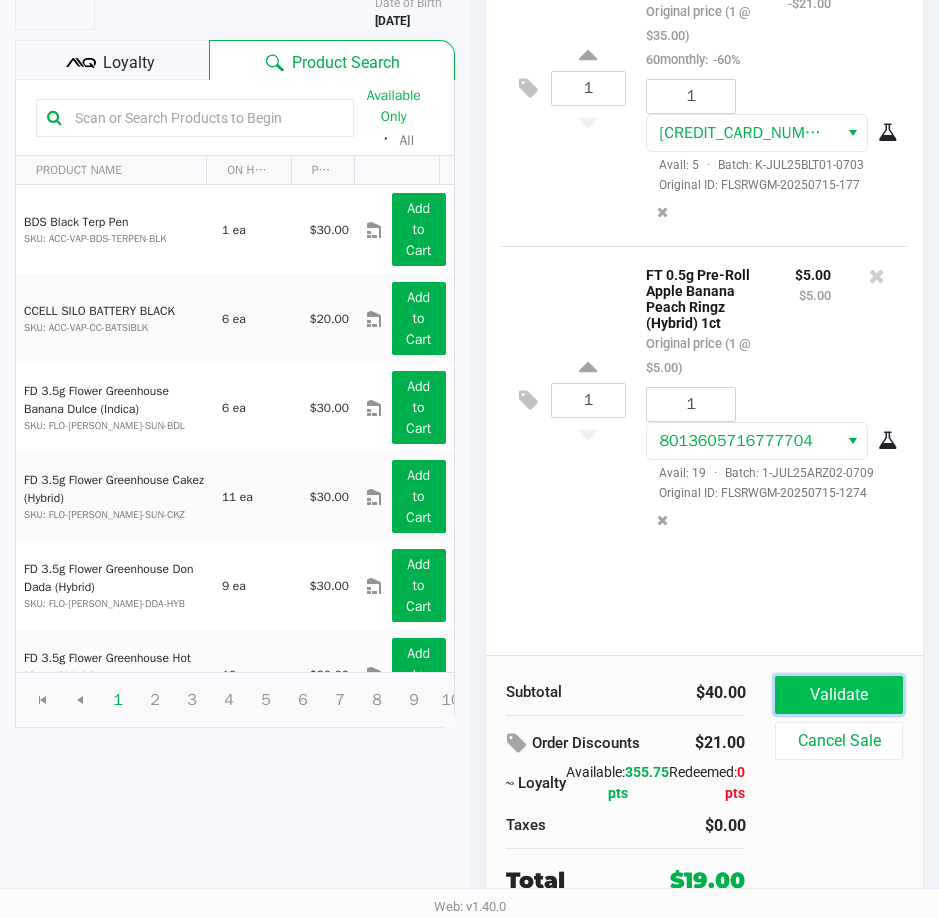 click on "Validate" 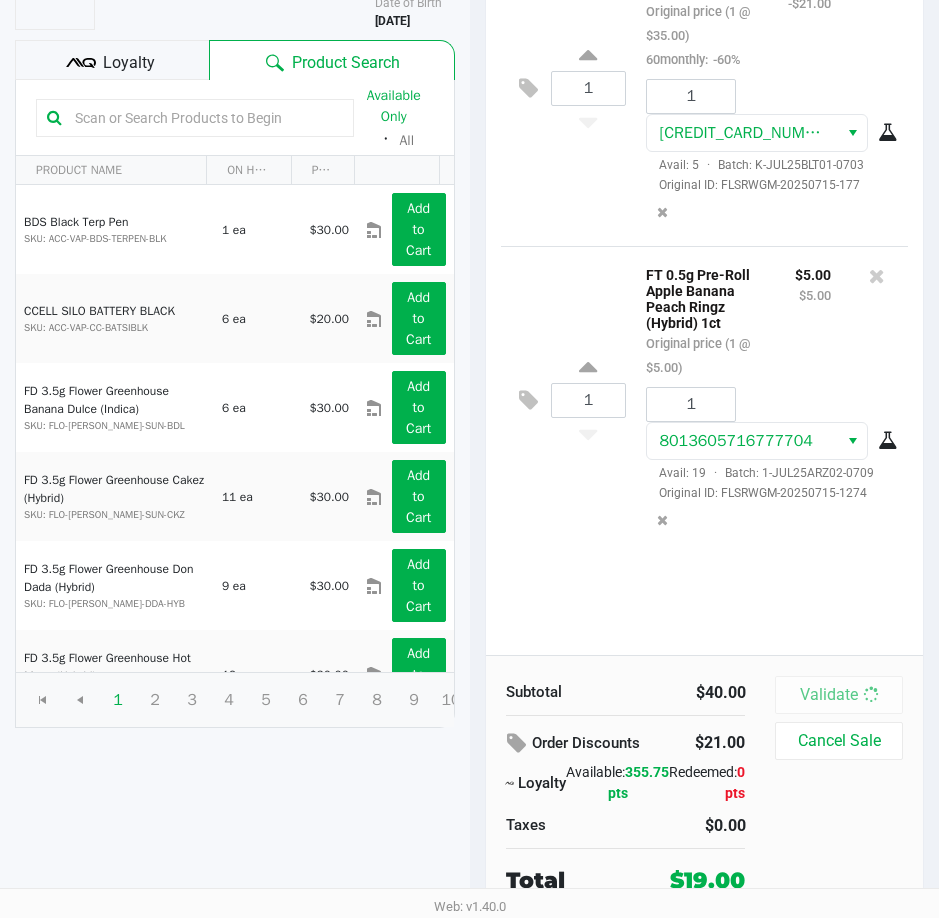 scroll, scrollTop: 0, scrollLeft: 0, axis: both 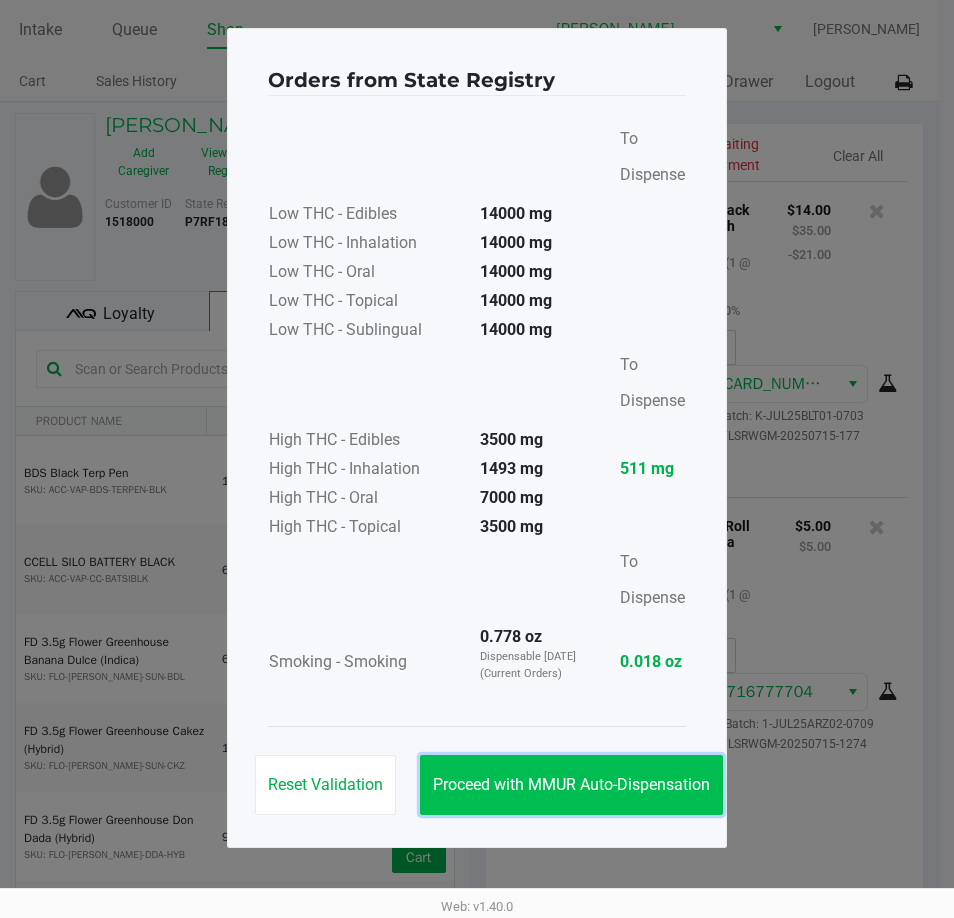 click on "Proceed with MMUR Auto-Dispensation" 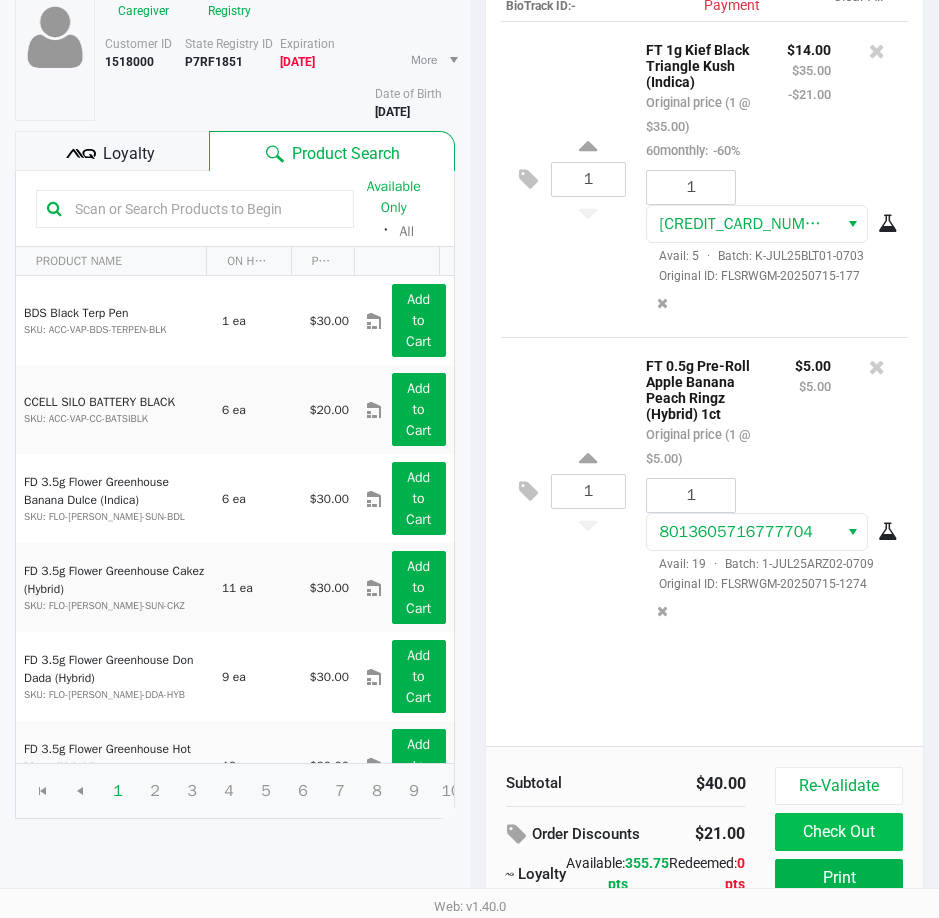 scroll, scrollTop: 254, scrollLeft: 0, axis: vertical 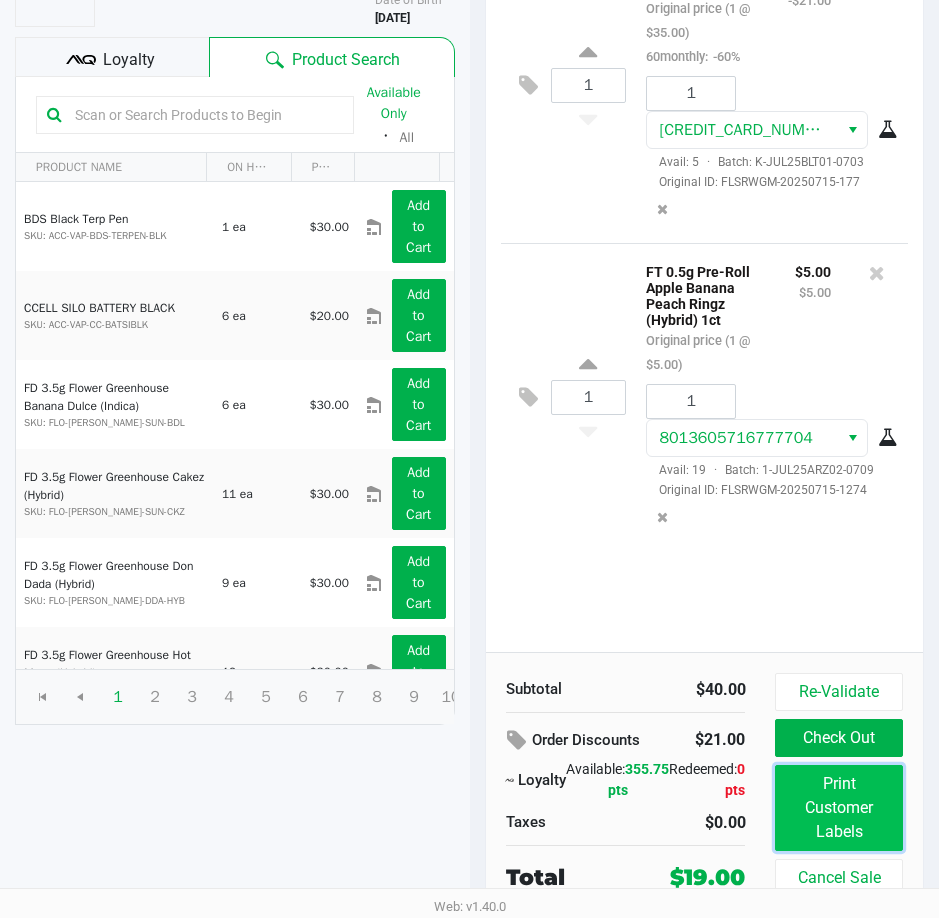 click on "Print Customer Labels" 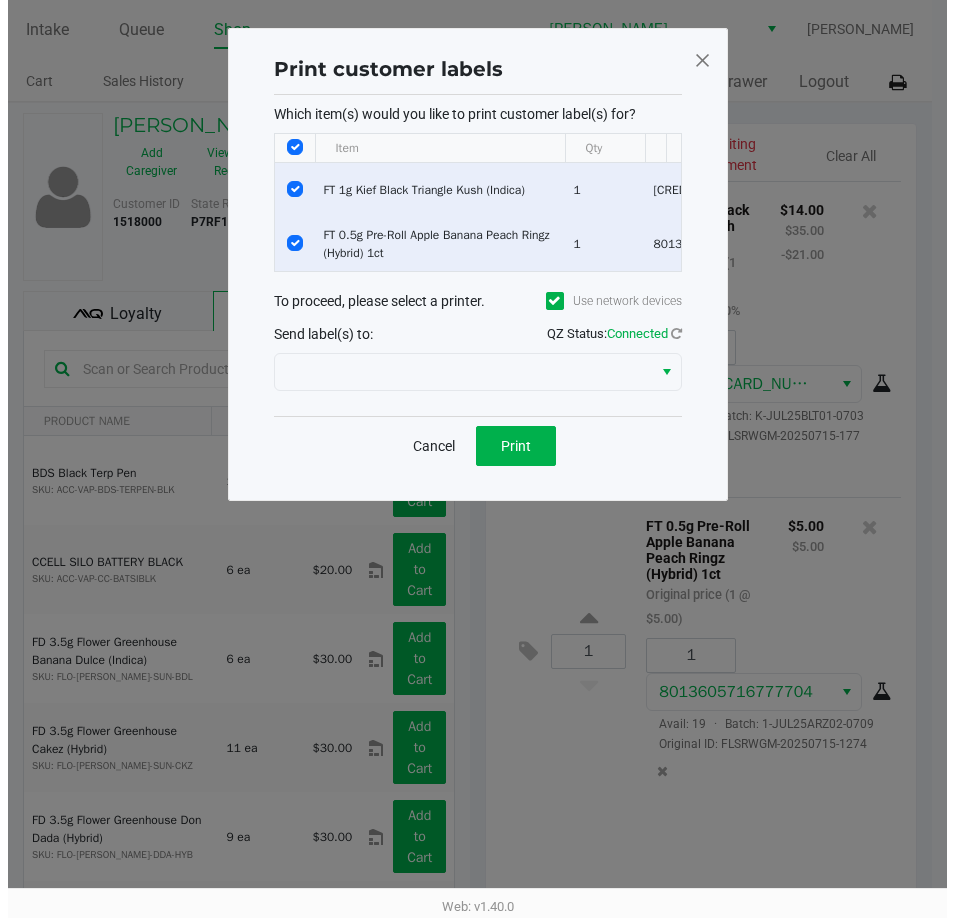 scroll, scrollTop: 0, scrollLeft: 0, axis: both 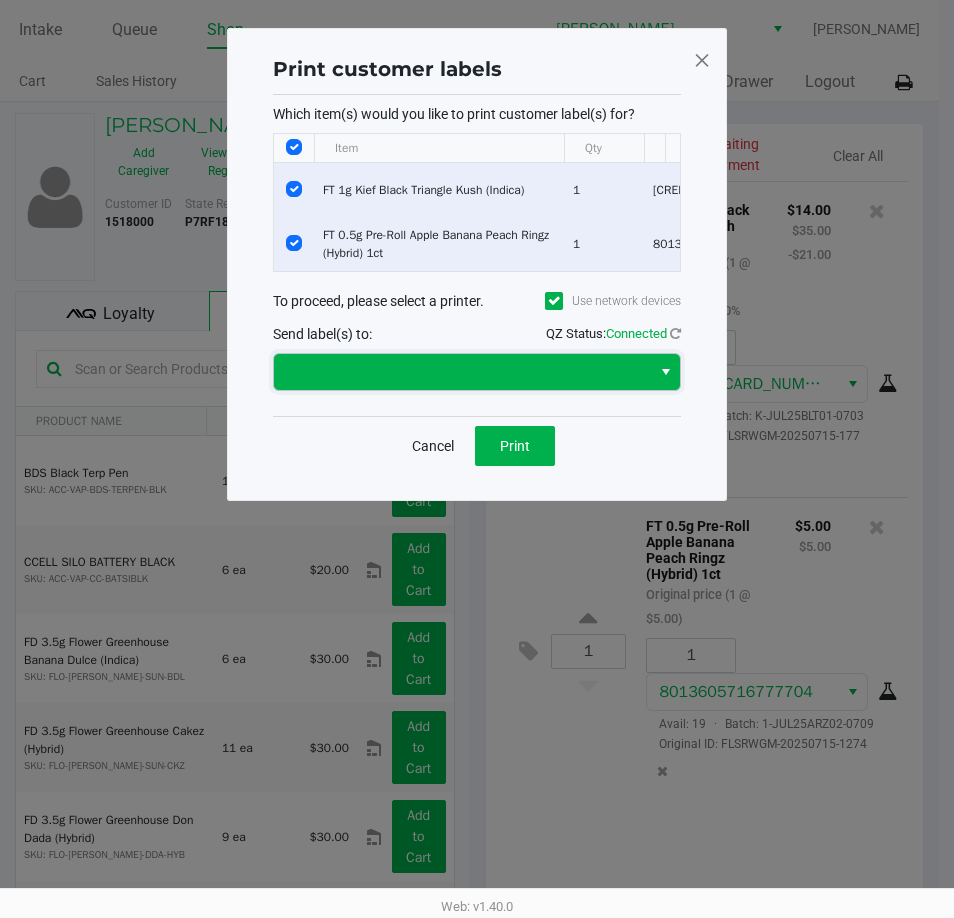 click at bounding box center (462, 372) 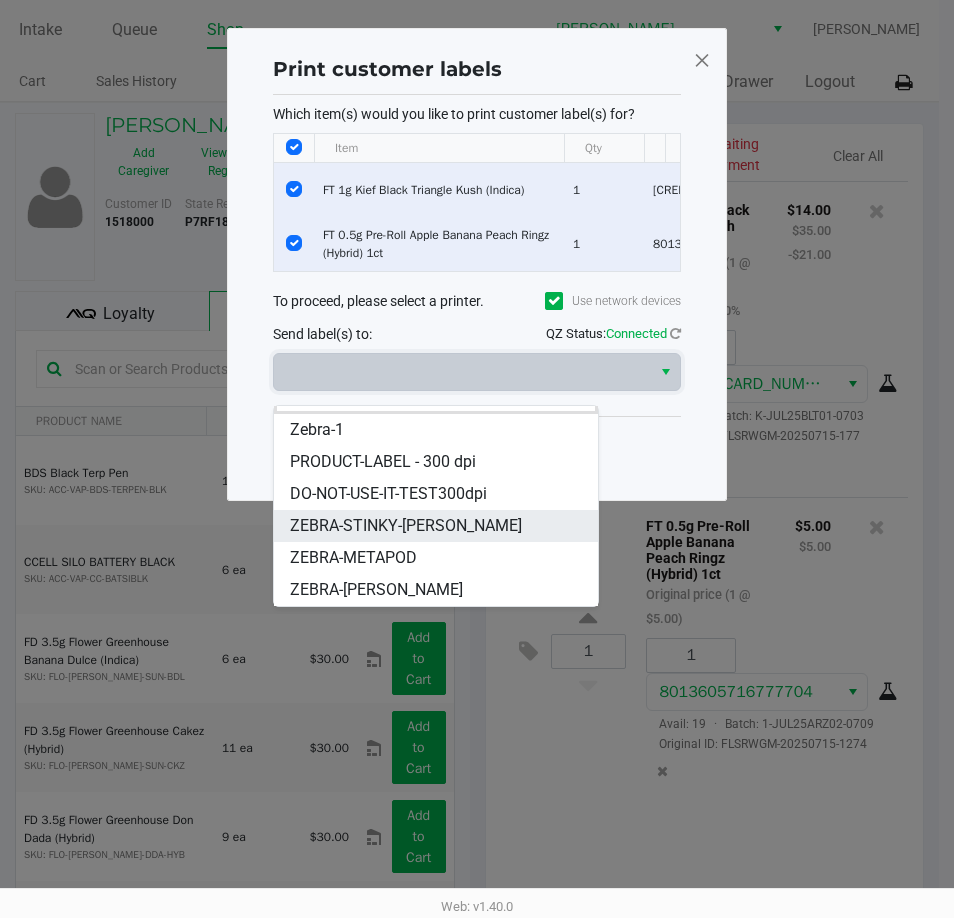 scroll, scrollTop: 0, scrollLeft: 0, axis: both 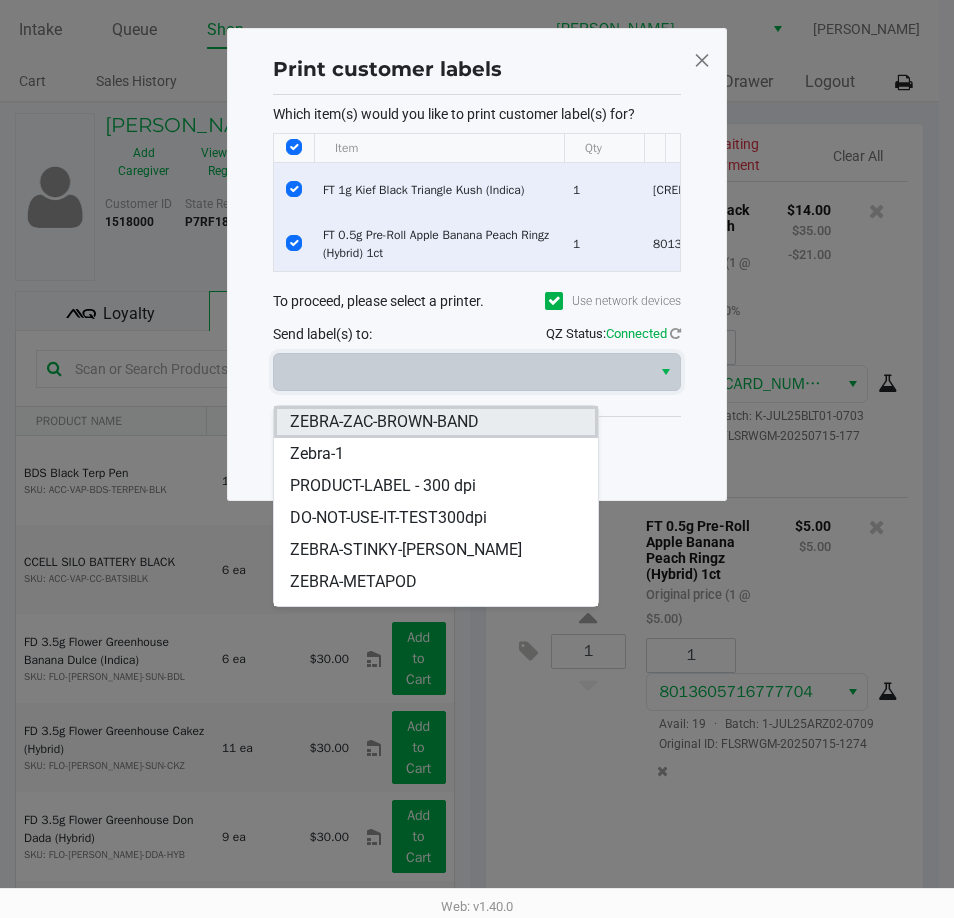 click on "ZEBRA-ZAC-BROWN-BAND" at bounding box center [384, 422] 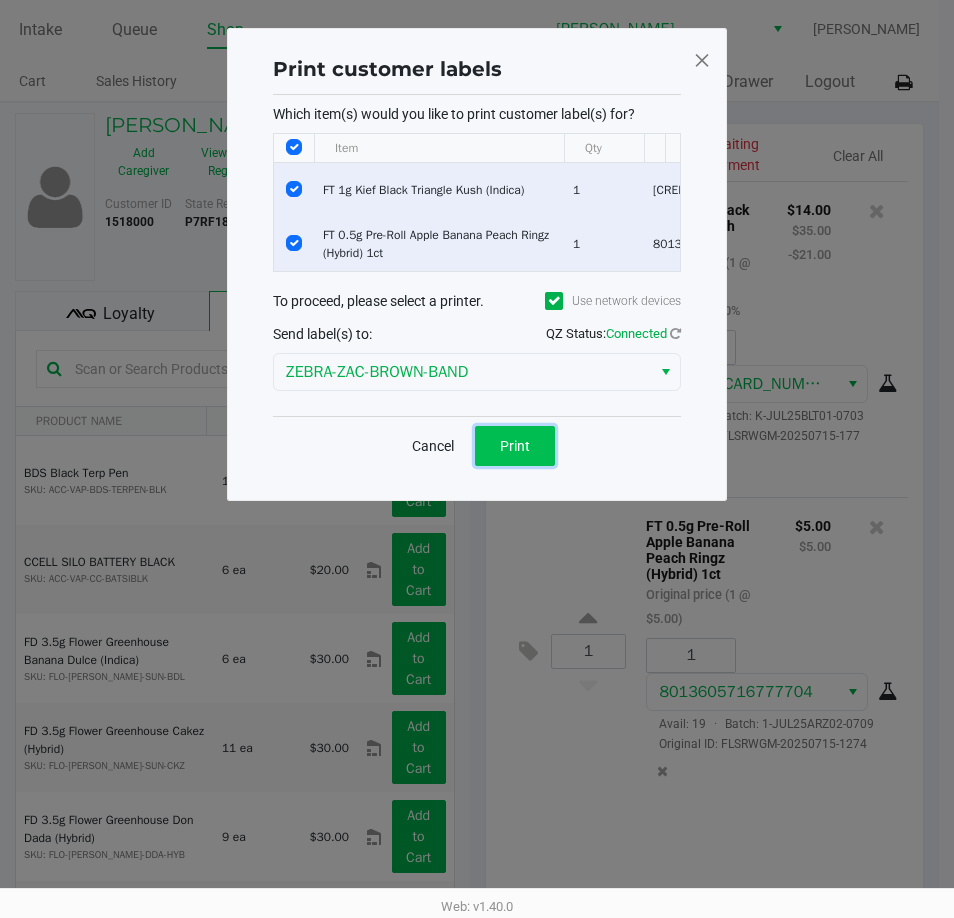 click on "Print" 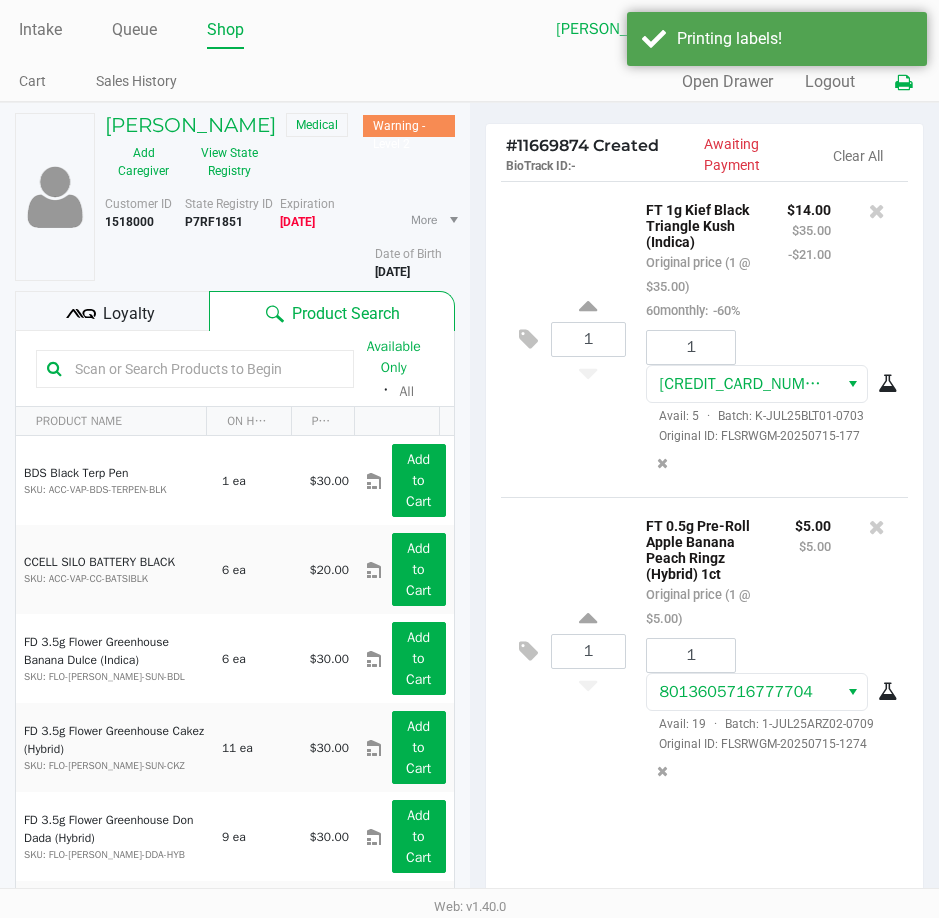 click 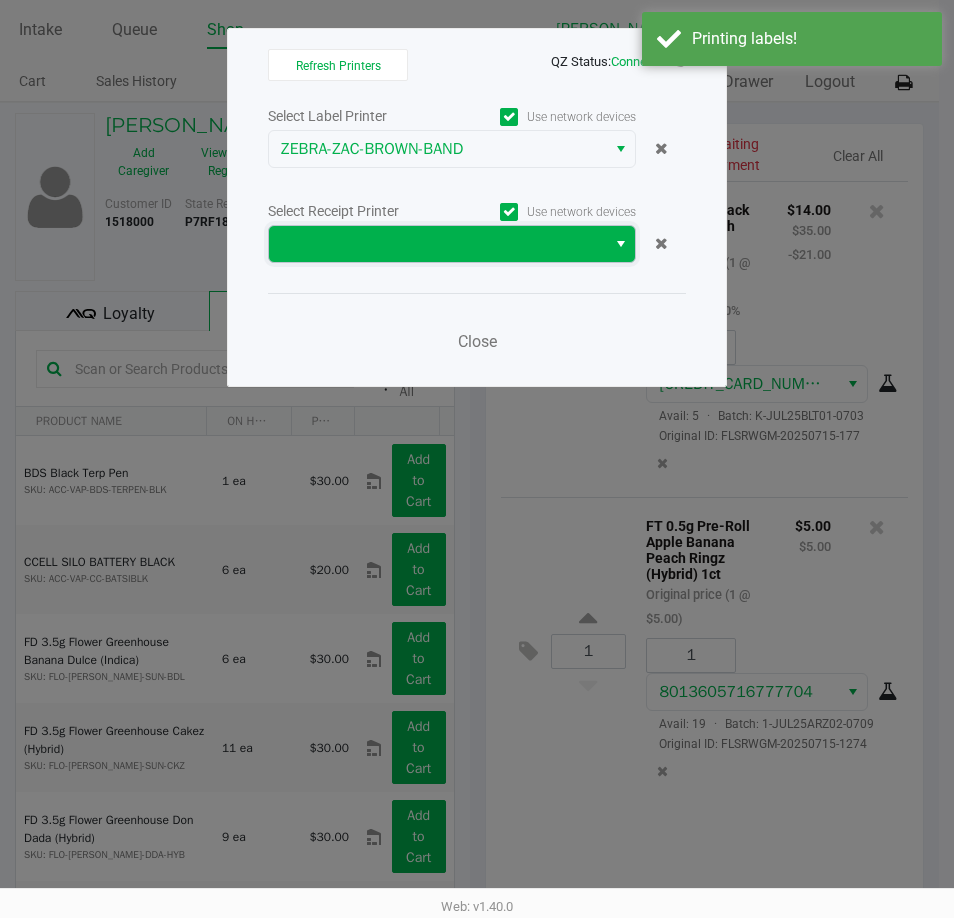 click at bounding box center [437, 244] 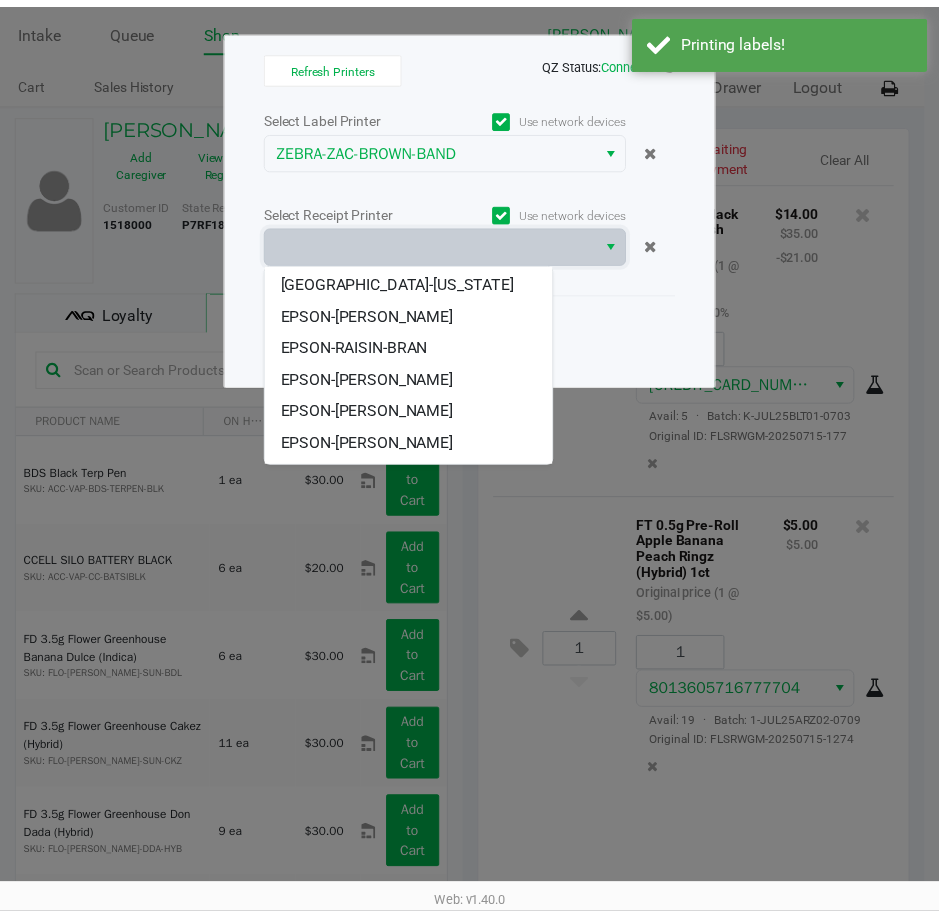 scroll, scrollTop: 216, scrollLeft: 0, axis: vertical 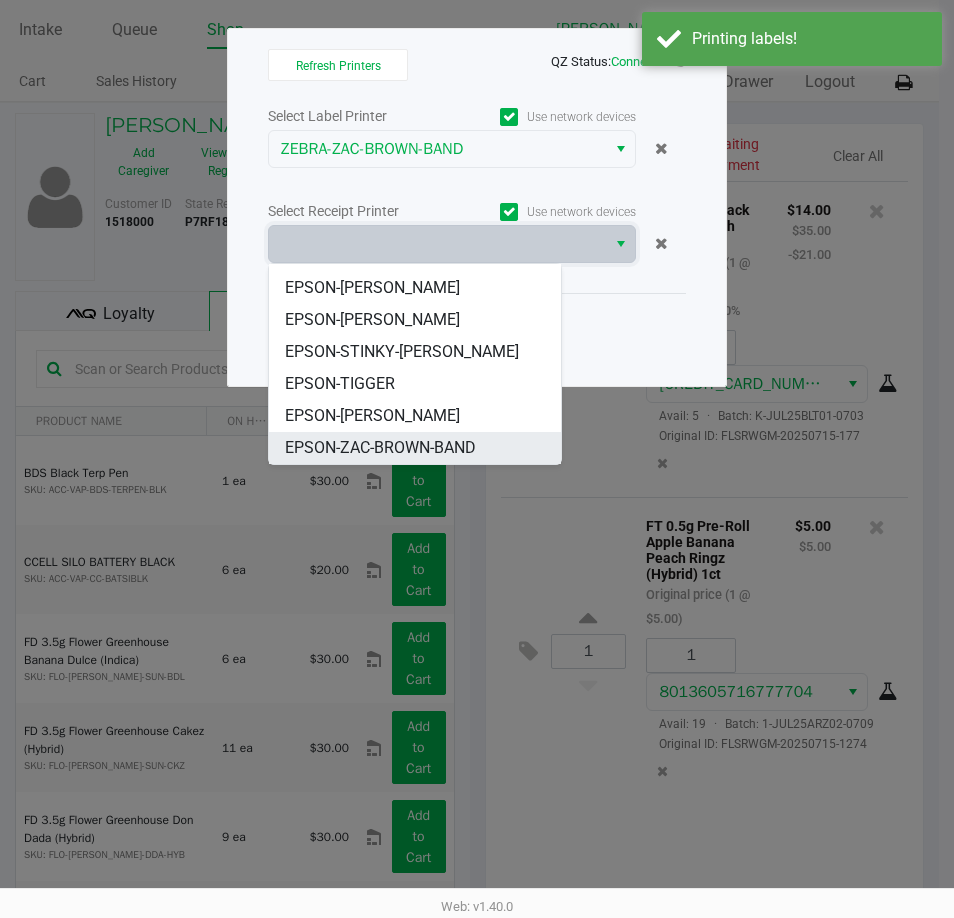 click on "EPSON-ZAC-BROWN-BAND" at bounding box center [380, 448] 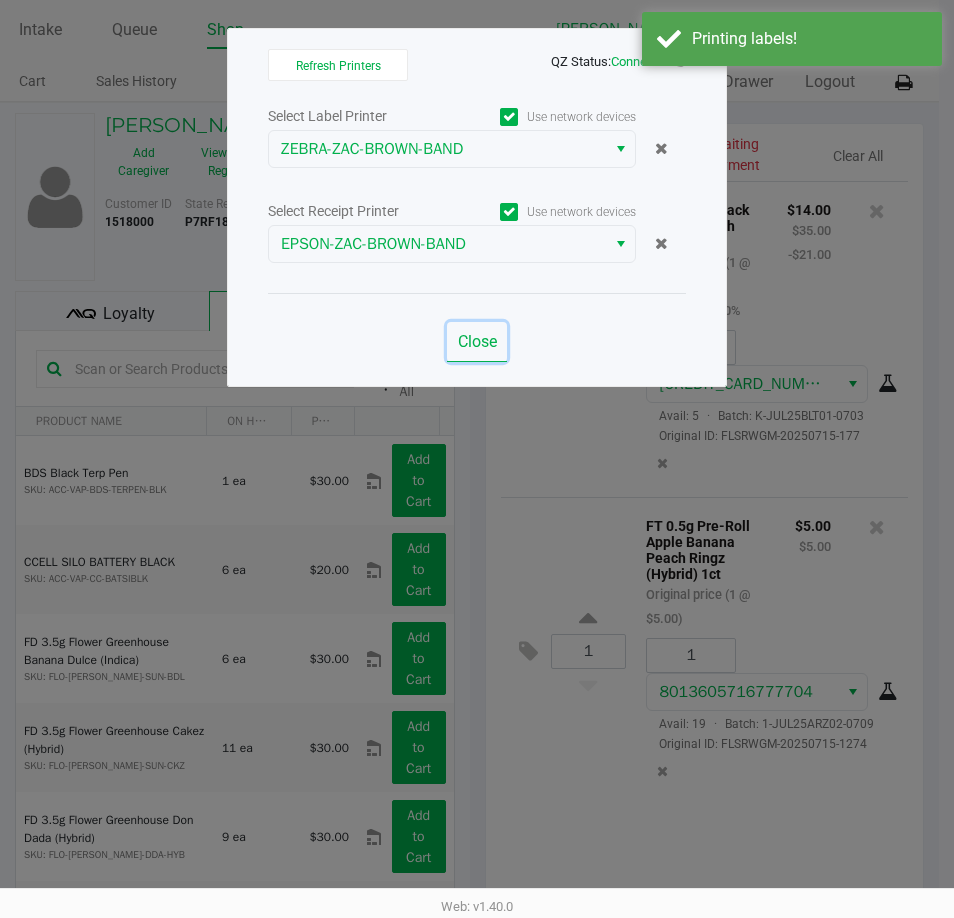 click on "Close" 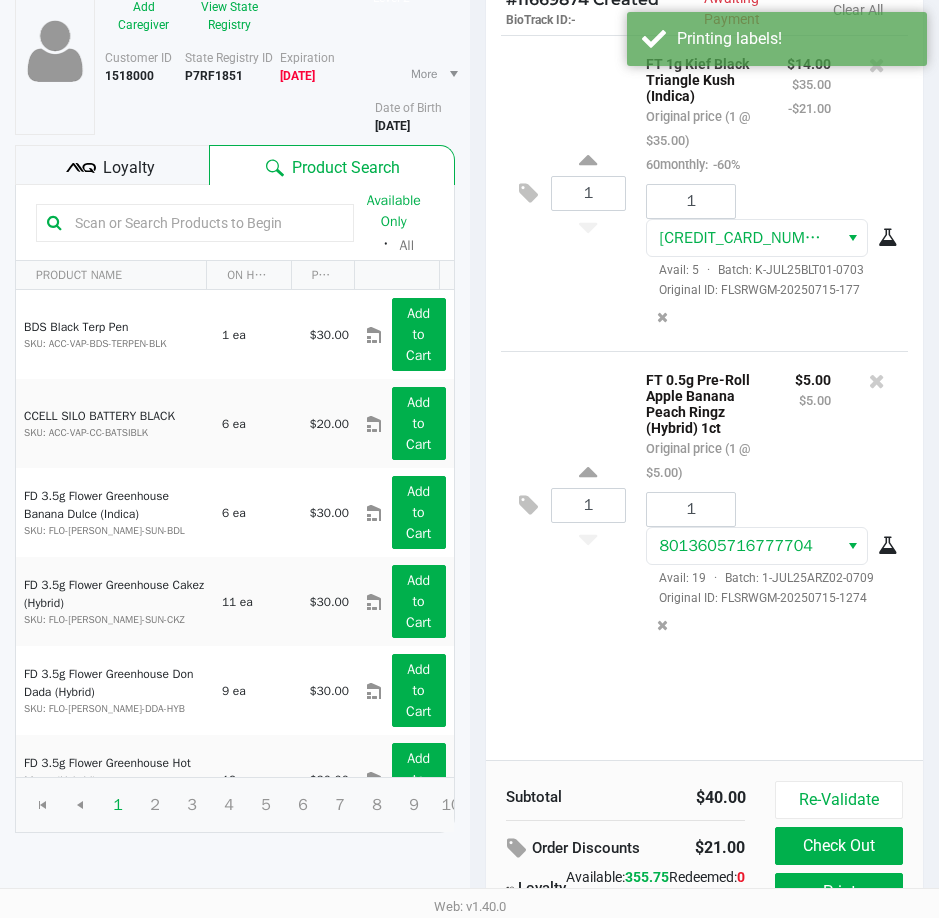 scroll, scrollTop: 254, scrollLeft: 0, axis: vertical 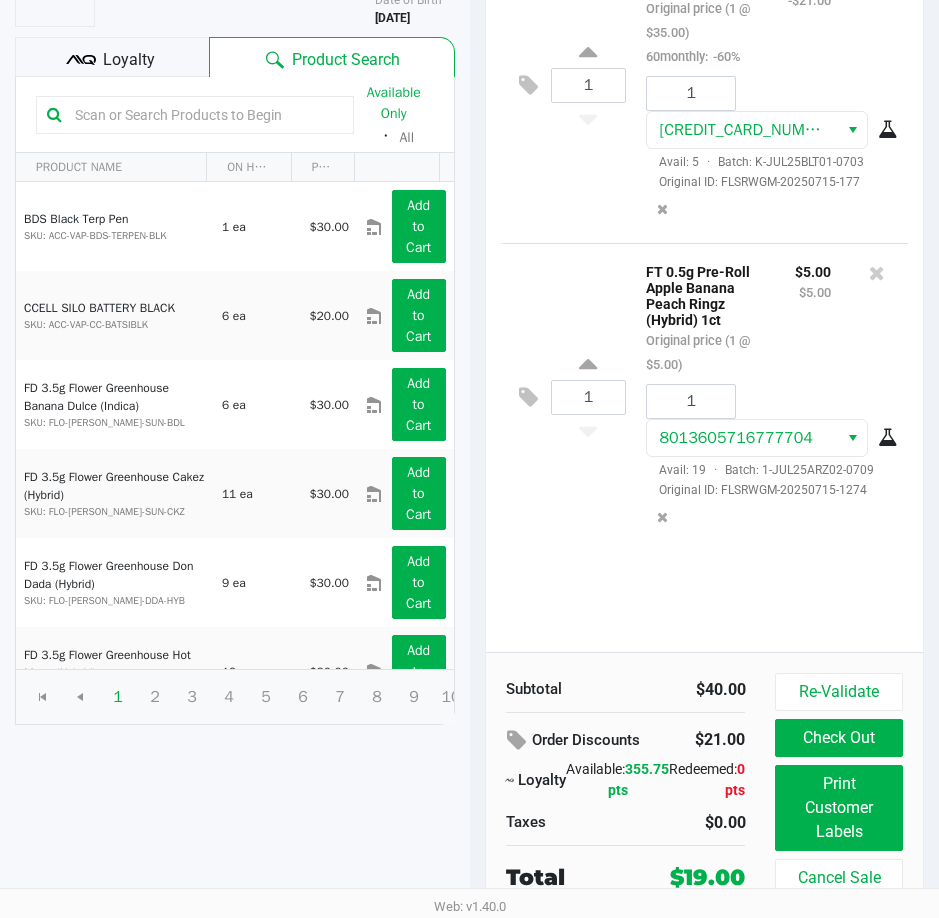 click on "Available Only  ᛫  All" 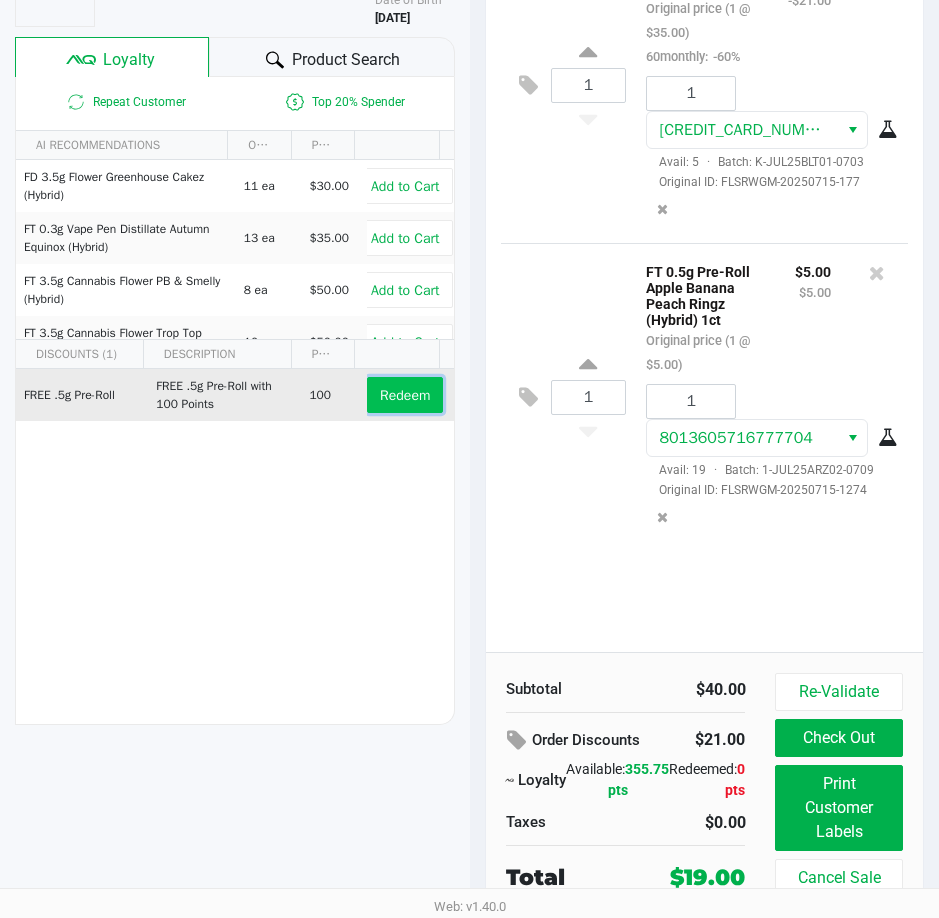 click on "Redeem" 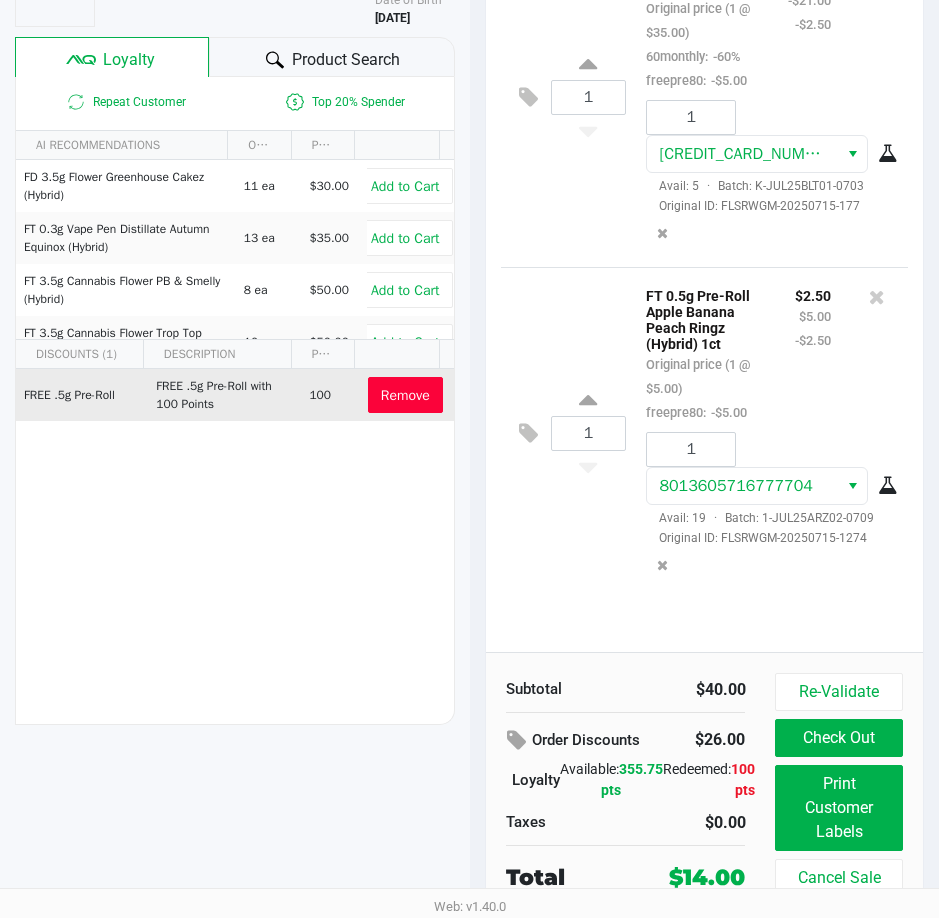 click on "1  FT 0.5g Pre-Roll Apple Banana Peach Ringz (Hybrid) 1ct   Original price (1 @ $5.00)  freepre80:  -$5.00 $2.50 $5.00 -$2.50 1 8013605716777704  Avail: 19  ·  Batch: 1-JUL25ARZ02-0709   Original ID: FLSRWGM-20250715-1274" 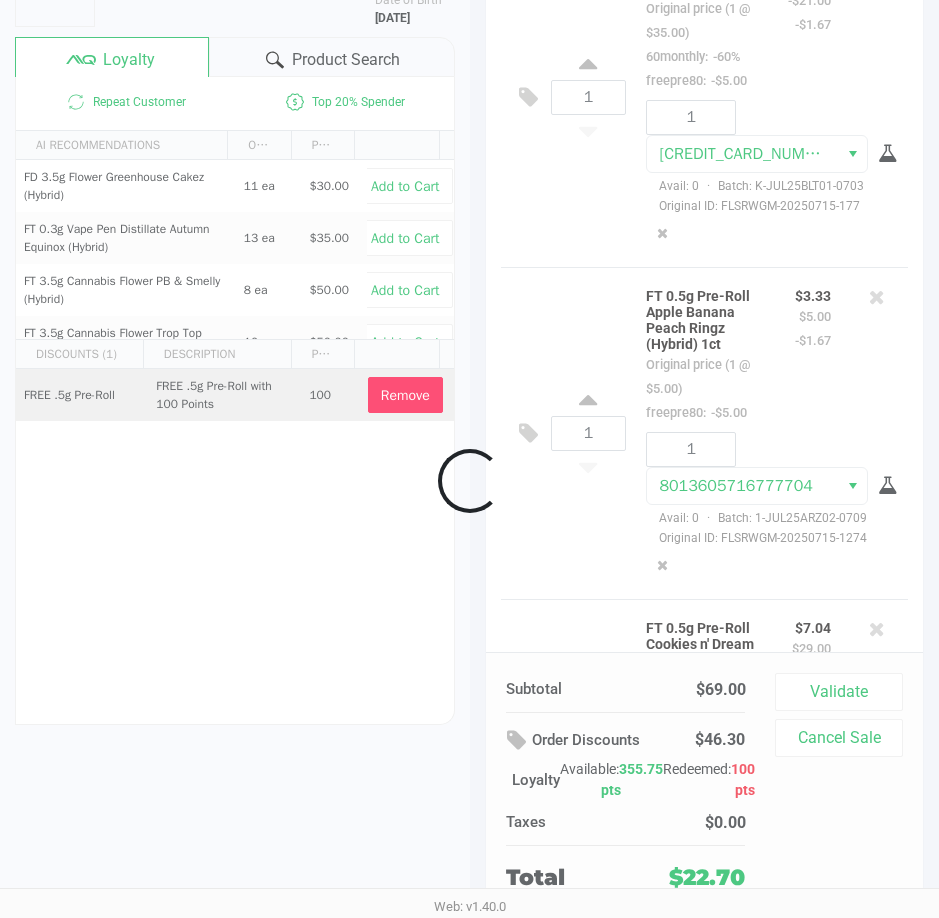scroll, scrollTop: 251, scrollLeft: 0, axis: vertical 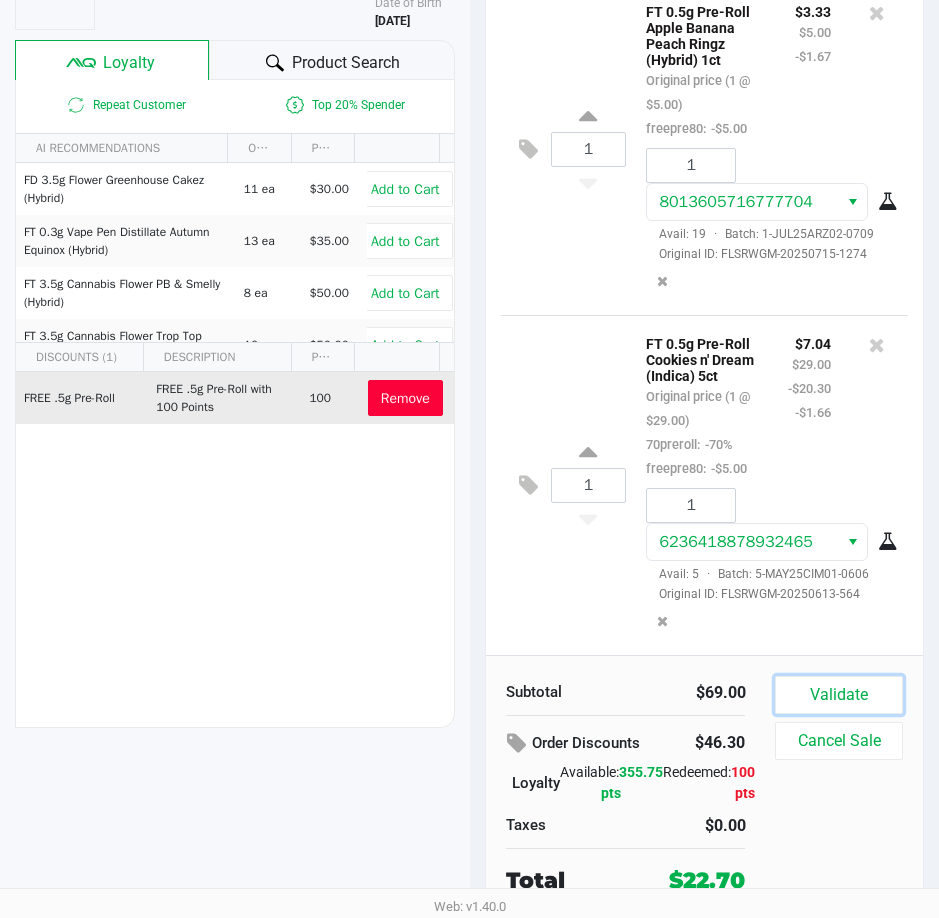 click on "Validate" 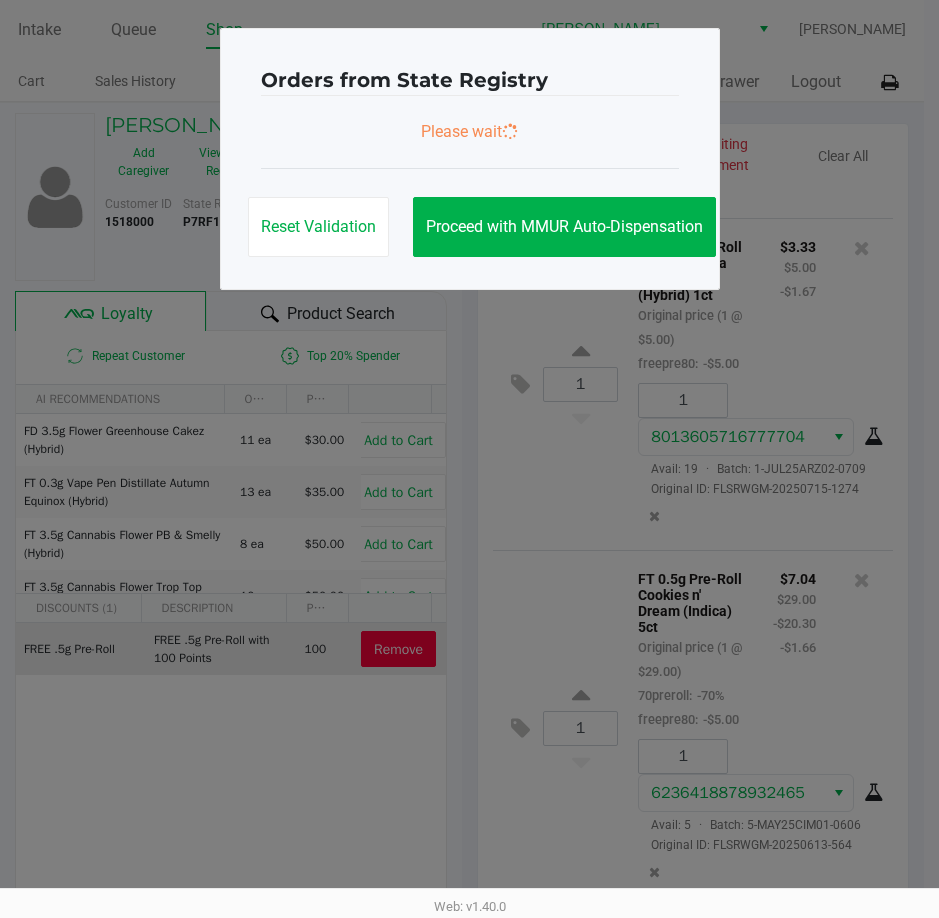scroll, scrollTop: 0, scrollLeft: 0, axis: both 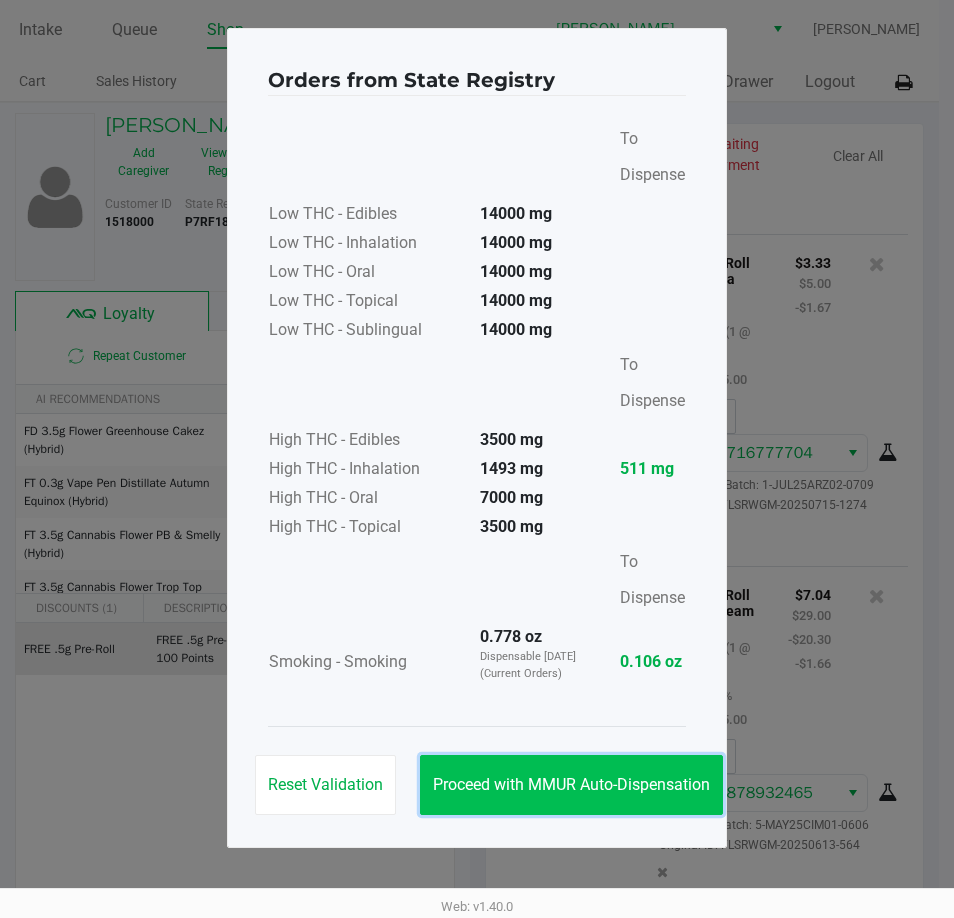 click on "Proceed with MMUR Auto-Dispensation" 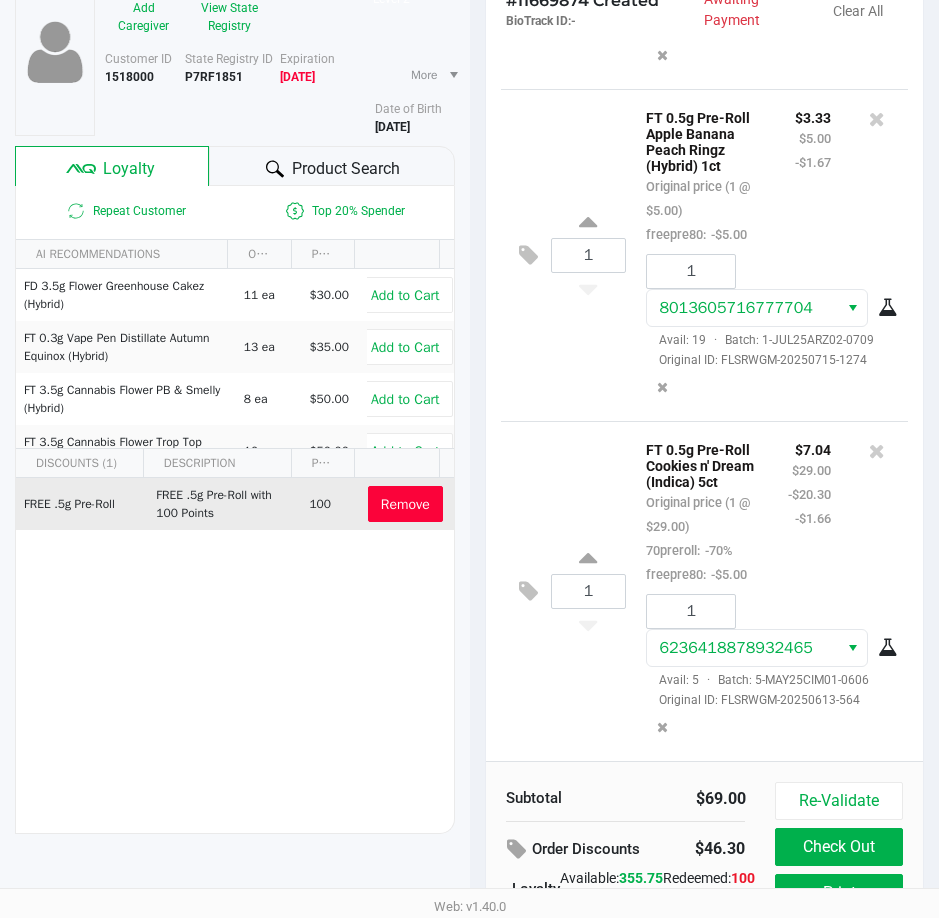 scroll, scrollTop: 254, scrollLeft: 0, axis: vertical 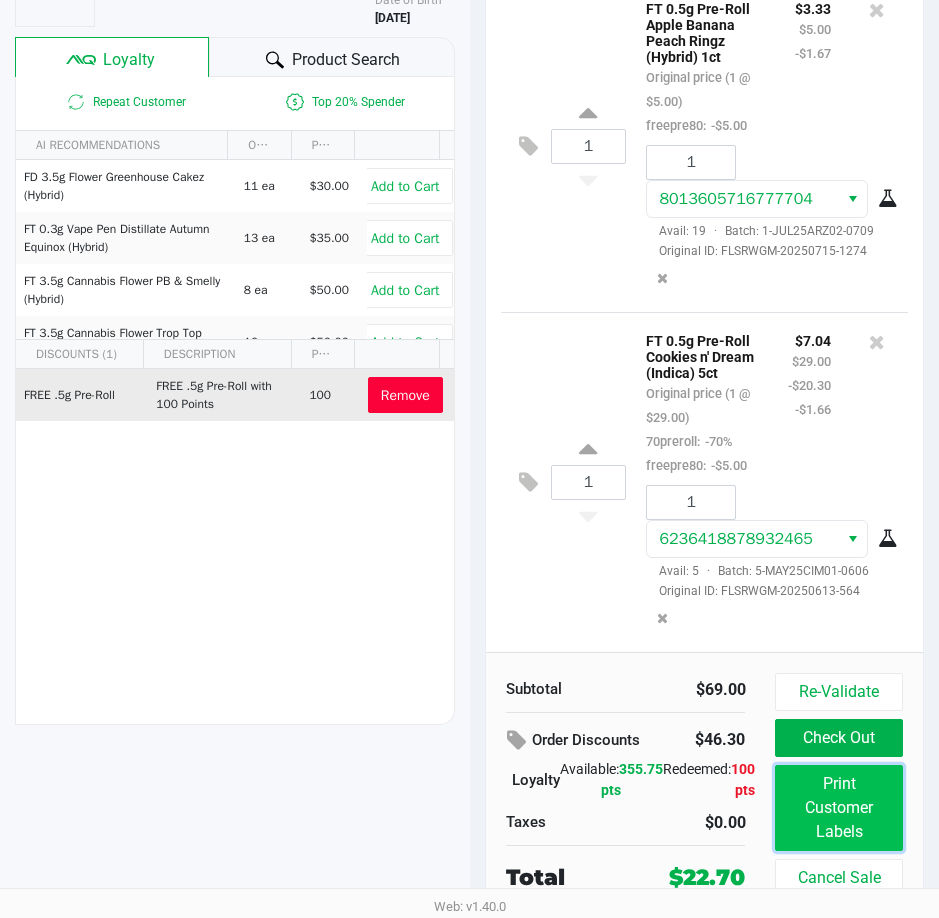 click on "Print Customer Labels" 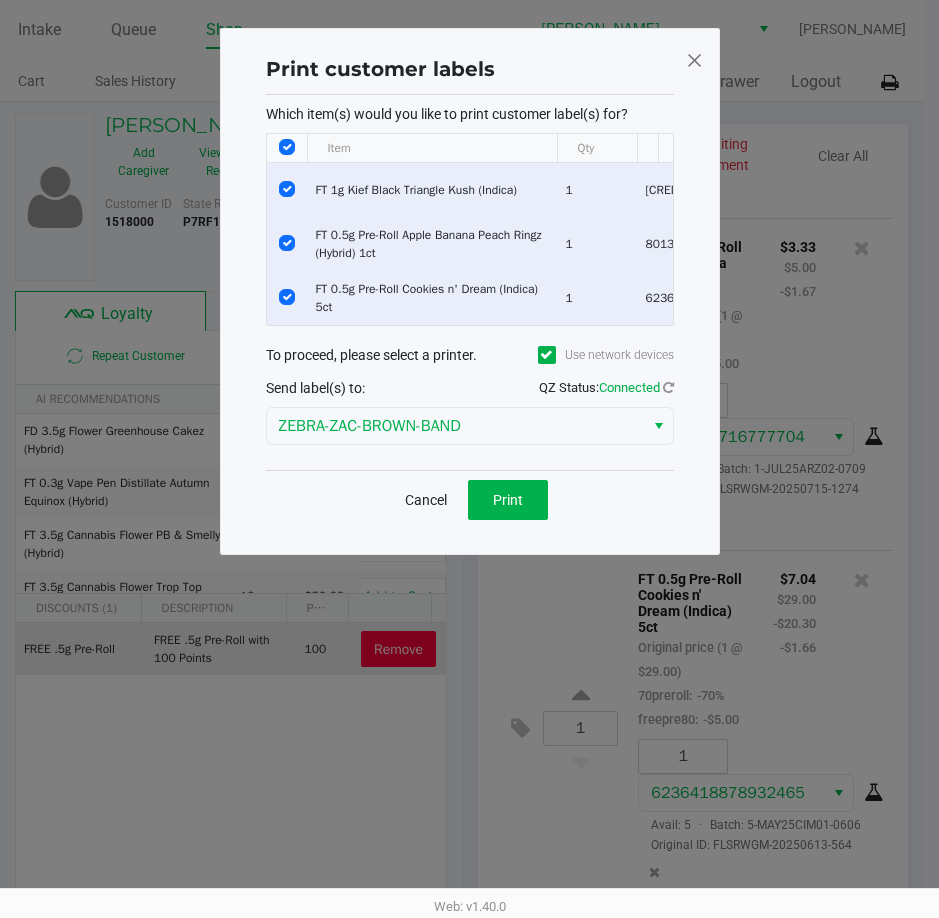 scroll, scrollTop: 0, scrollLeft: 0, axis: both 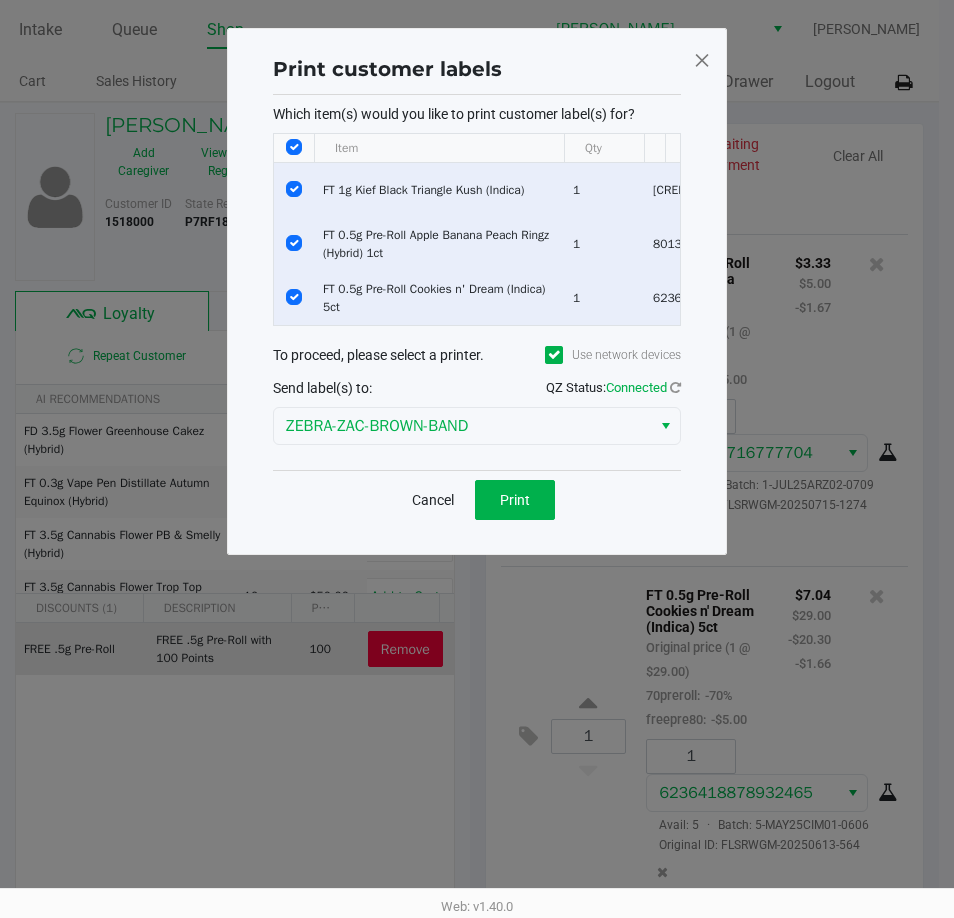 click 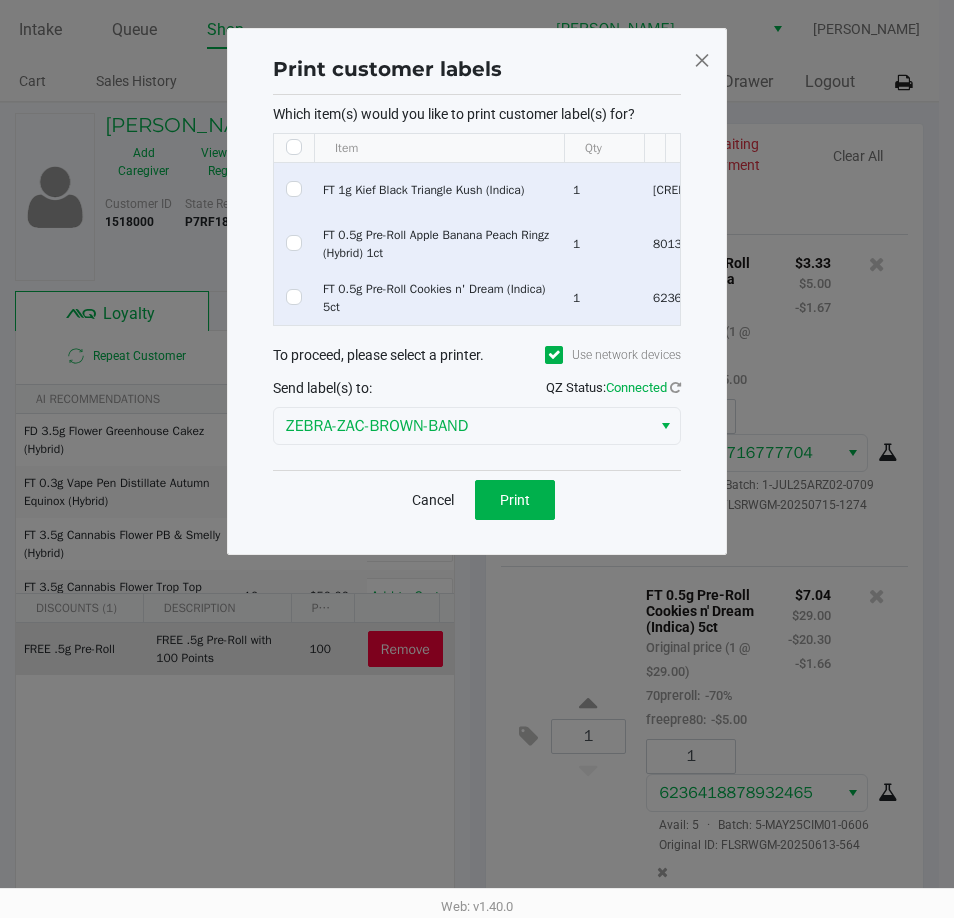 checkbox on "false" 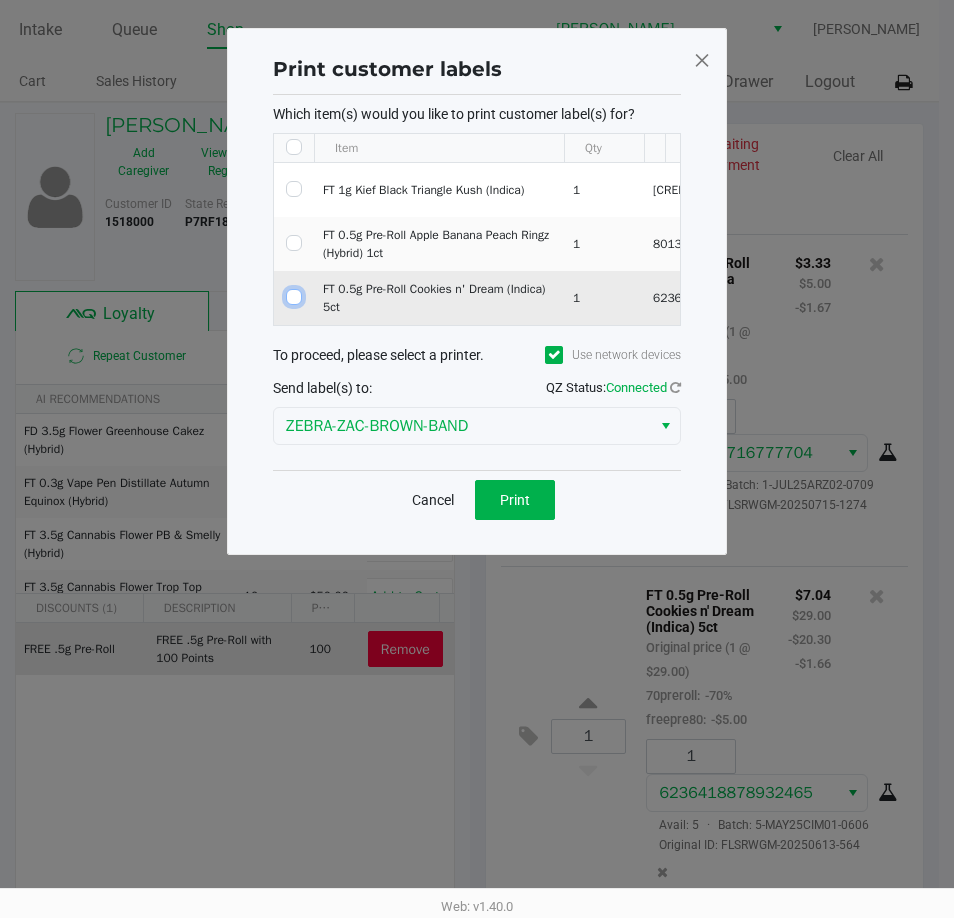 click at bounding box center [294, 297] 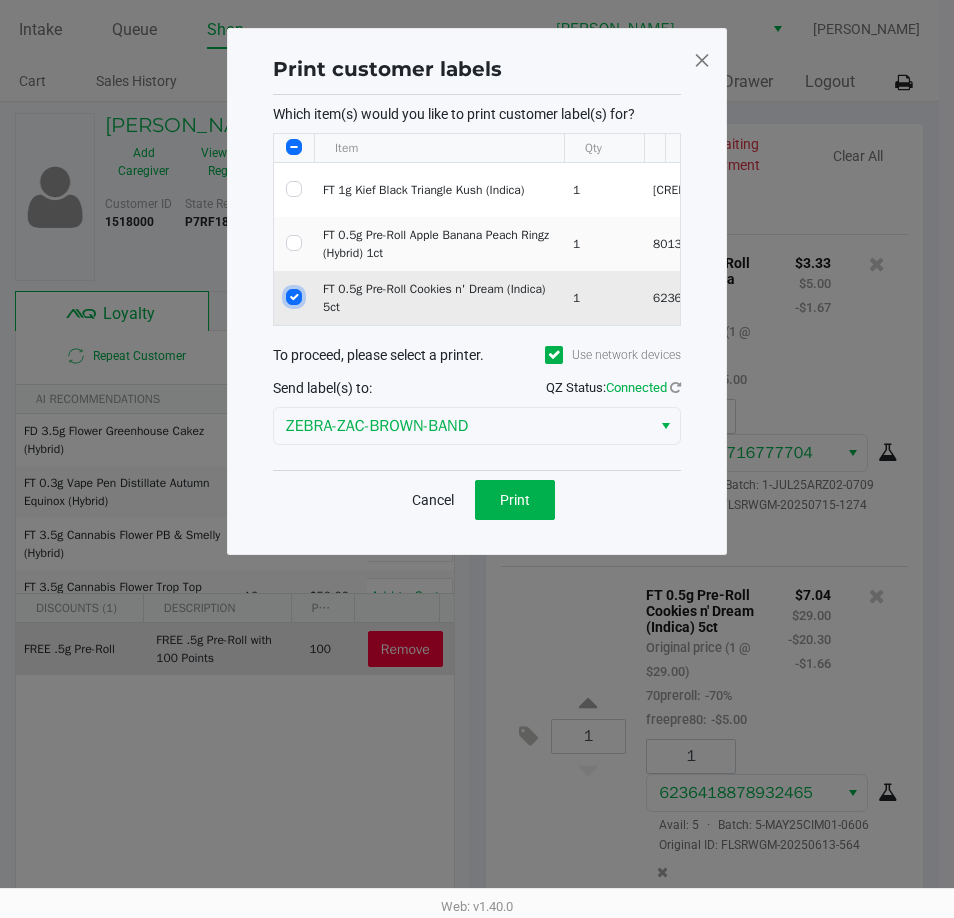 checkbox on "true" 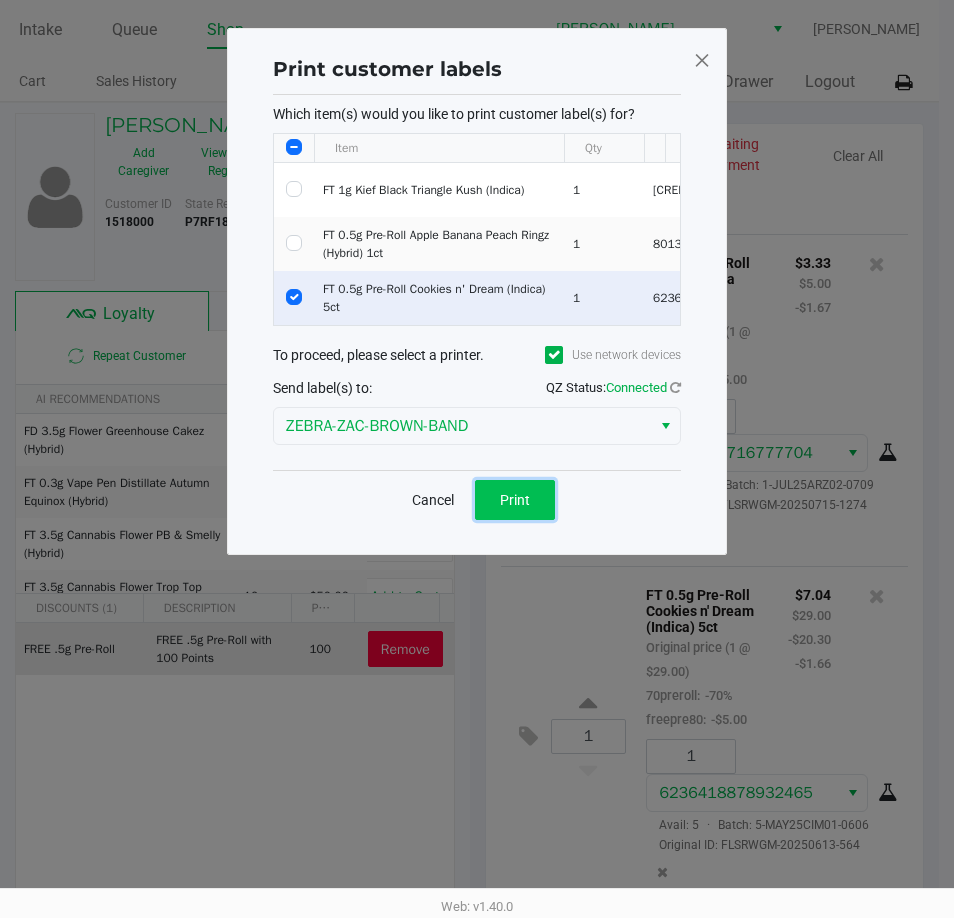 click on "Print" 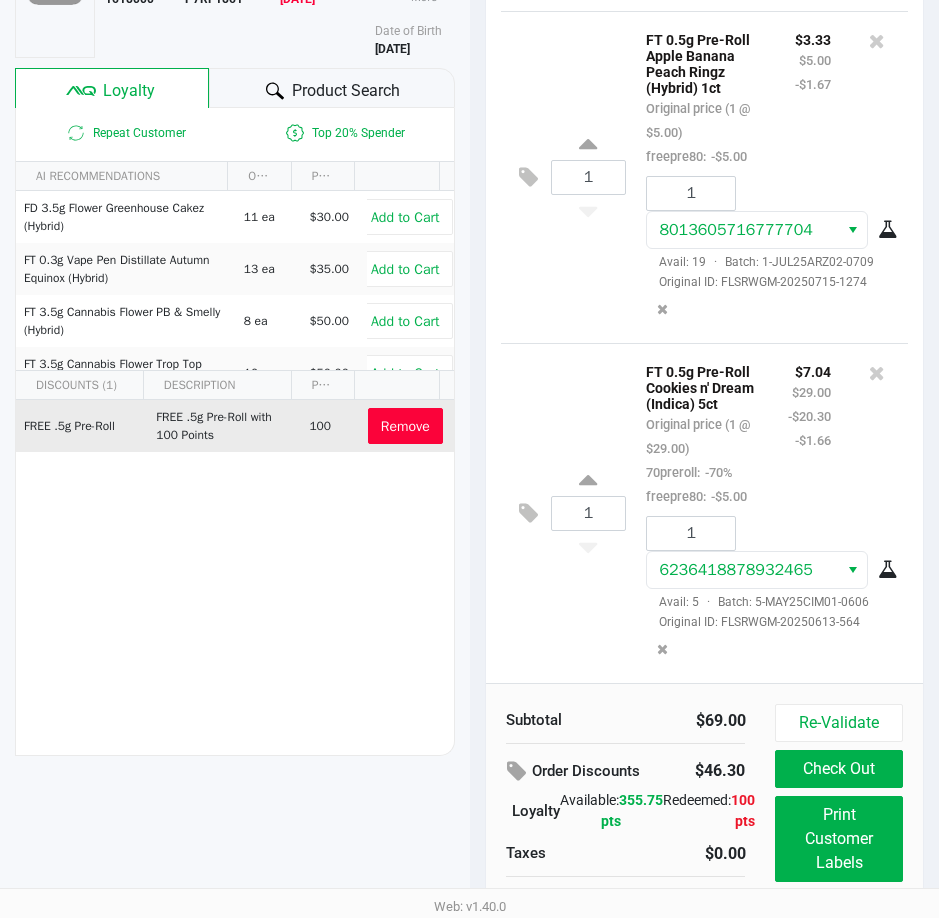 scroll, scrollTop: 254, scrollLeft: 0, axis: vertical 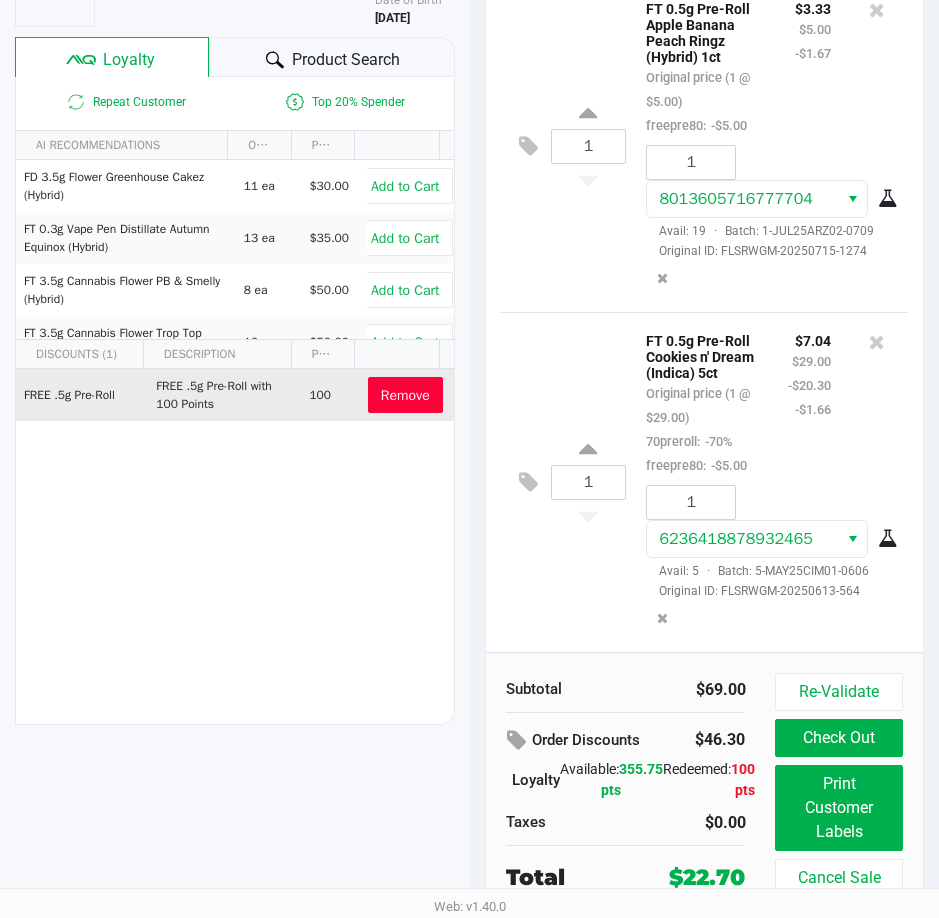 click on "1  FT 0.5g Pre-Roll Cookies n' Dream (Indica) 5ct   Original price (1 @ $29.00)  70preroll:  -70%  freepre80:  -$5.00 $7.04 $29.00 -$20.30 -$1.66 1 6236418878932465  Avail: 5  ·  Batch: 5-MAY25CIM01-0606   Original ID: FLSRWGM-20250613-564" 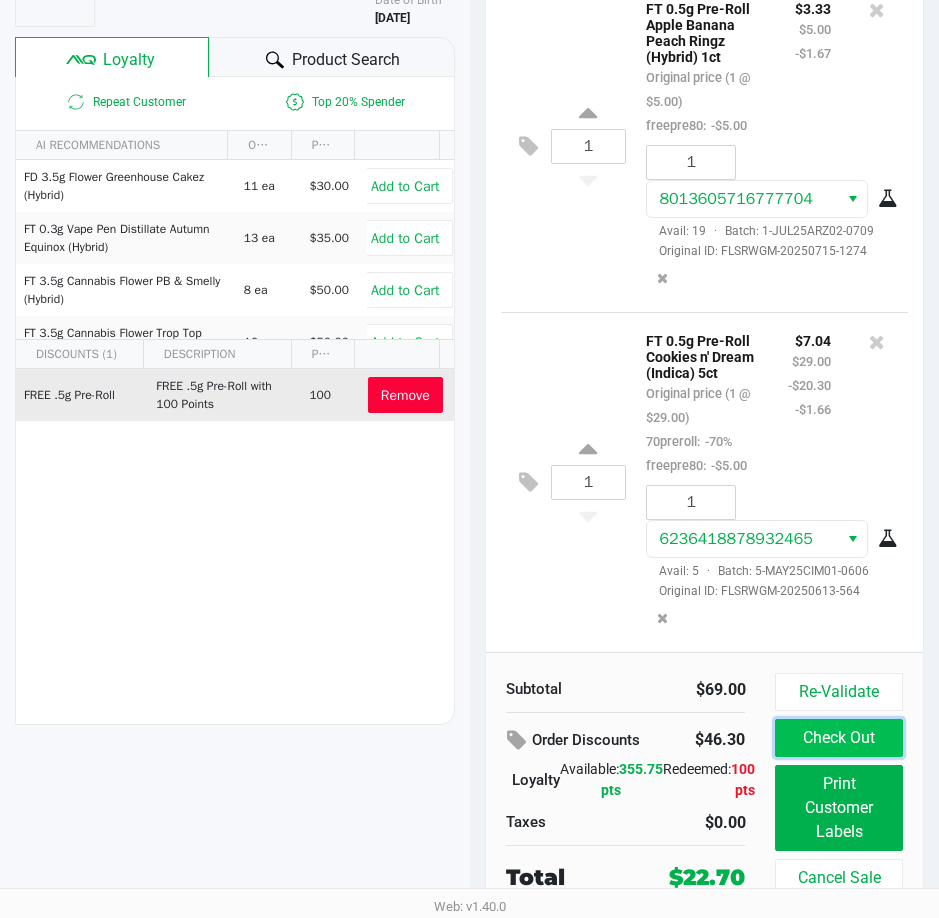 click on "Check Out" 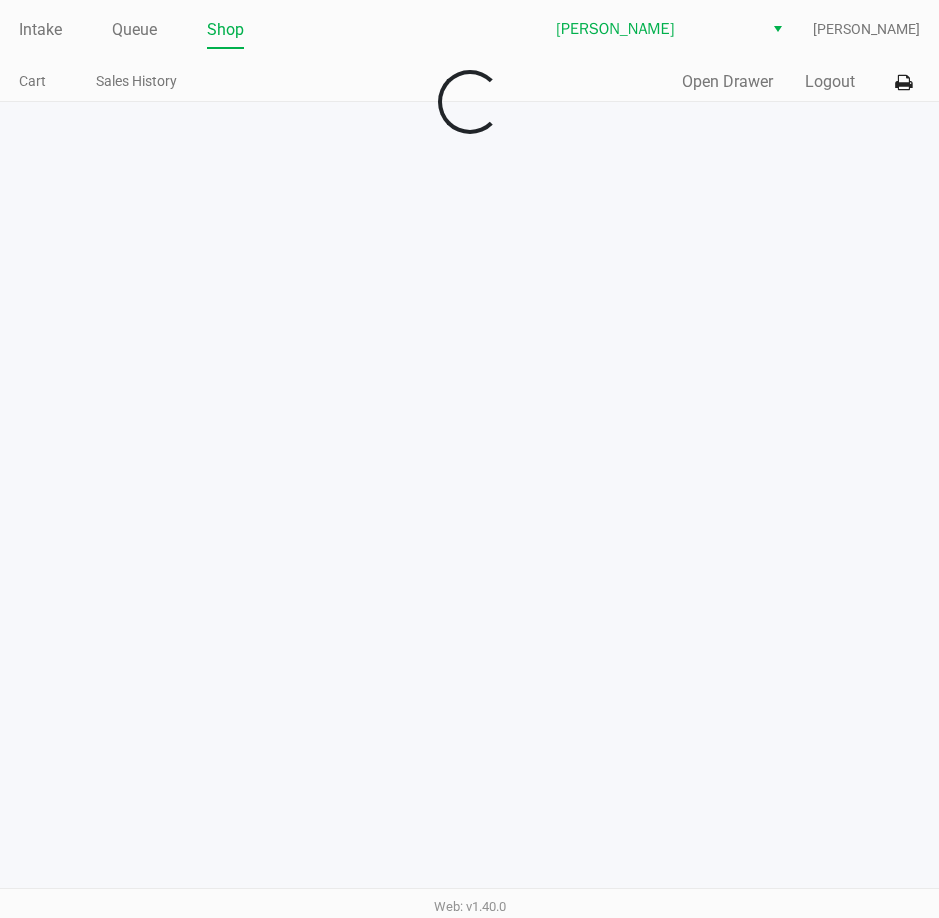 scroll, scrollTop: 0, scrollLeft: 0, axis: both 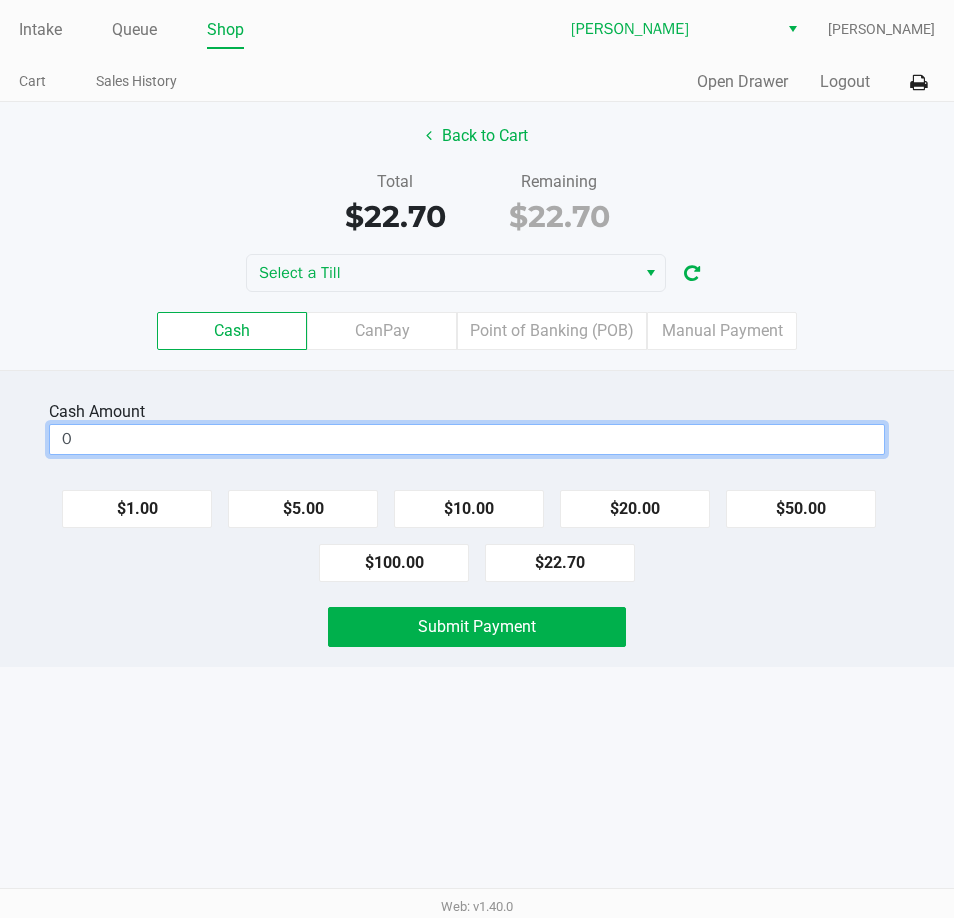 click on "0" at bounding box center (467, 439) 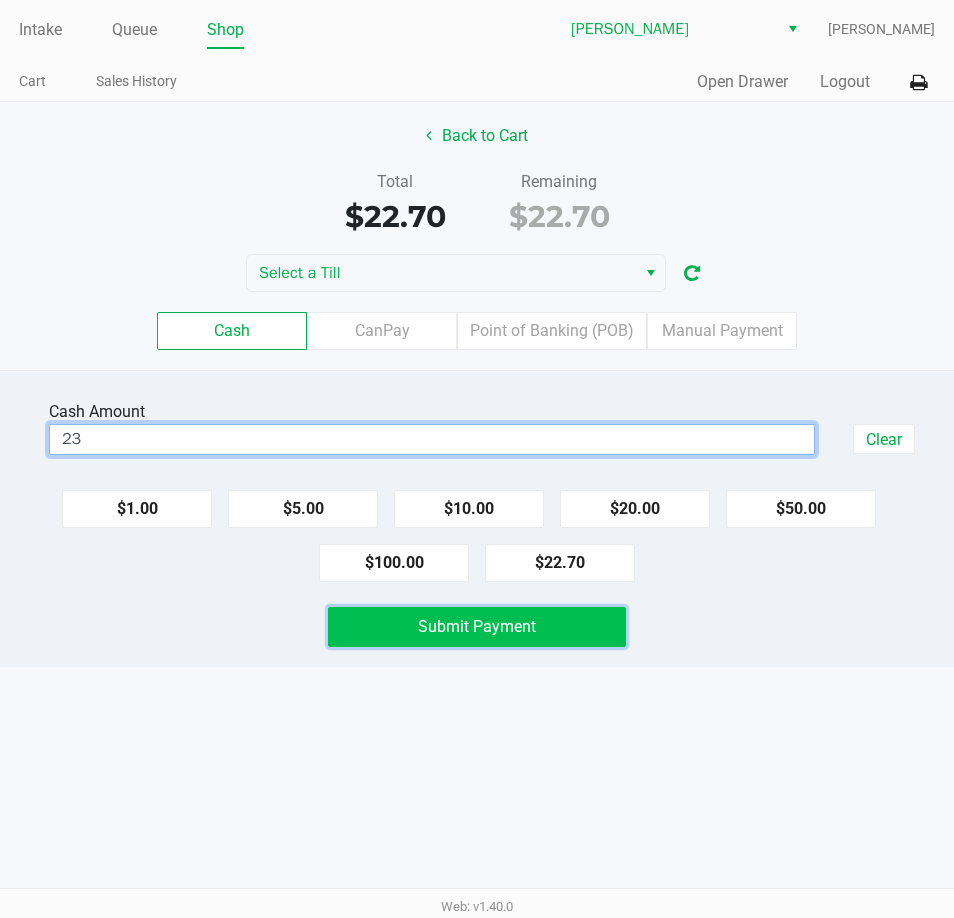 type on "$23.00" 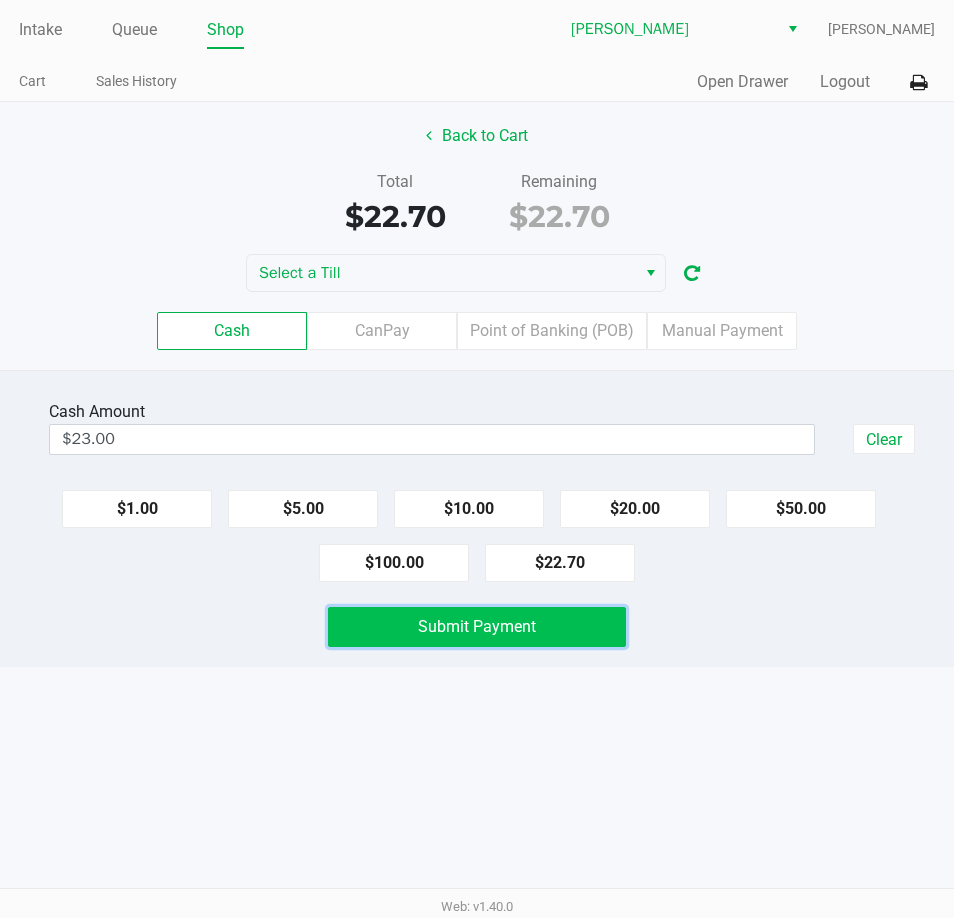 click on "Submit Payment" 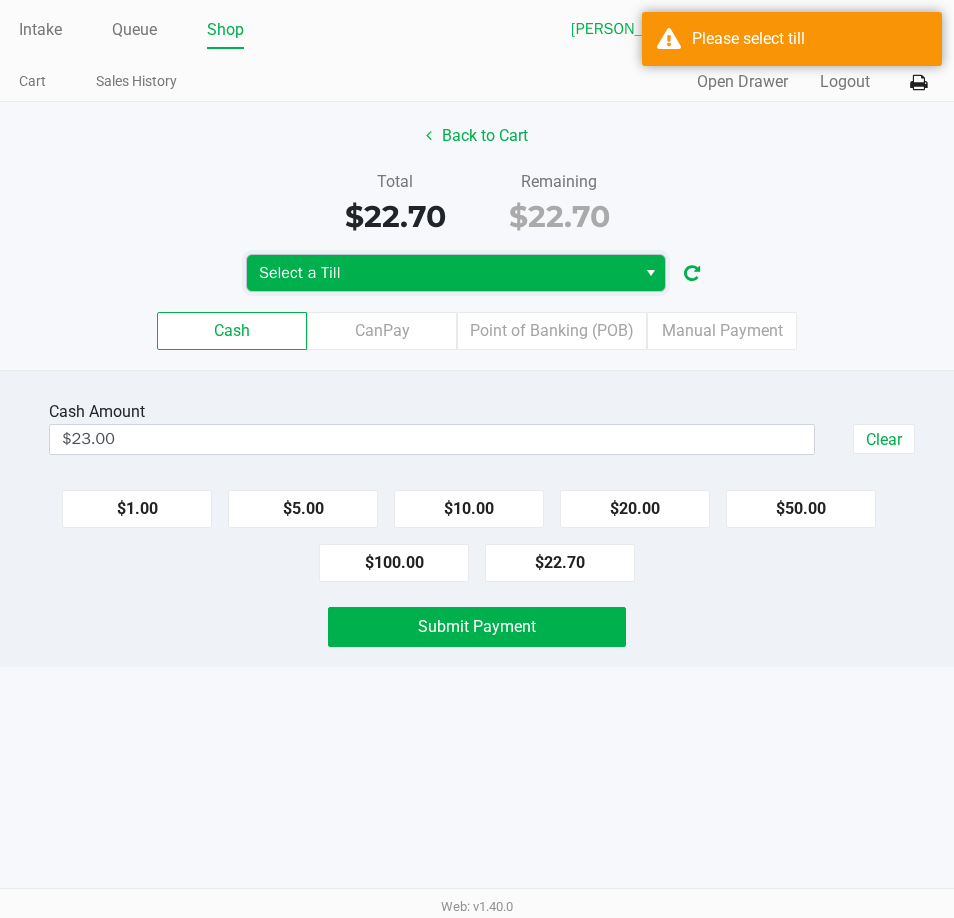 click on "Select a Till" at bounding box center [441, 273] 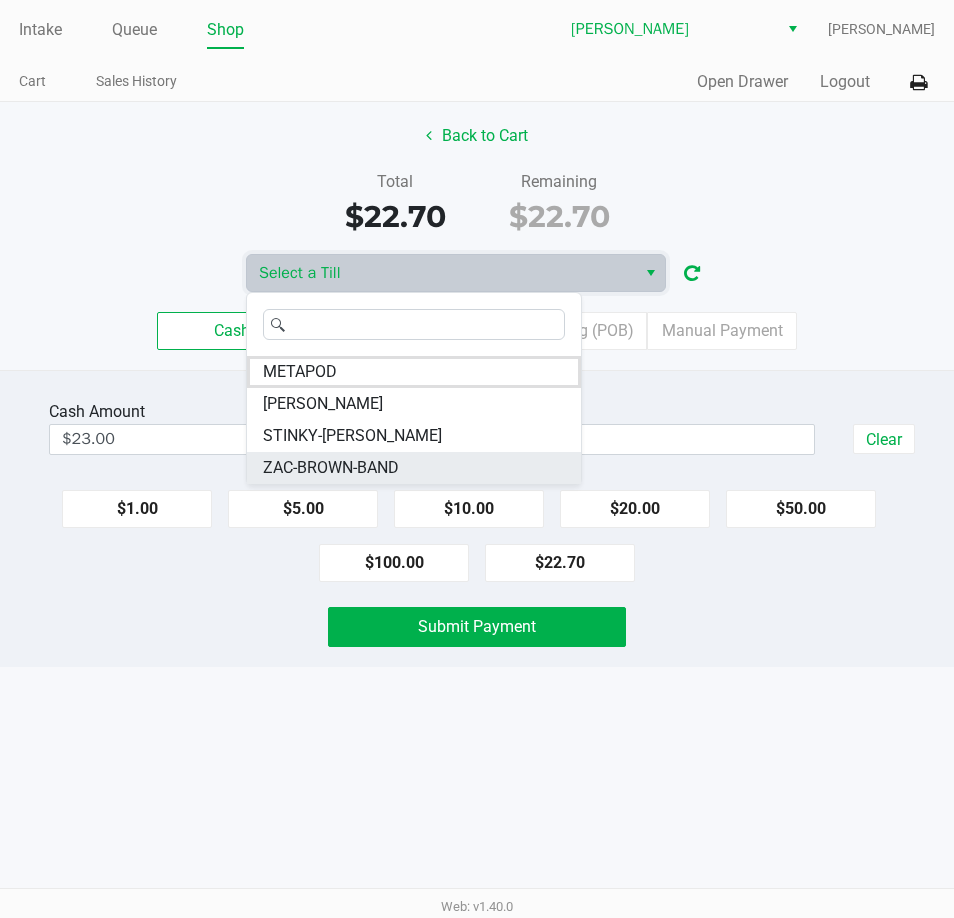 click on "ZAC-BROWN-BAND" at bounding box center (331, 468) 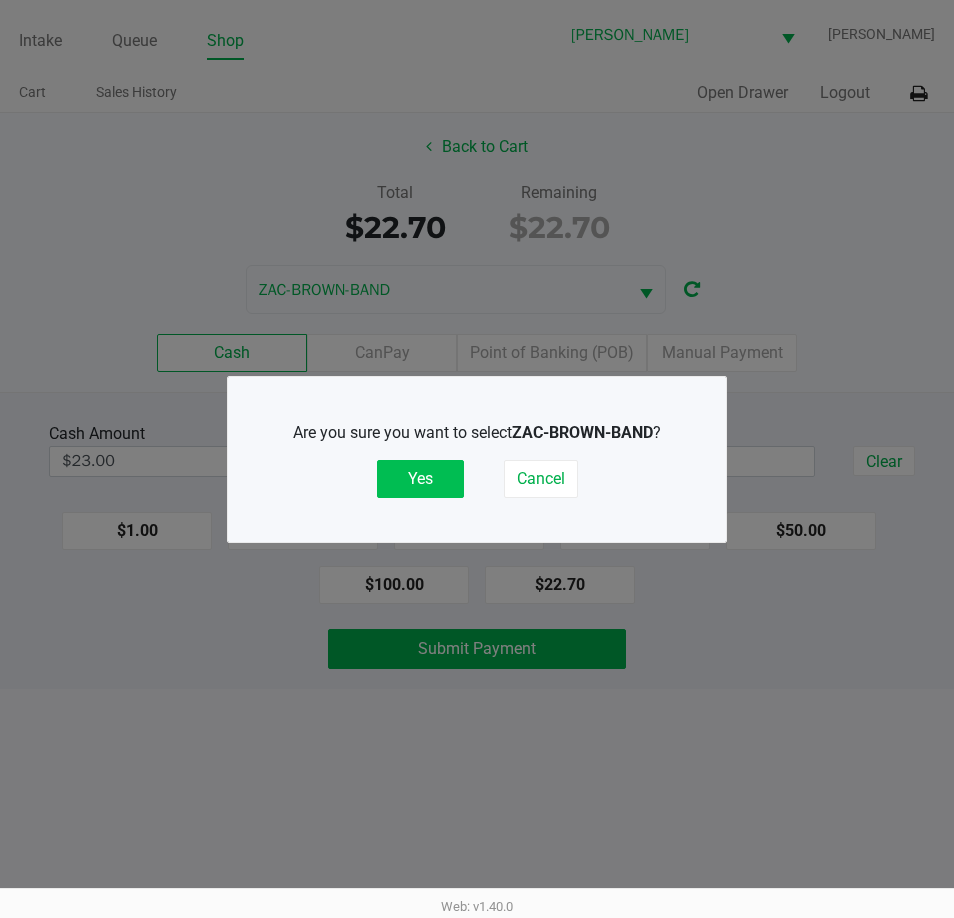 click on "Yes" 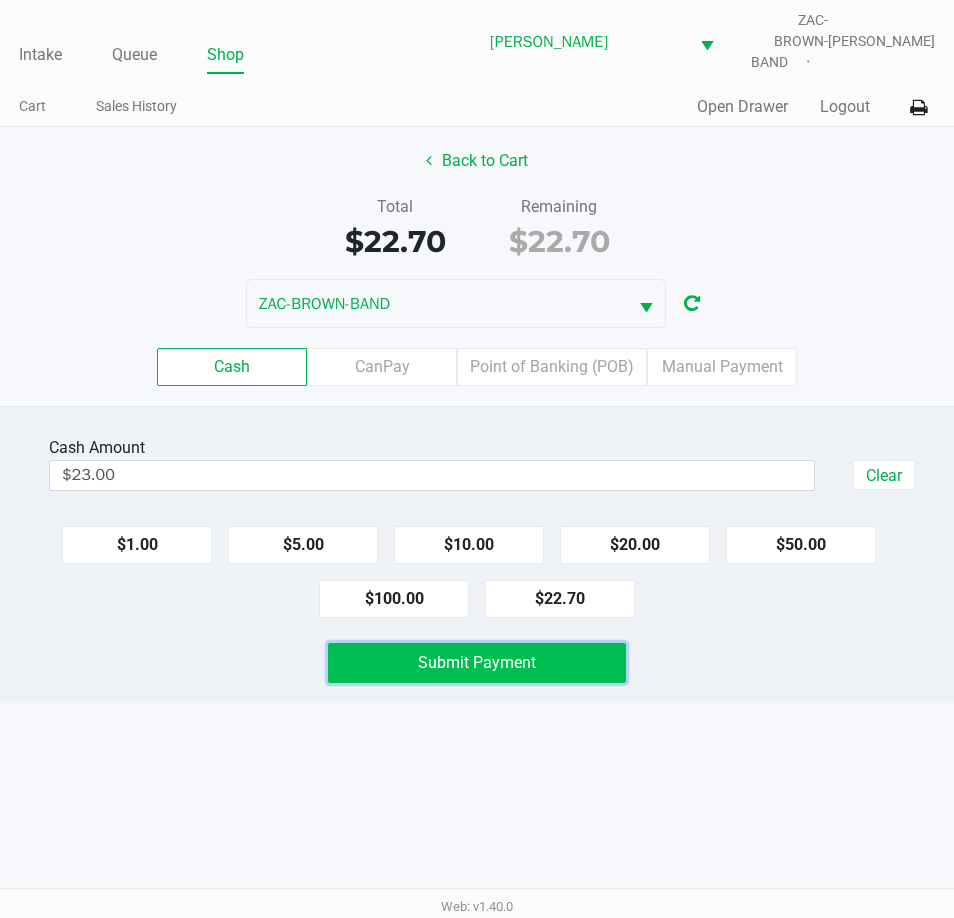 click on "Submit Payment" 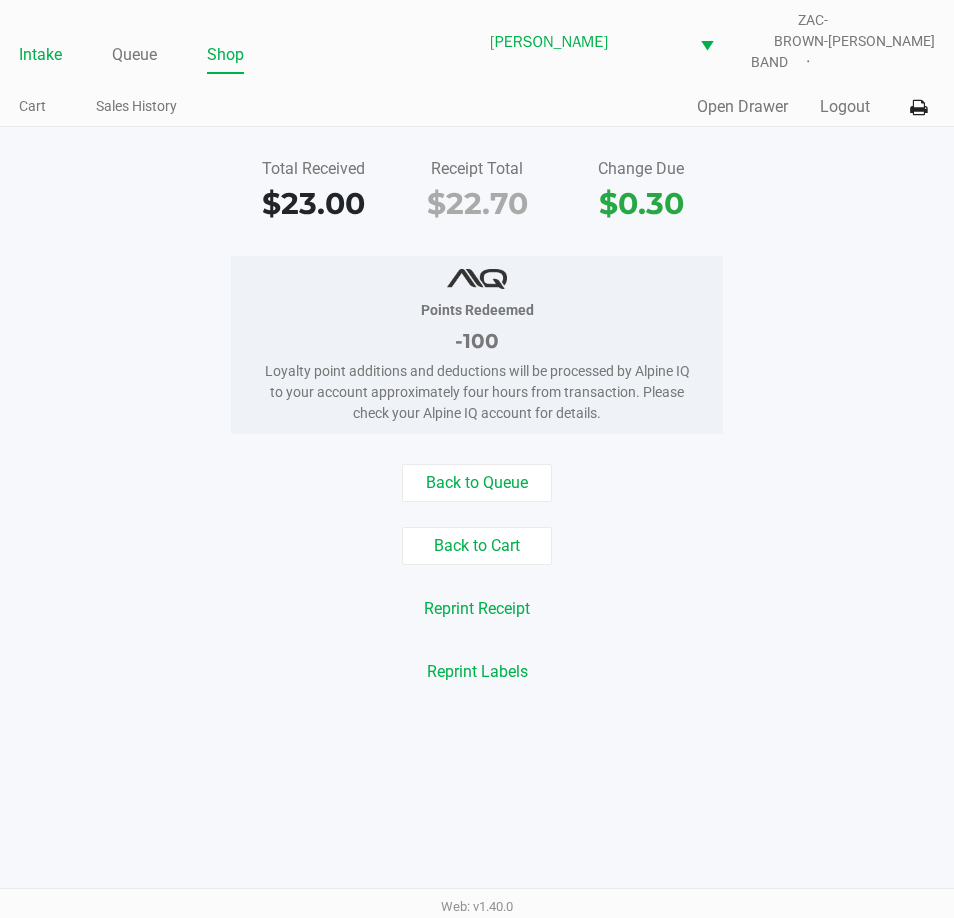 click on "Intake" 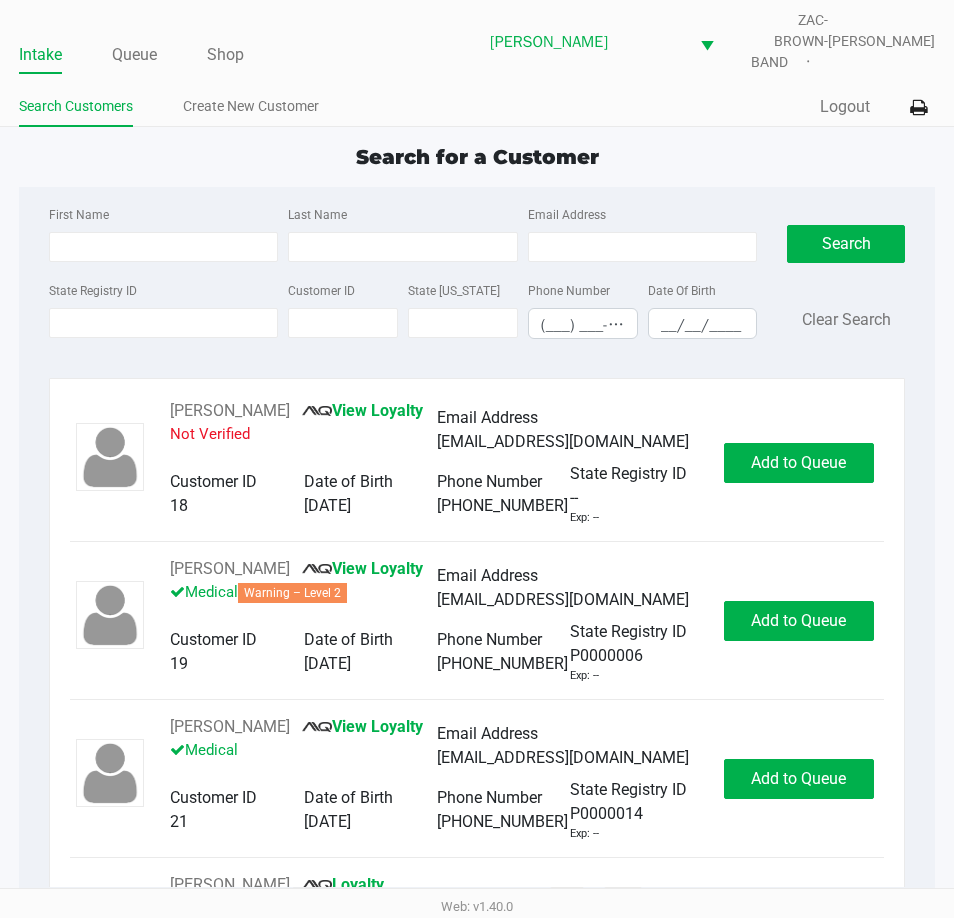 drag, startPoint x: 127, startPoint y: 158, endPoint x: 129, endPoint y: 116, distance: 42.047592 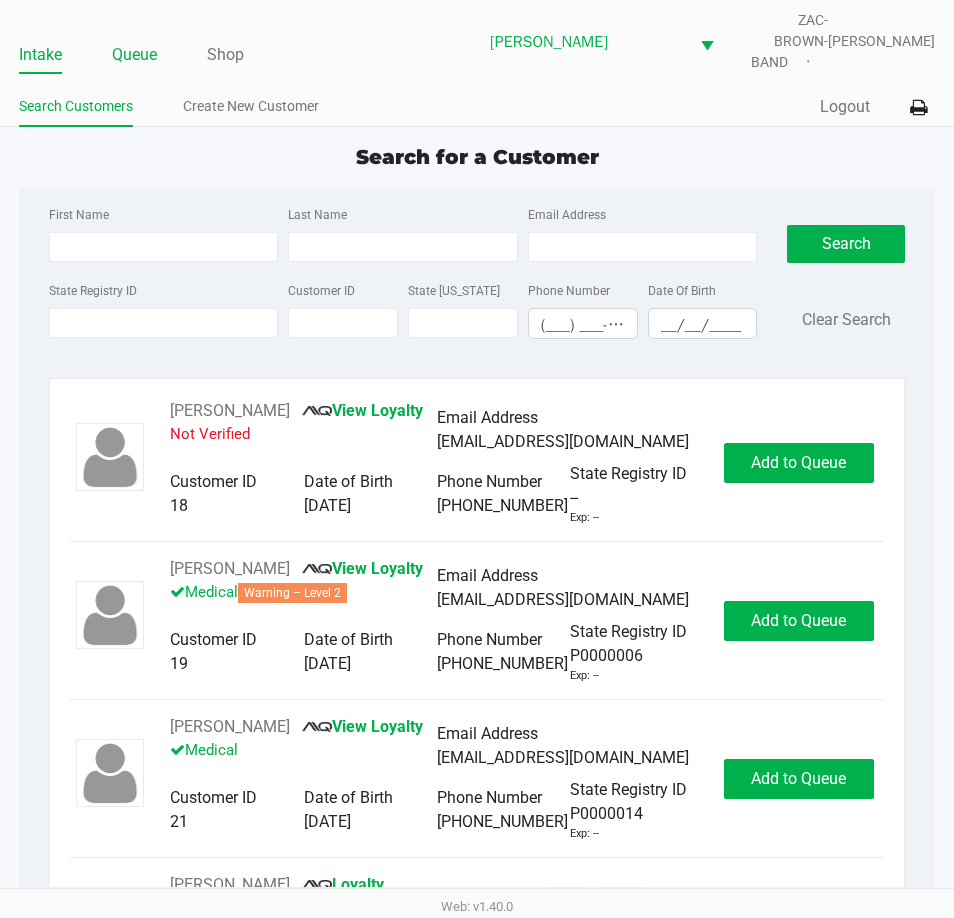 click on "Queue" 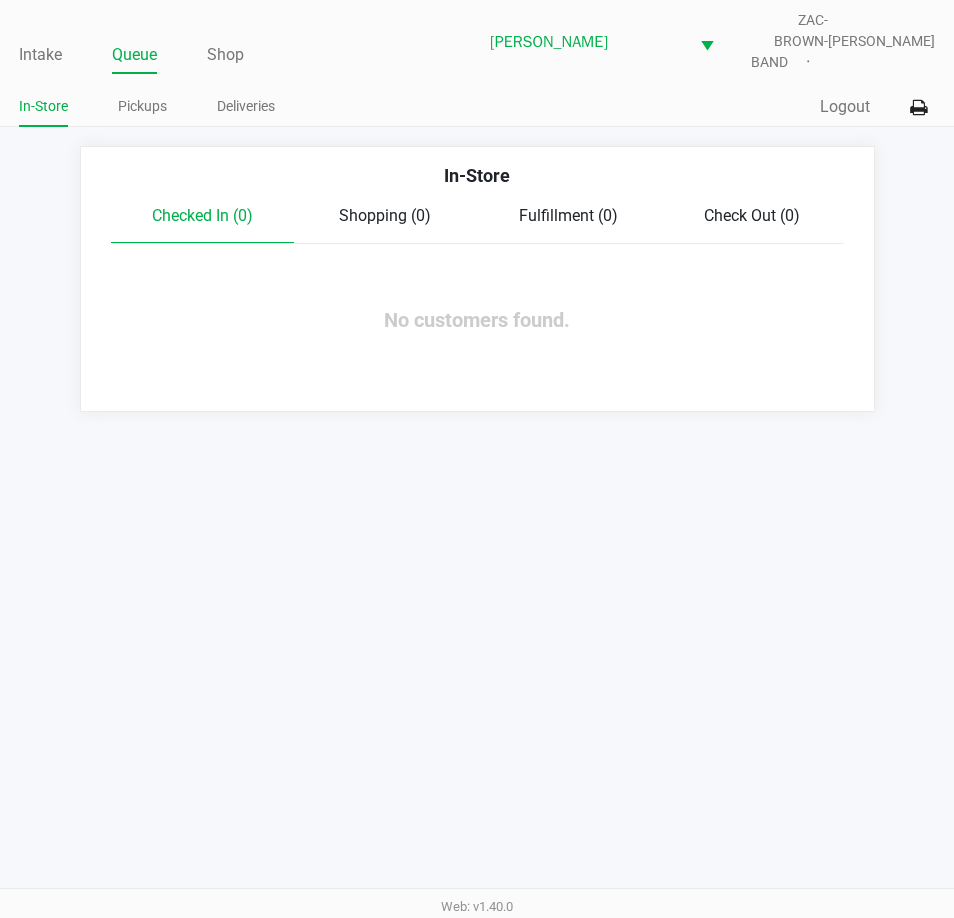 click on "In-Store   Checked In (0)   Shopping (0)   Fulfillment (0)   Check Out (0)  No customers found." 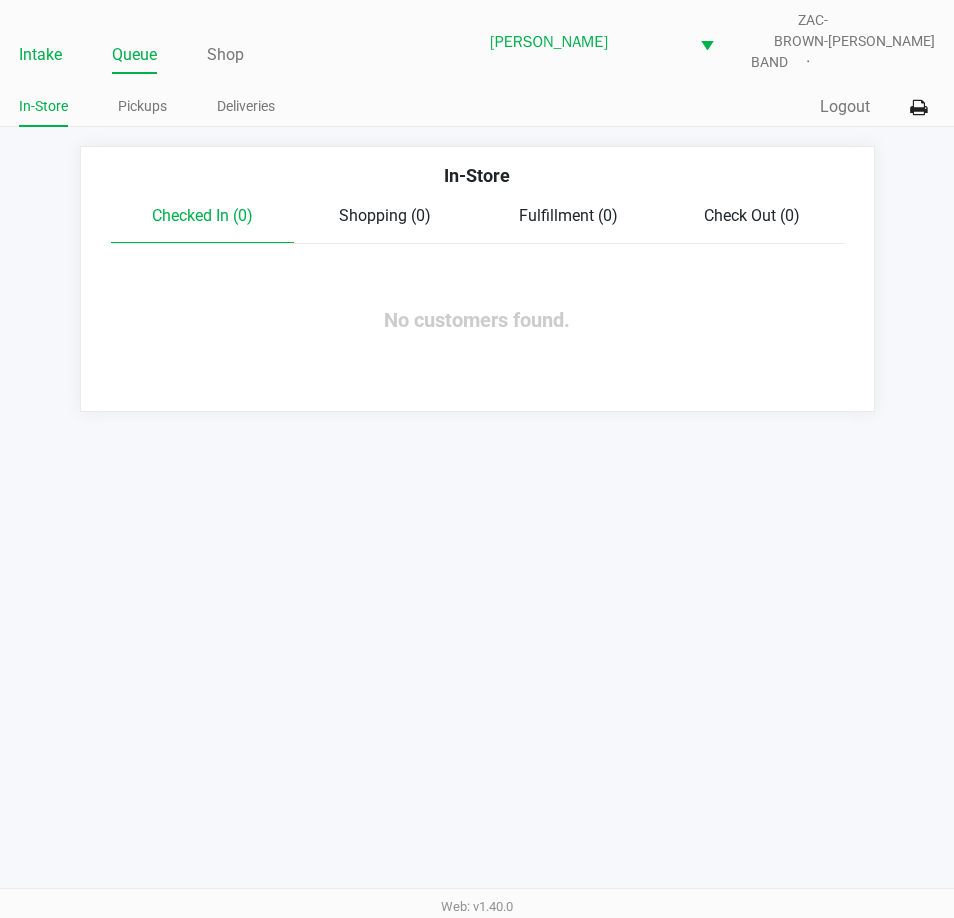 click on "Intake" 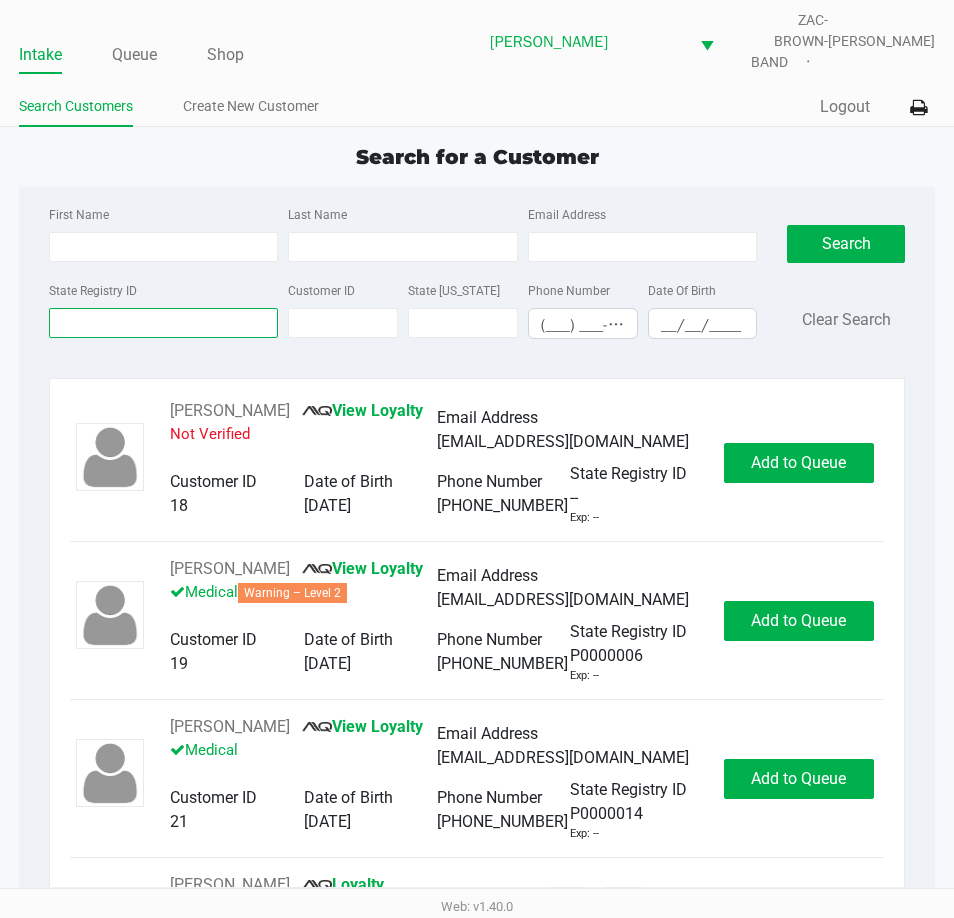 click on "State Registry ID" at bounding box center [163, 323] 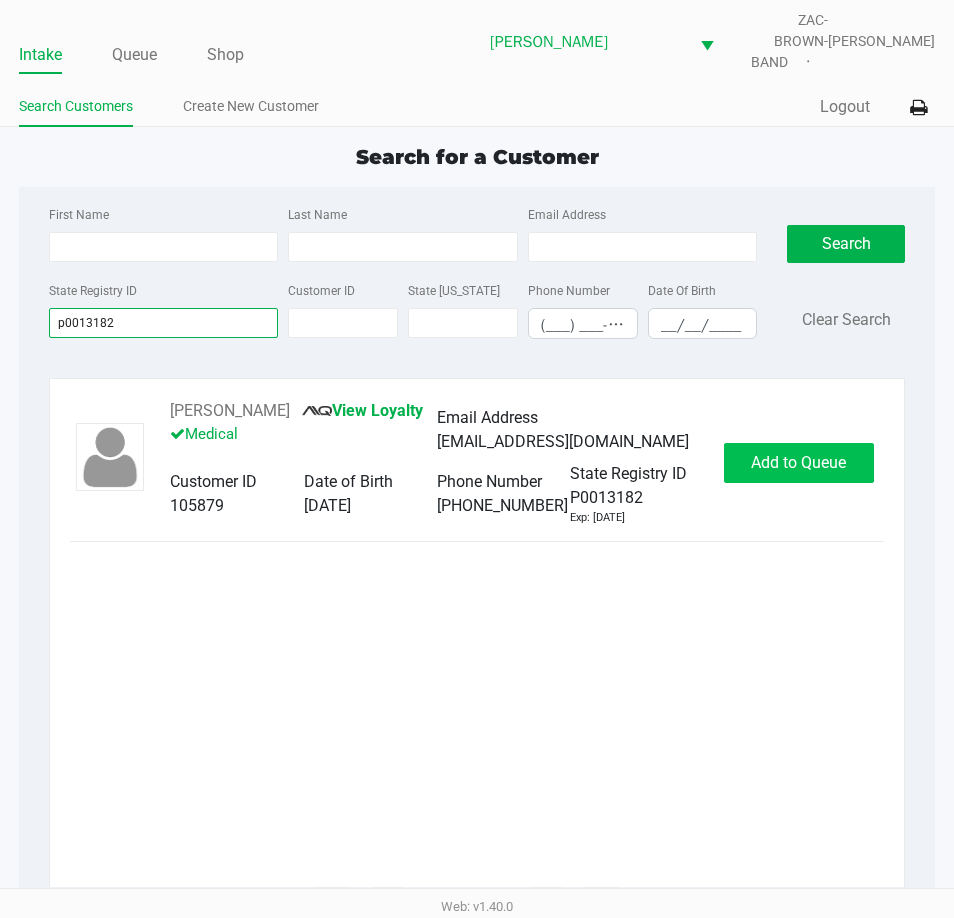 type on "p0013182" 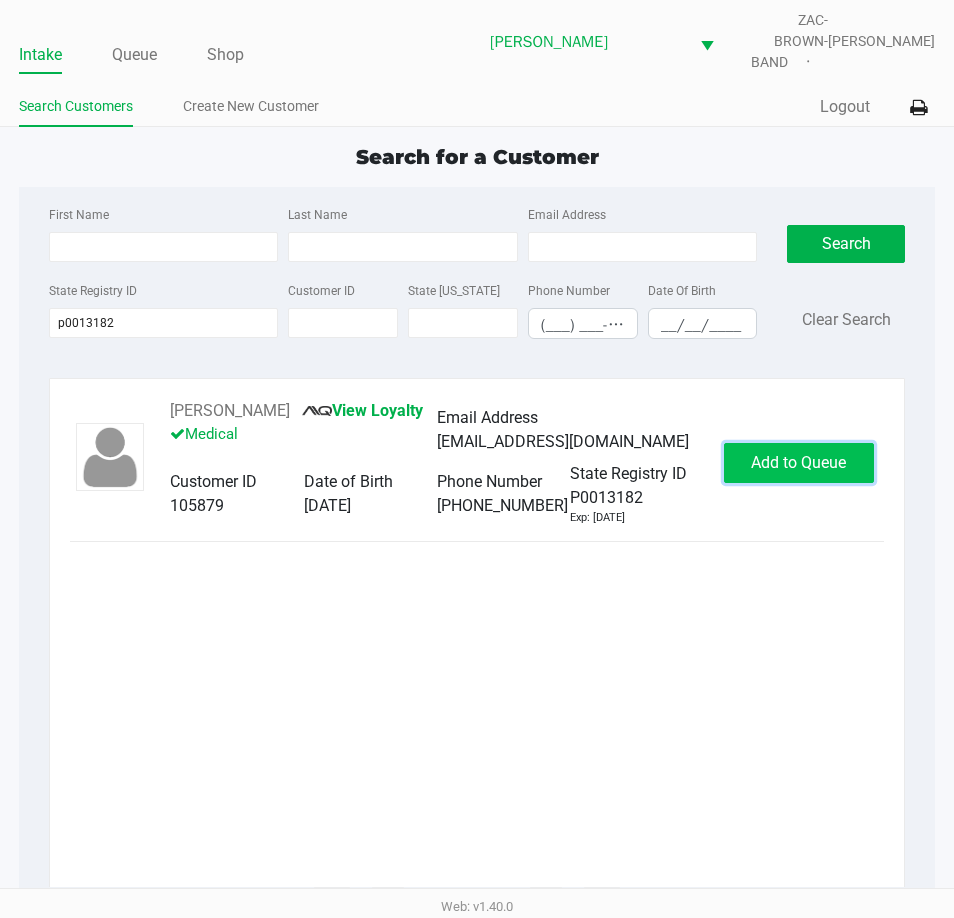 click on "Add to Queue" 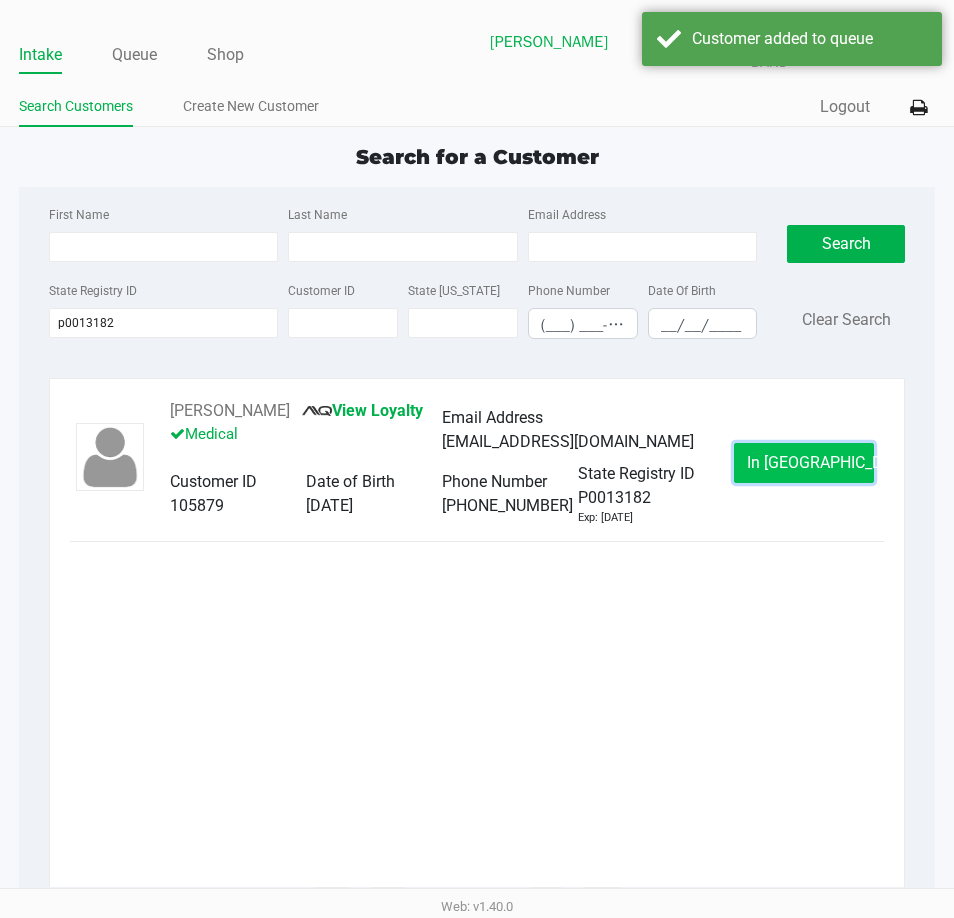 click on "In Queue" 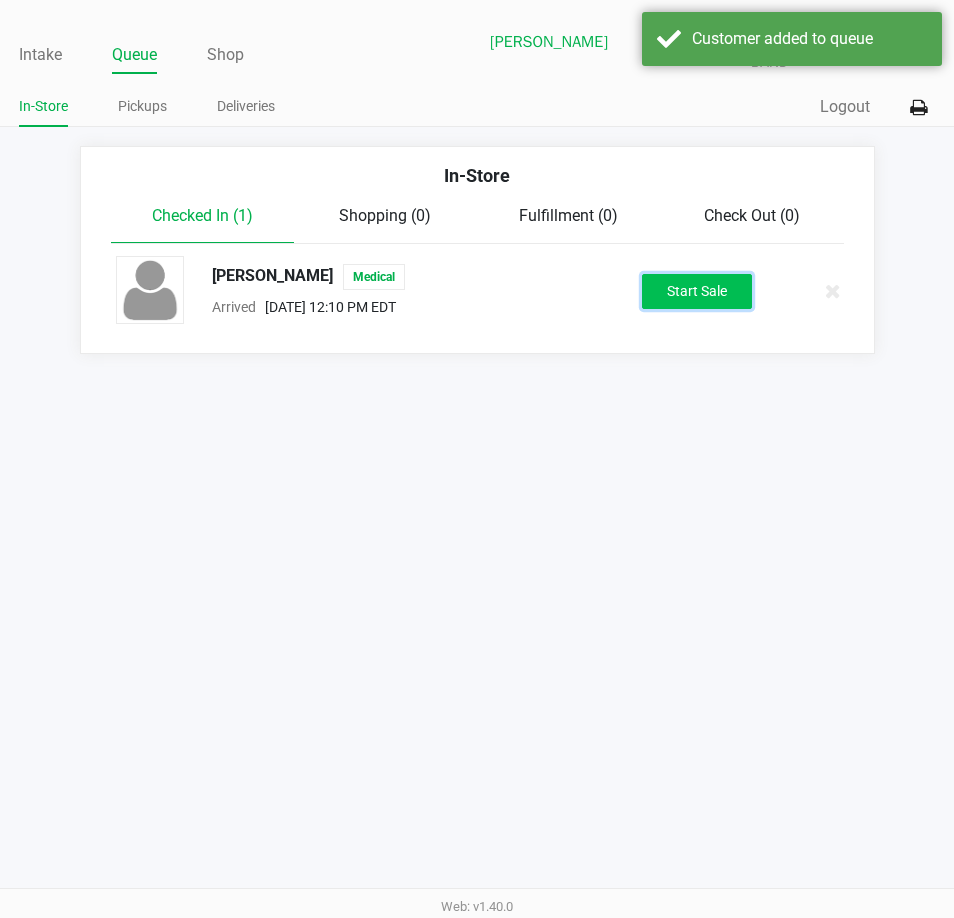 click on "Start Sale" 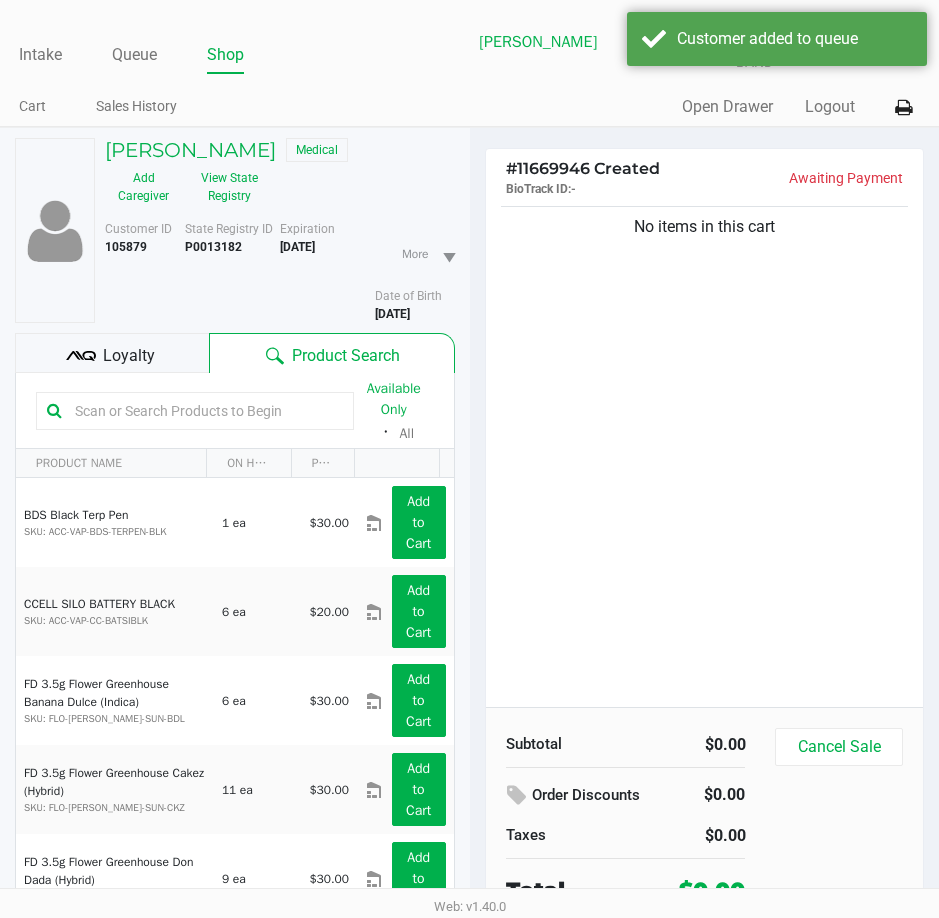 click 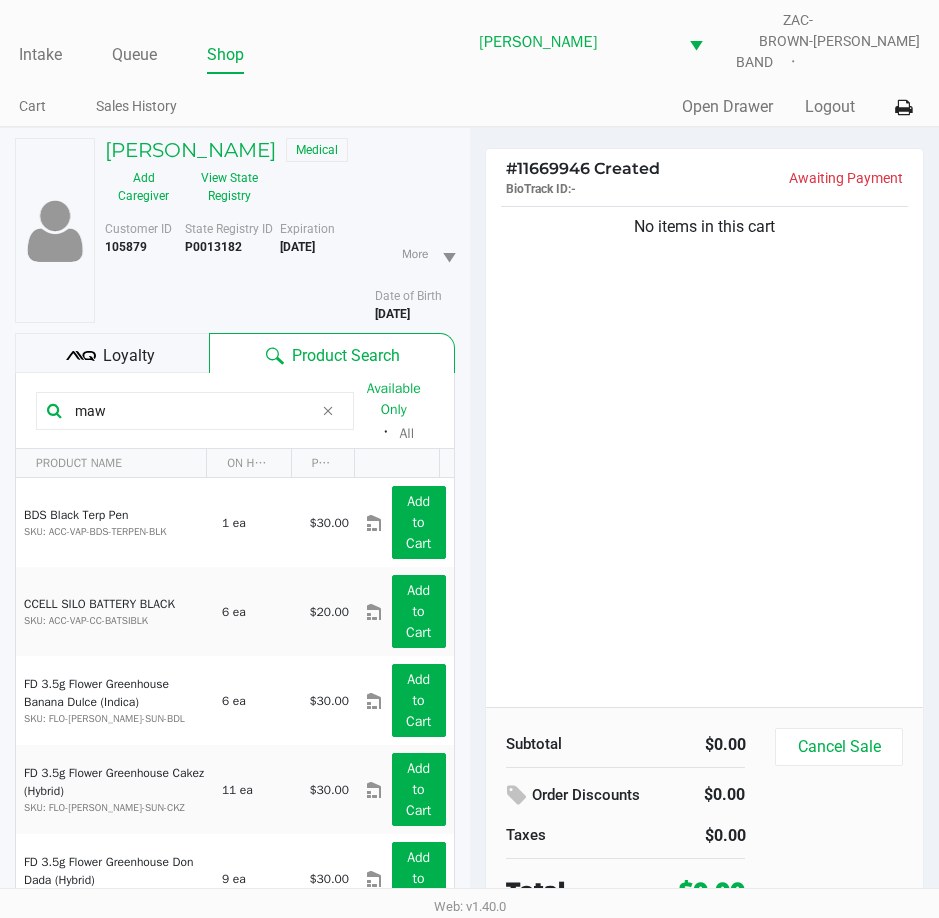 type on "maw" 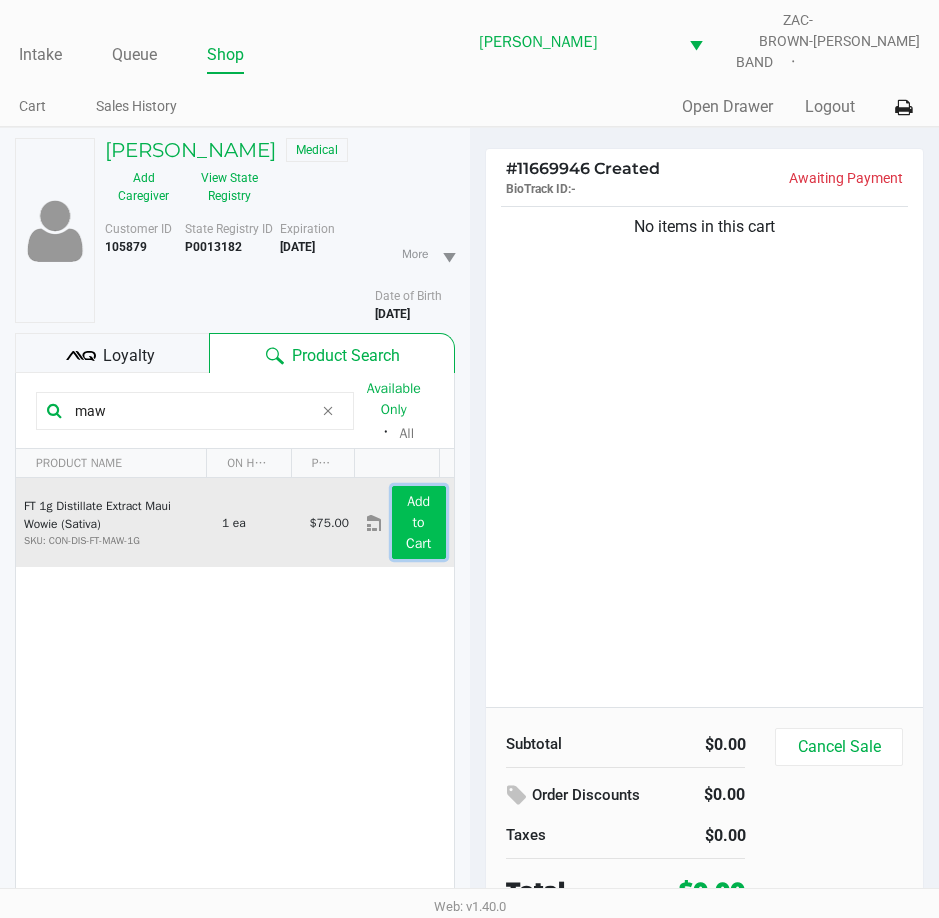 click on "Add to Cart" 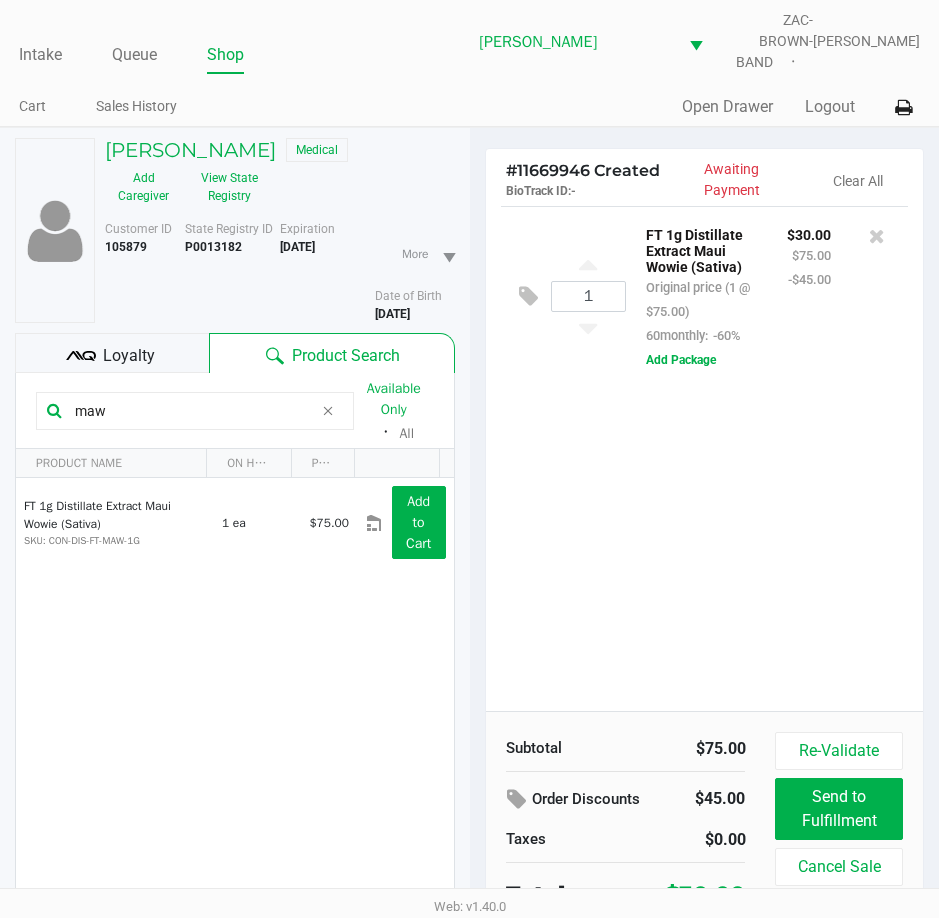 click on "1  FT 1g Distillate Extract Maui Wowie (Sativa)   Original price (1 @ $75.00)  60monthly:  -60% $30.00 $75.00 -$45.00  Add Package" 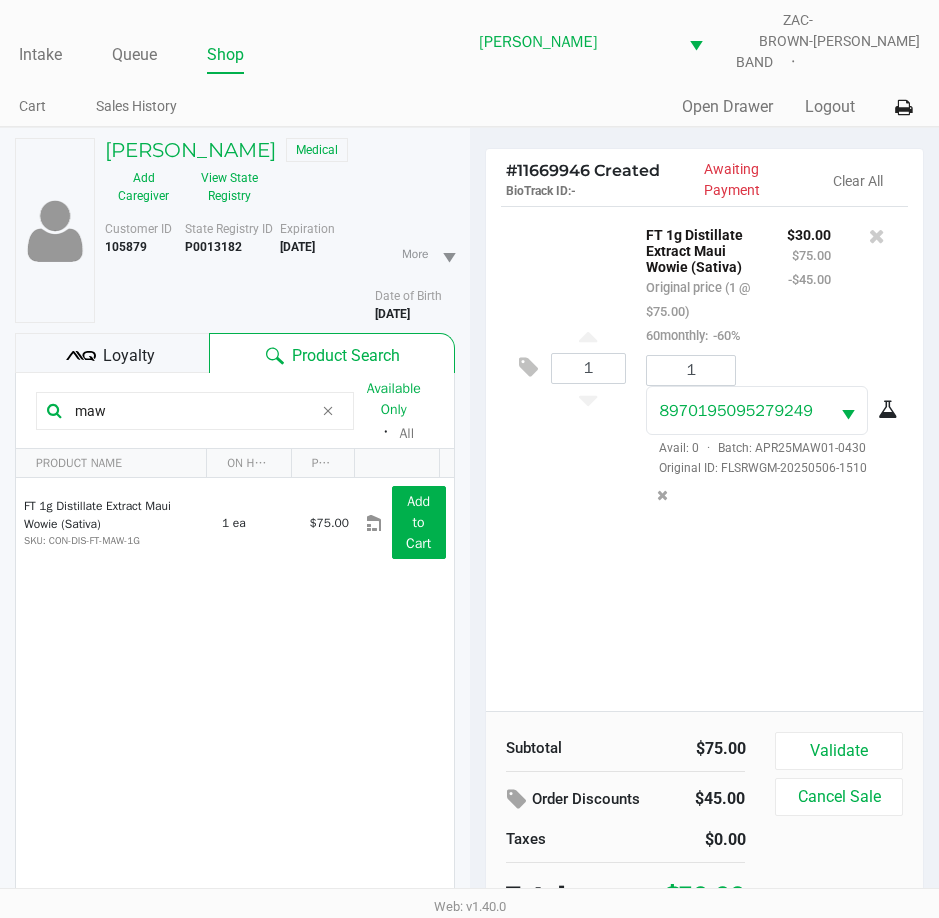 click on "1  FT 1g Distillate Extract Maui Wowie (Sativa)   Original price (1 @ $75.00)  60monthly:  -60% $30.00 $75.00 -$45.00 1 8970195095279249  Avail: 0  ·  Batch: APR25MAW01-0430   Original ID: FLSRWGM-20250506-1510" 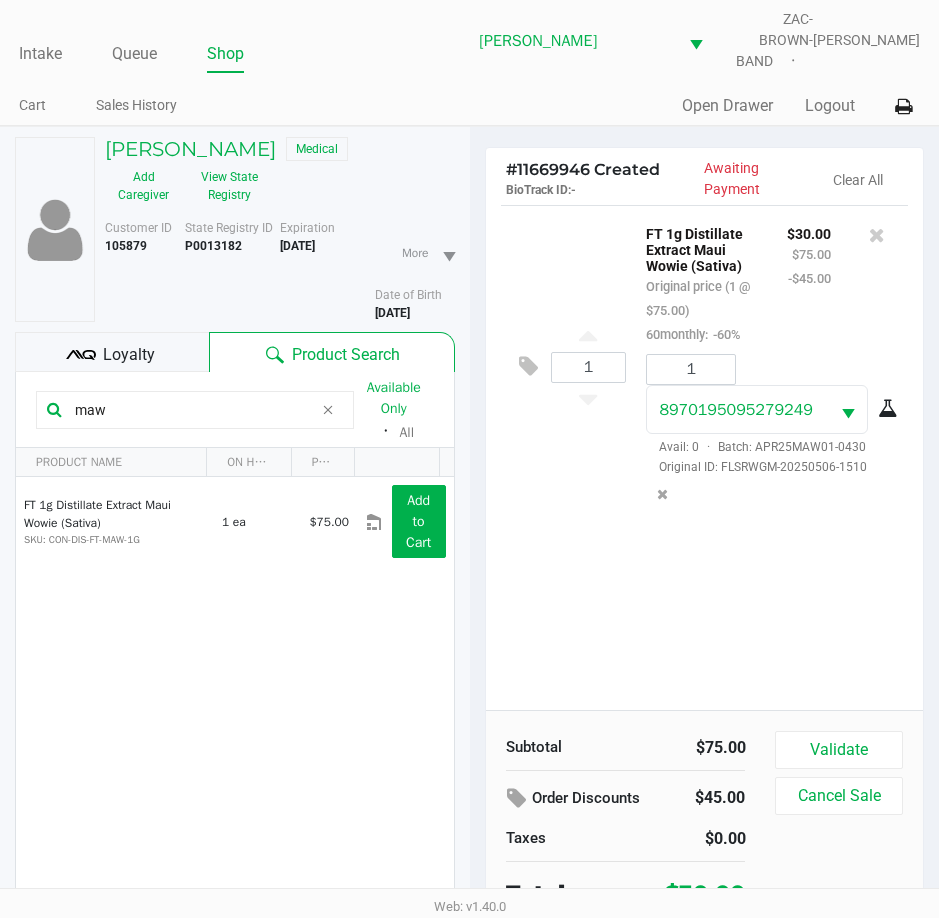 scroll, scrollTop: 0, scrollLeft: 0, axis: both 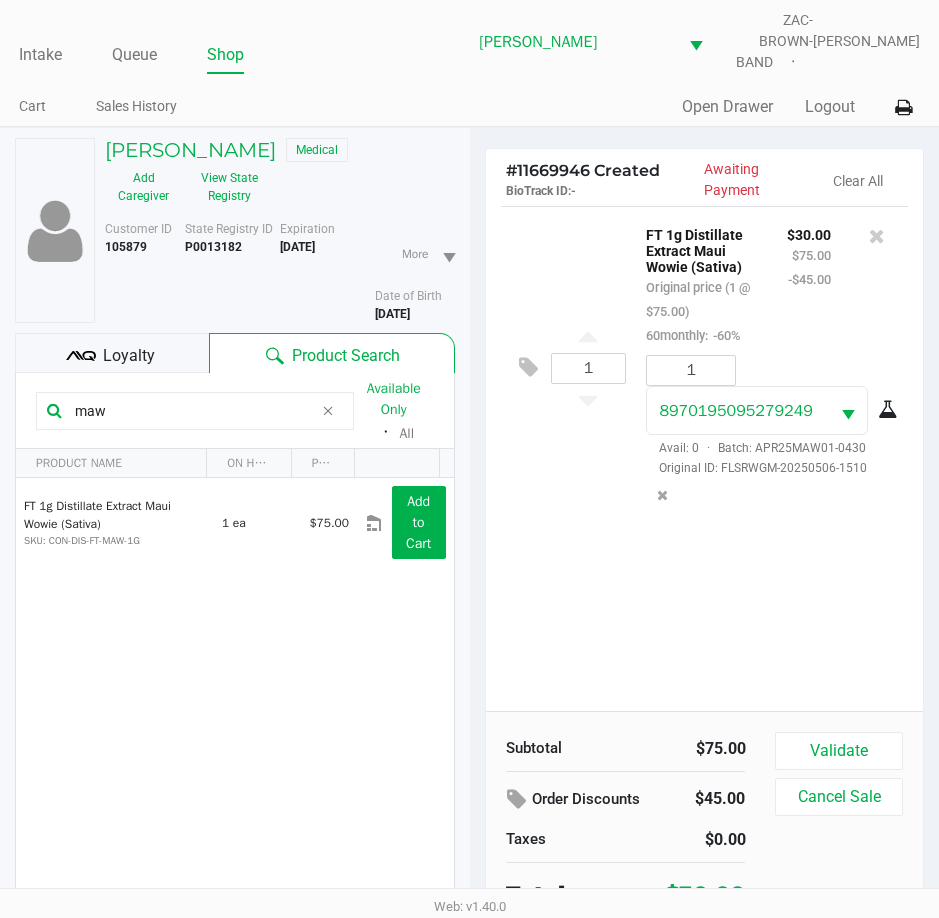 click on "1  FT 1g Distillate Extract Maui Wowie (Sativa)   Original price (1 @ $75.00)  60monthly:  -60% $30.00 $75.00 -$45.00 1 8970195095279249  Avail: 0  ·  Batch: APR25MAW01-0430   Original ID: FLSRWGM-20250506-1510" 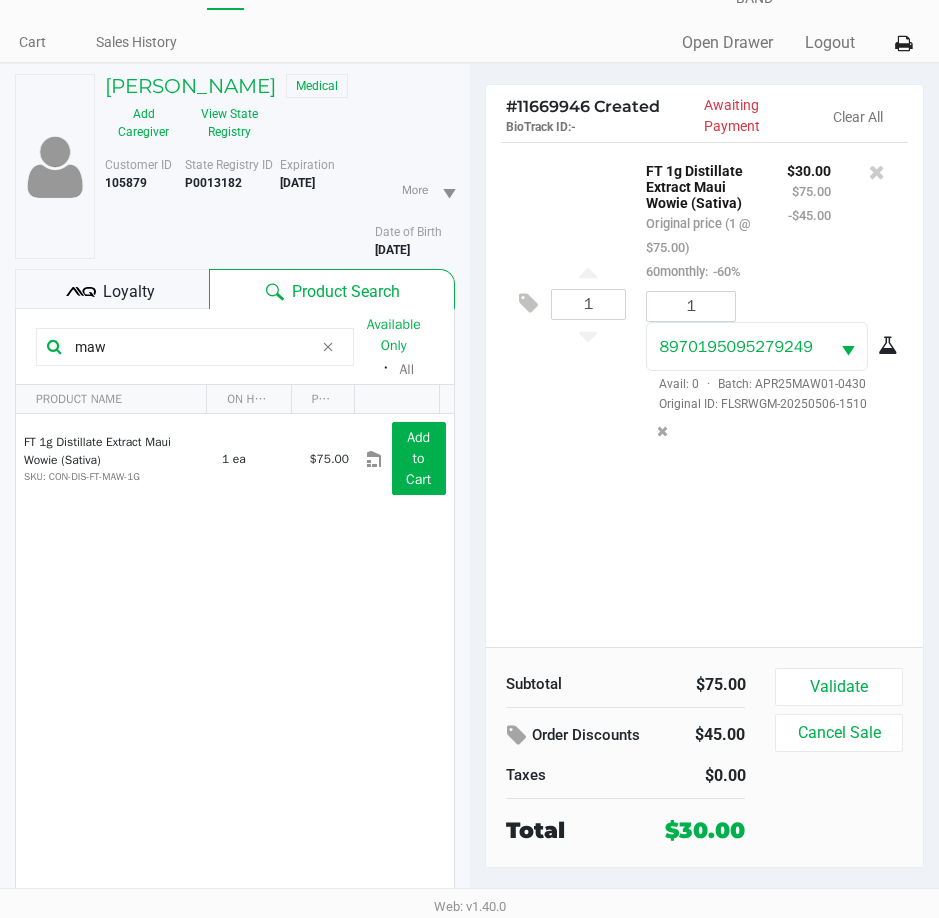 scroll, scrollTop: 99, scrollLeft: 0, axis: vertical 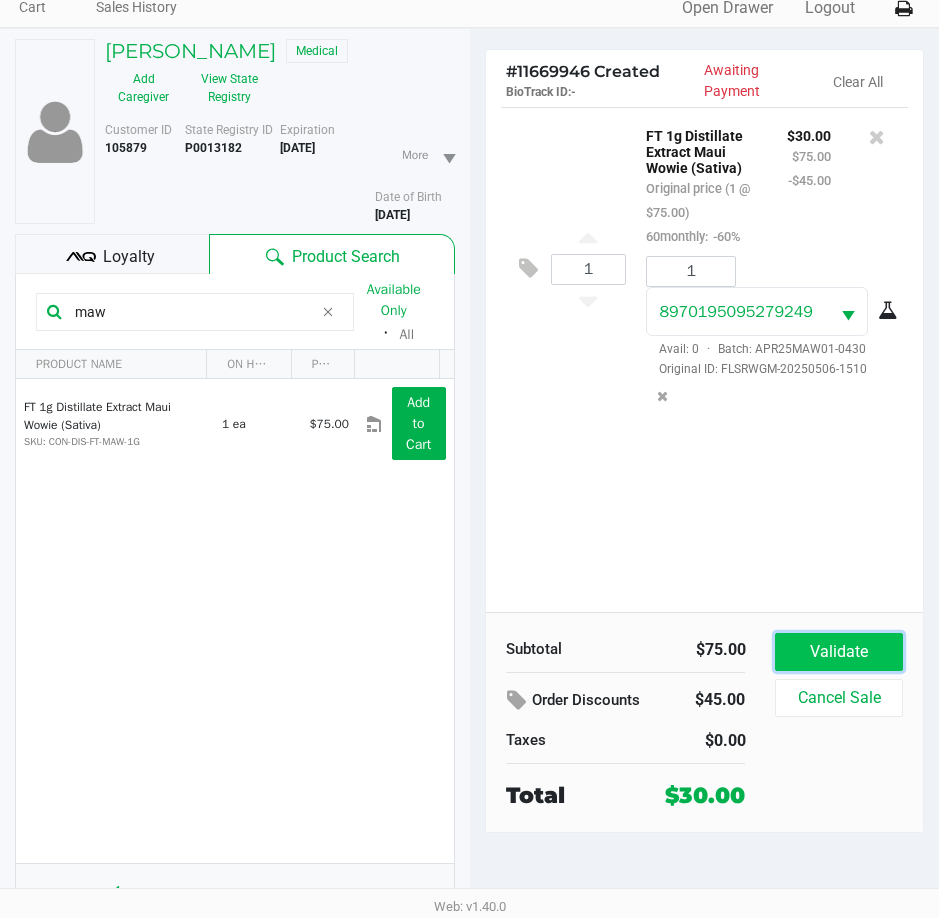 click on "Validate" 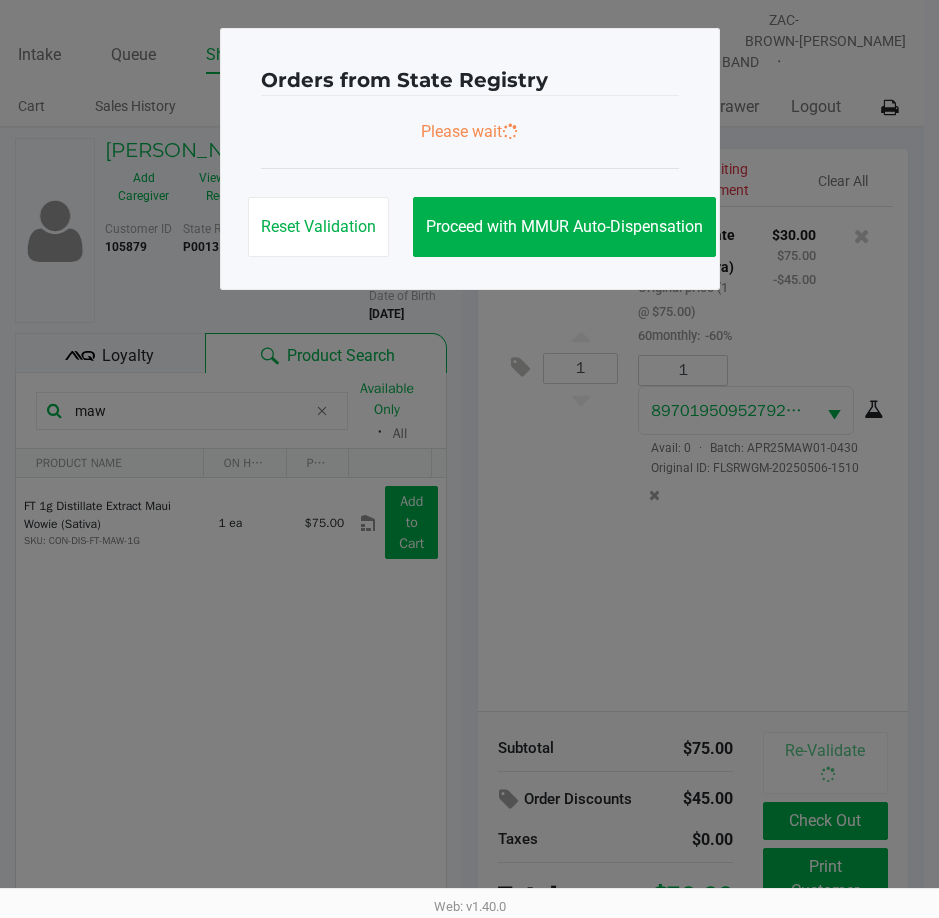 scroll, scrollTop: 0, scrollLeft: 0, axis: both 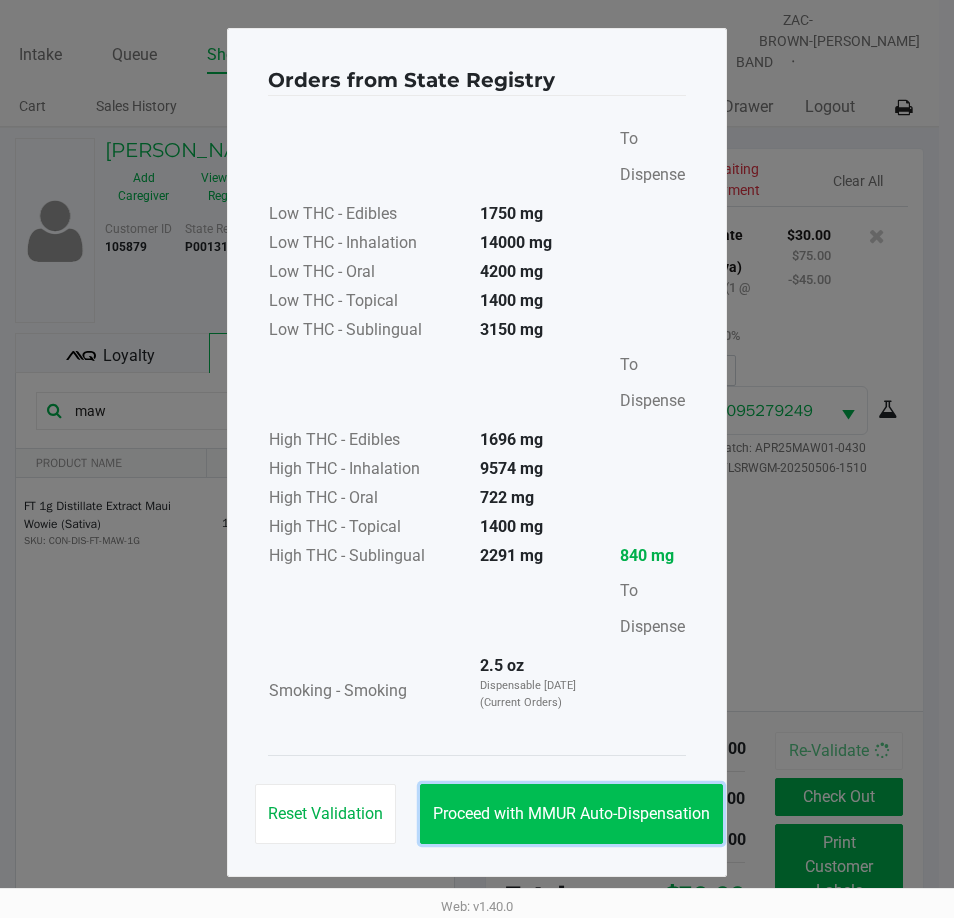click on "Proceed with MMUR Auto-Dispensation" 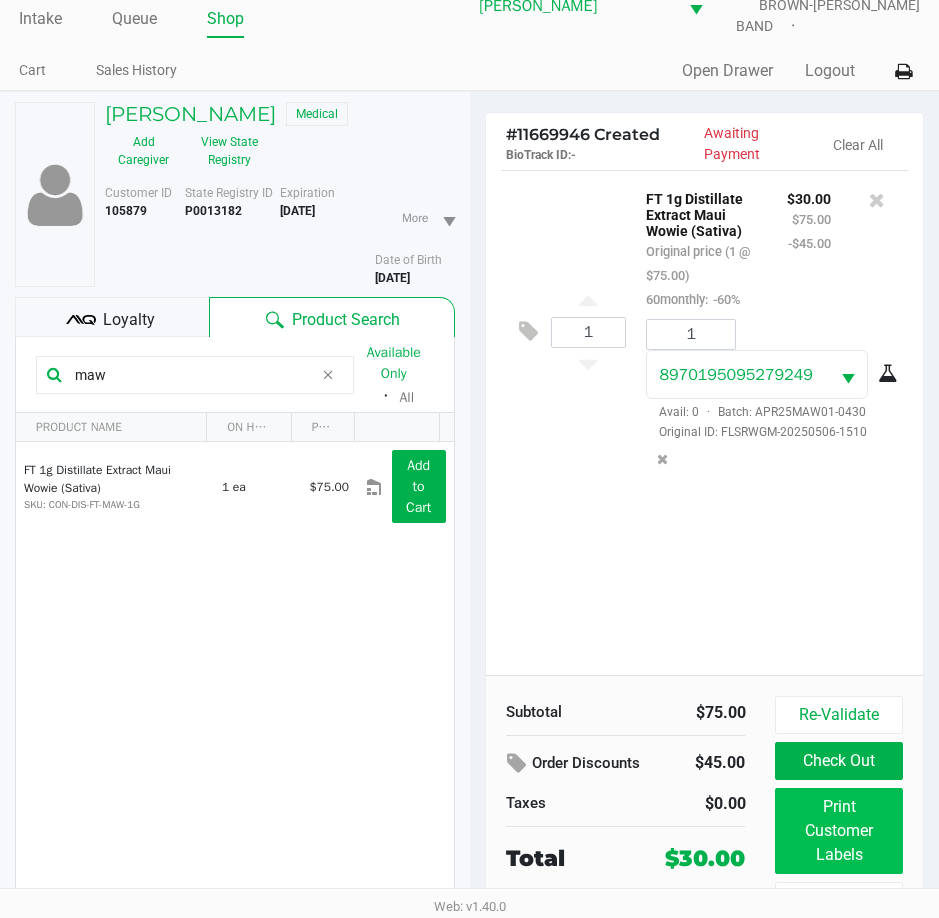 scroll, scrollTop: 99, scrollLeft: 0, axis: vertical 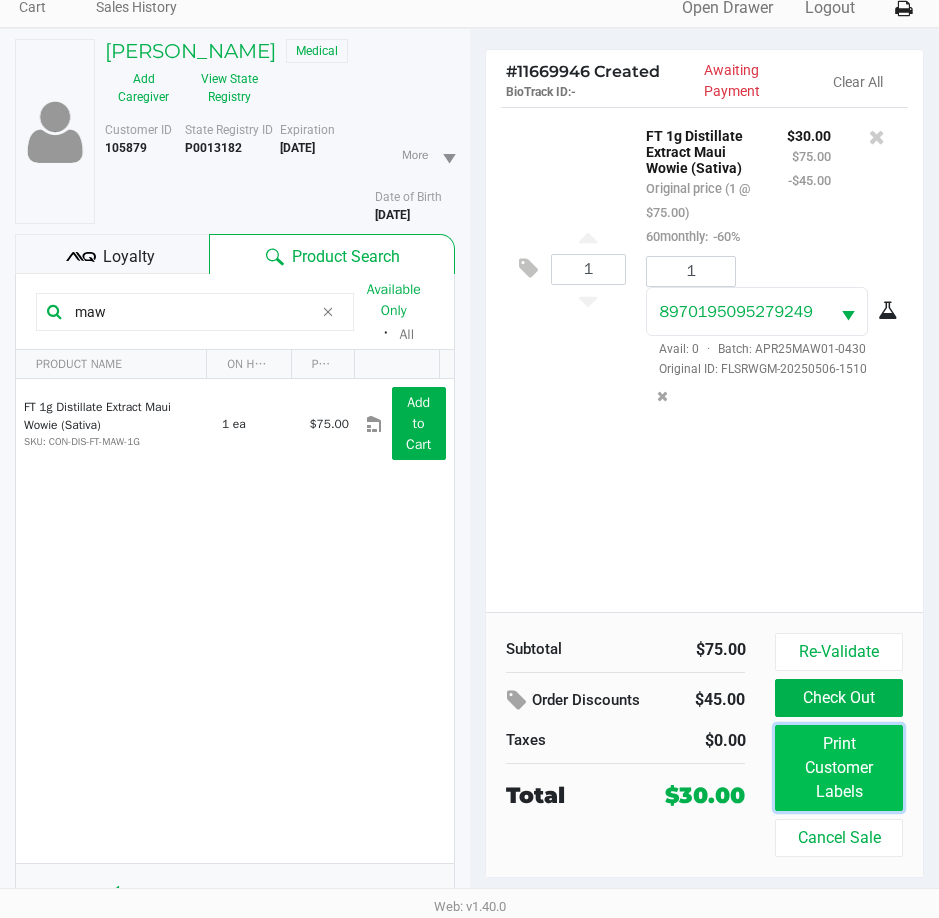 click on "Print Customer Labels" 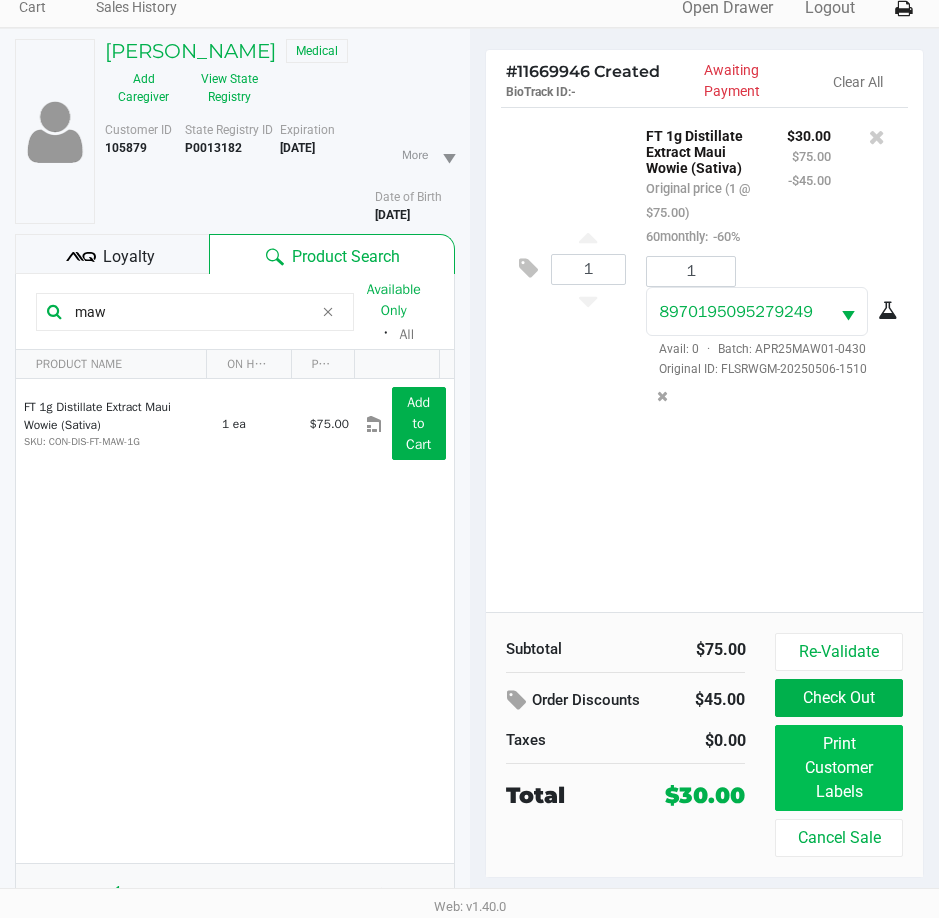 scroll, scrollTop: 0, scrollLeft: 0, axis: both 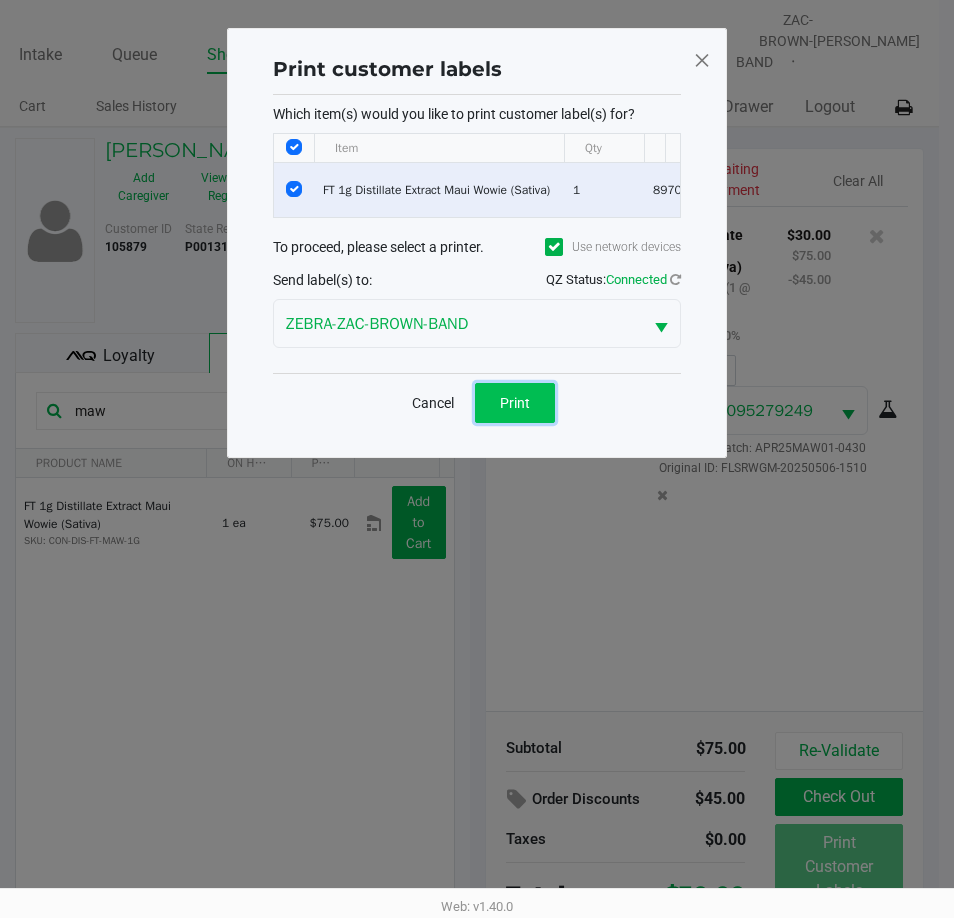 click on "Print" 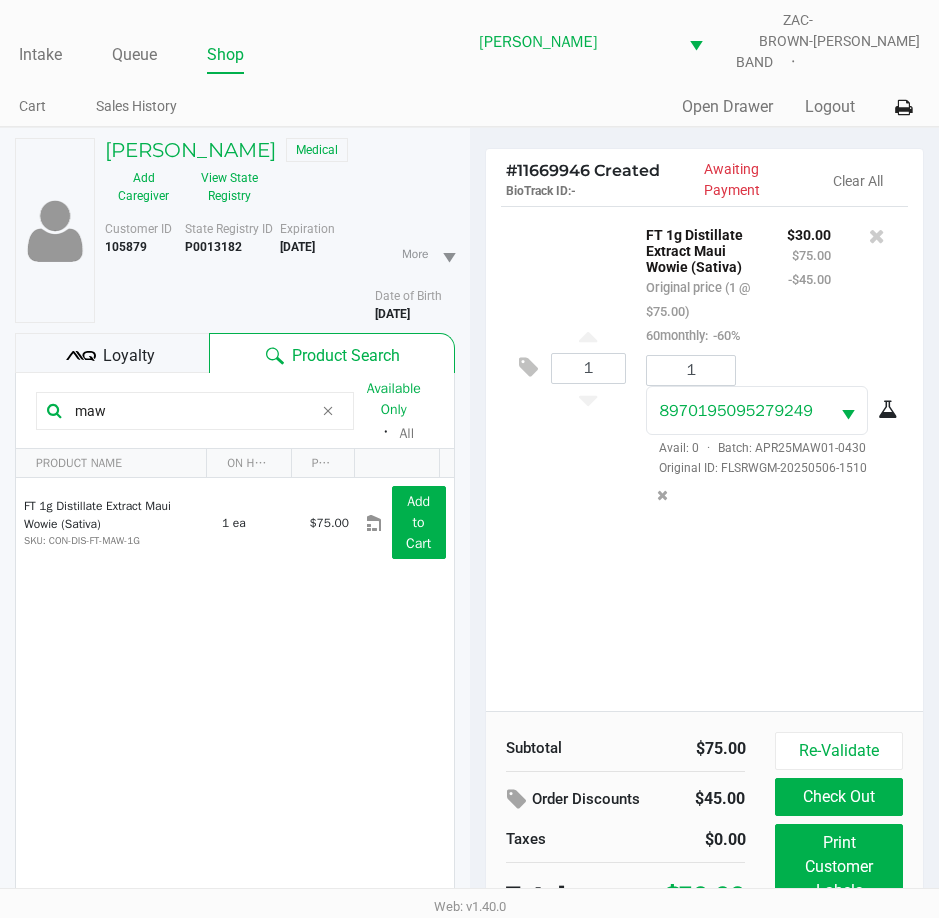 click on "1  FT 1g Distillate Extract Maui Wowie (Sativa)   Original price (1 @ $75.00)  60monthly:  -60% $30.00 $75.00 -$45.00 1 8970195095279249  Avail: 0  ·  Batch: APR25MAW01-0430   Original ID: FLSRWGM-20250506-1510" 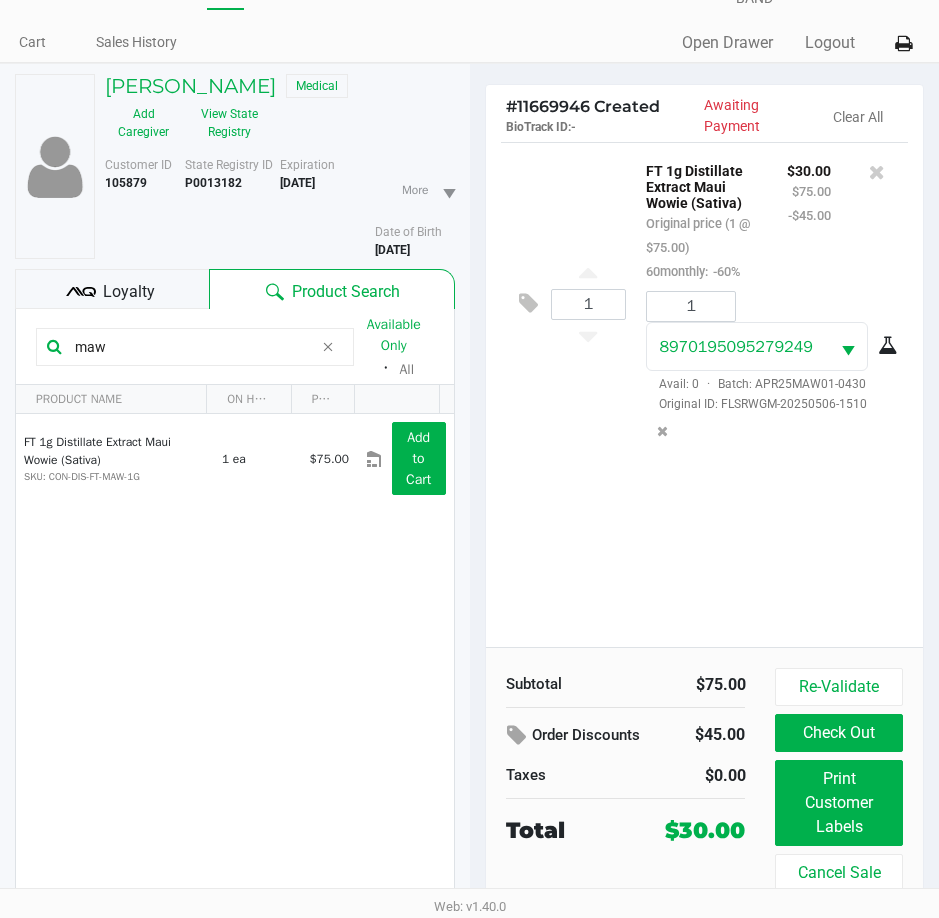 scroll, scrollTop: 99, scrollLeft: 0, axis: vertical 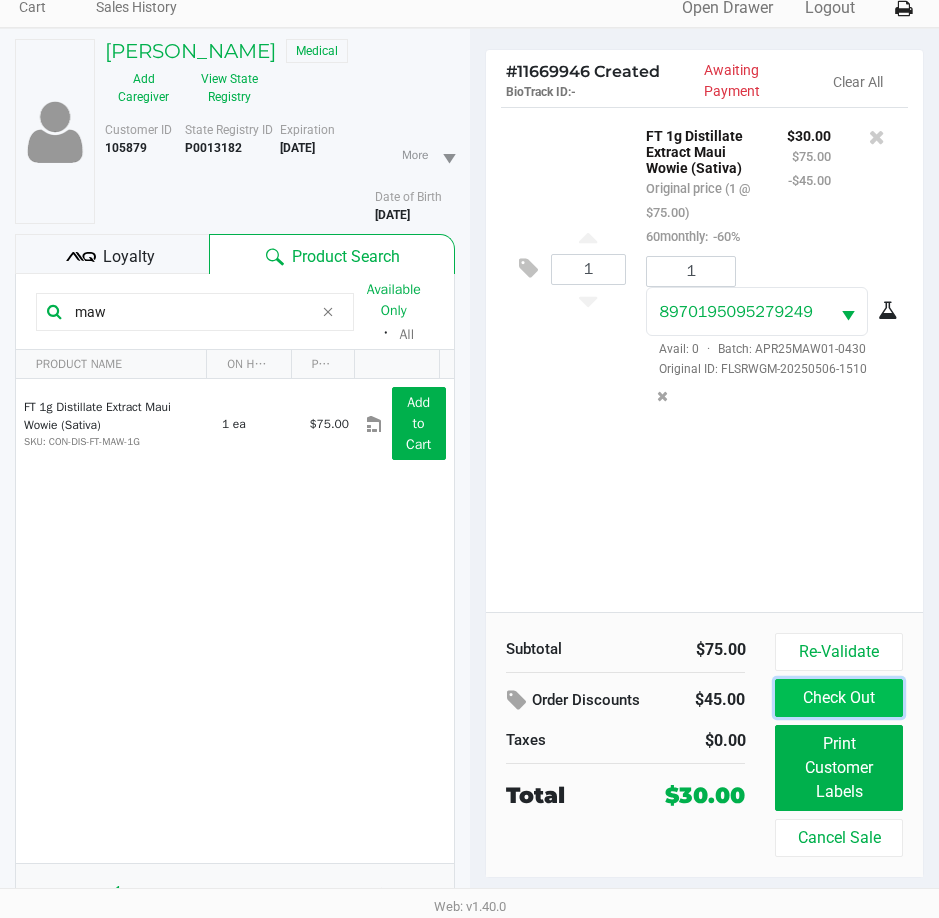 click on "Check Out" 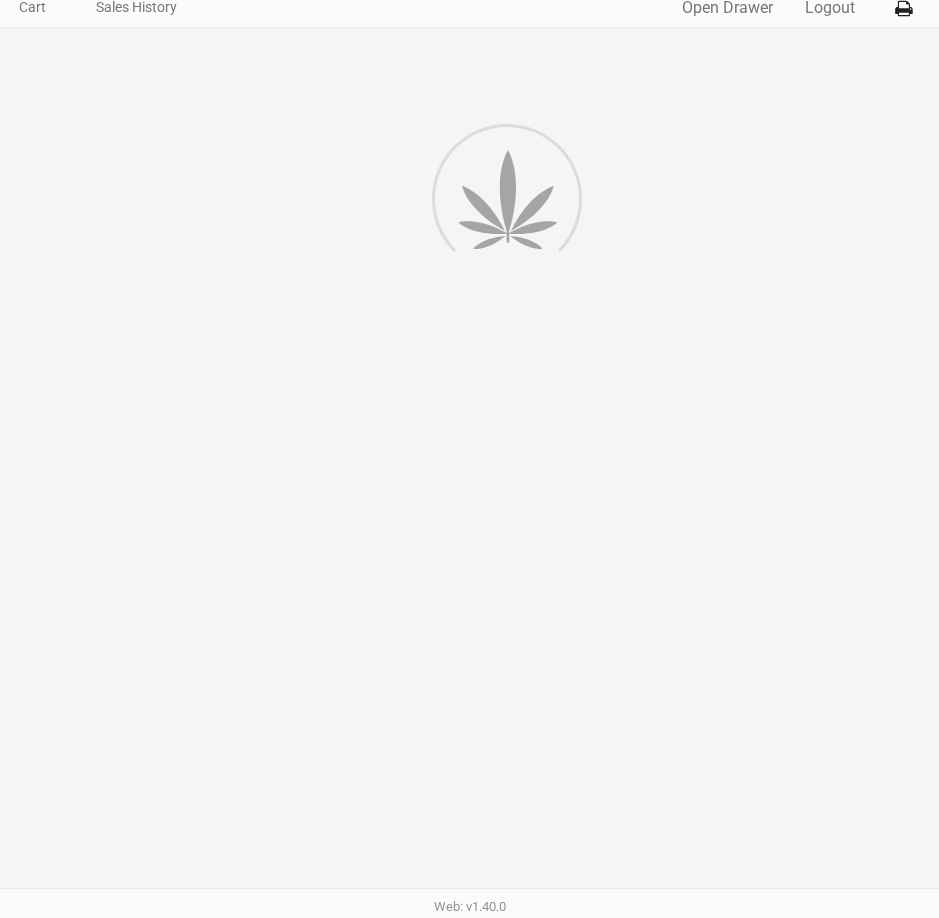 scroll, scrollTop: 0, scrollLeft: 0, axis: both 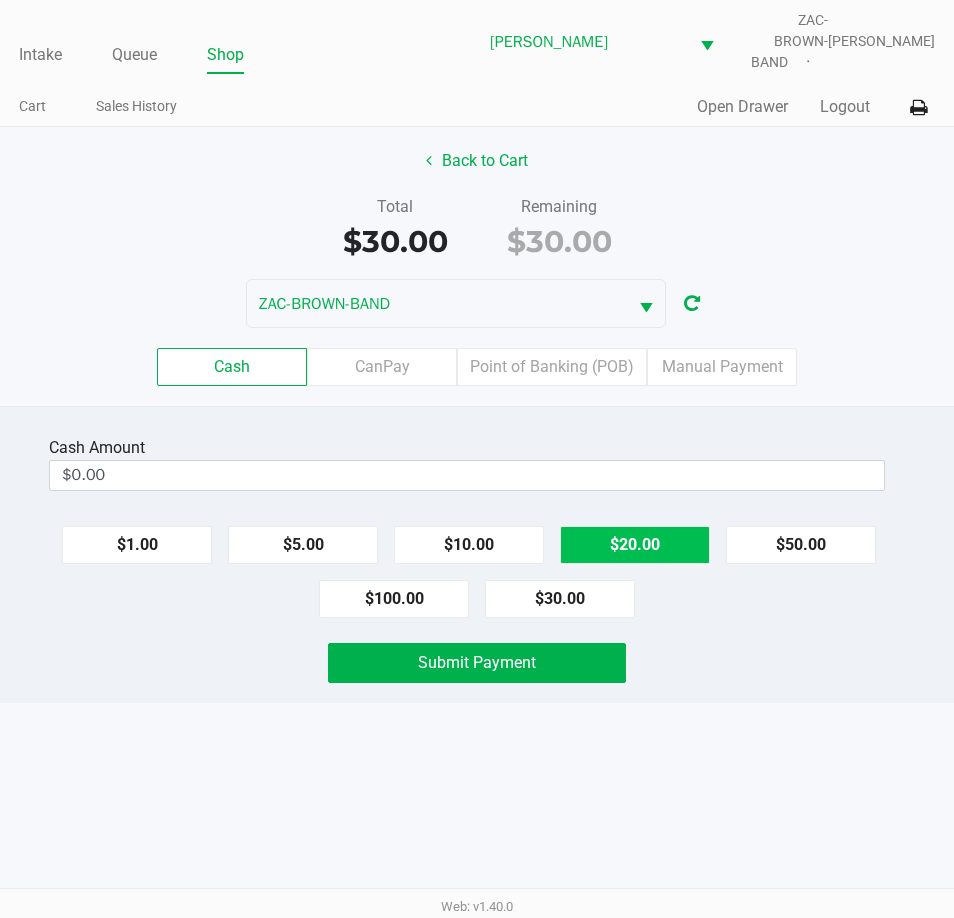 click on "$20.00" 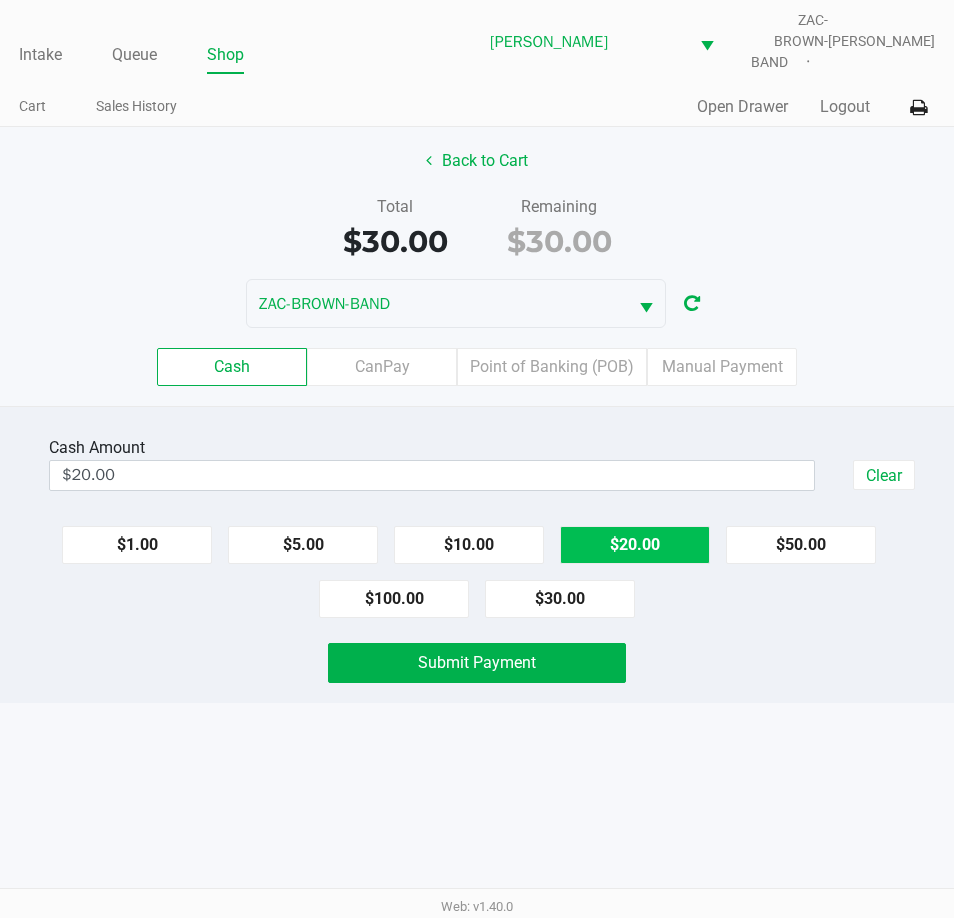click on "$20.00" 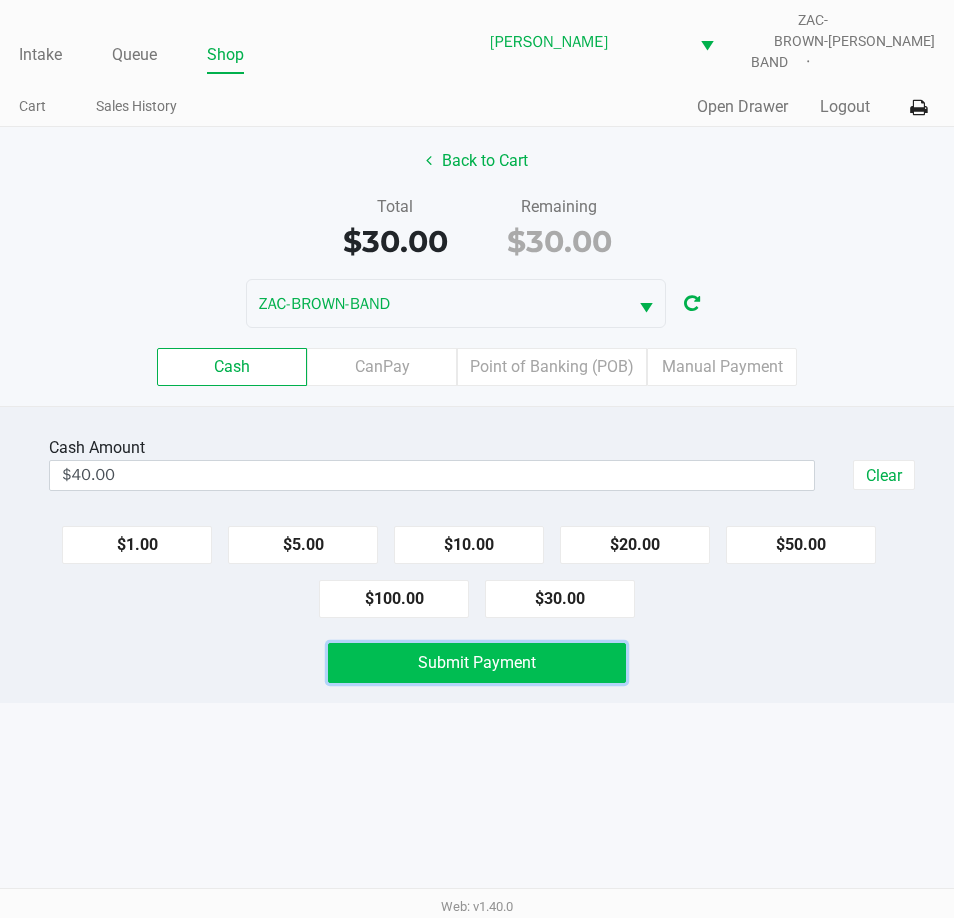 click on "Submit Payment" 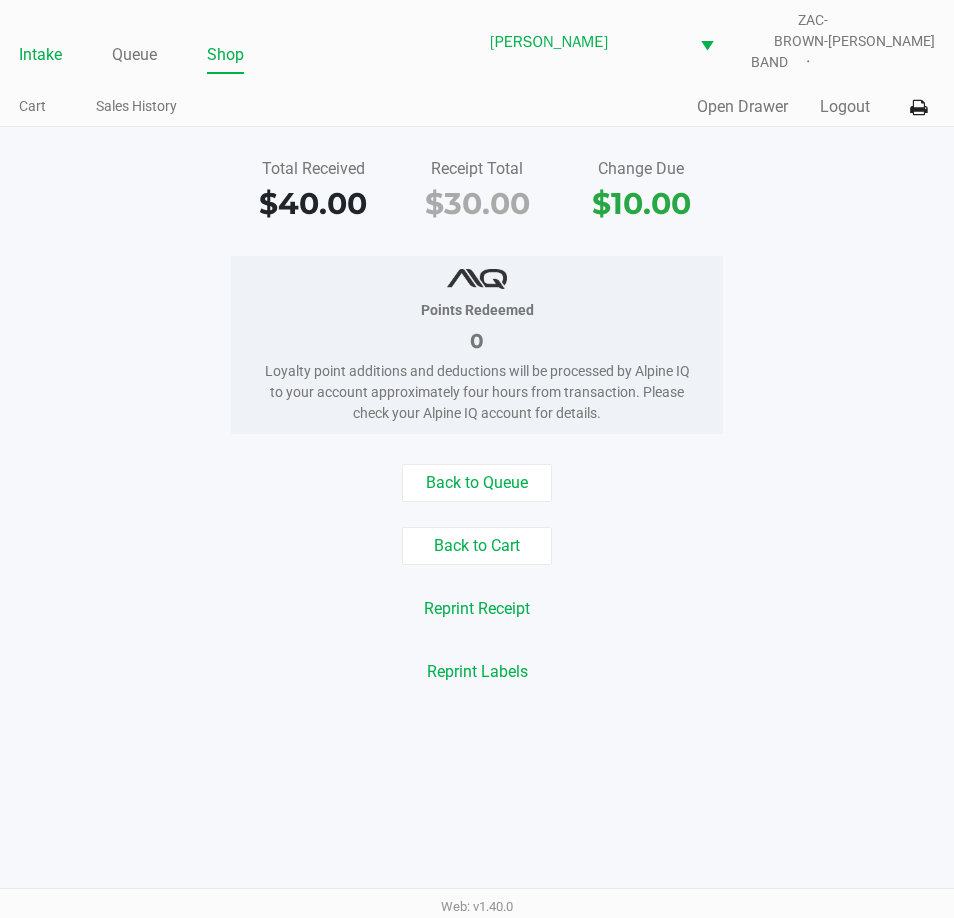 click on "Intake" 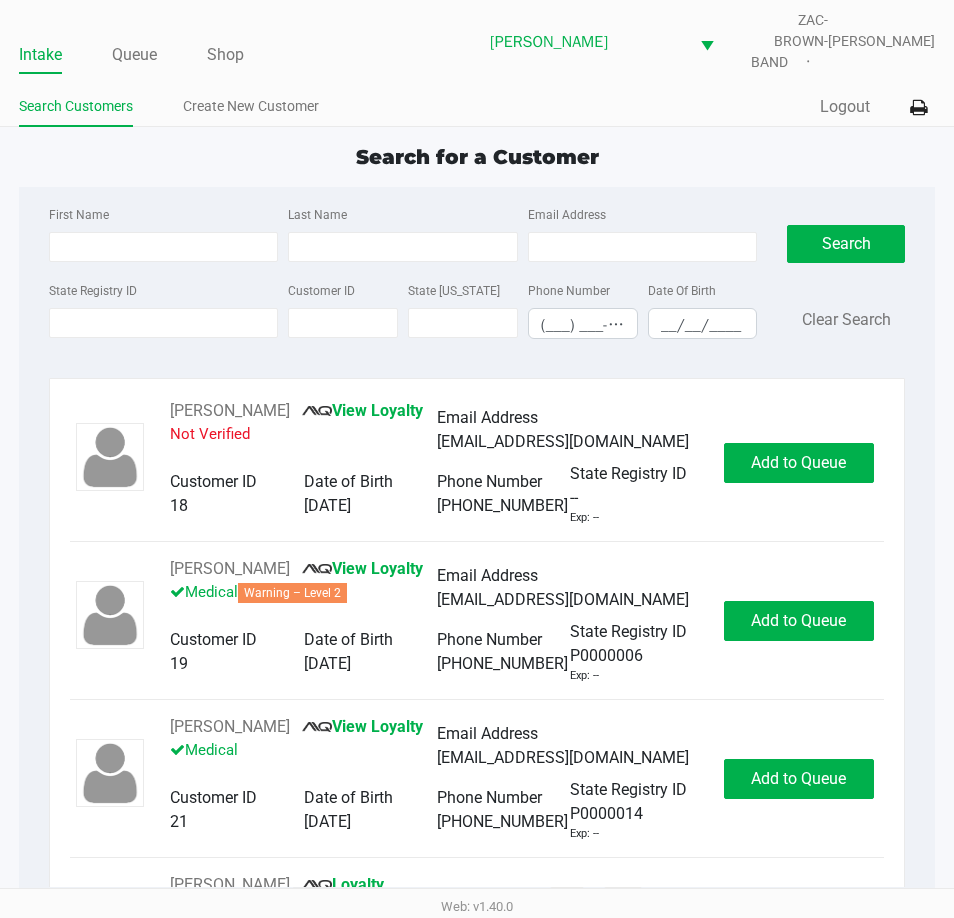 click on "Search for a Customer" 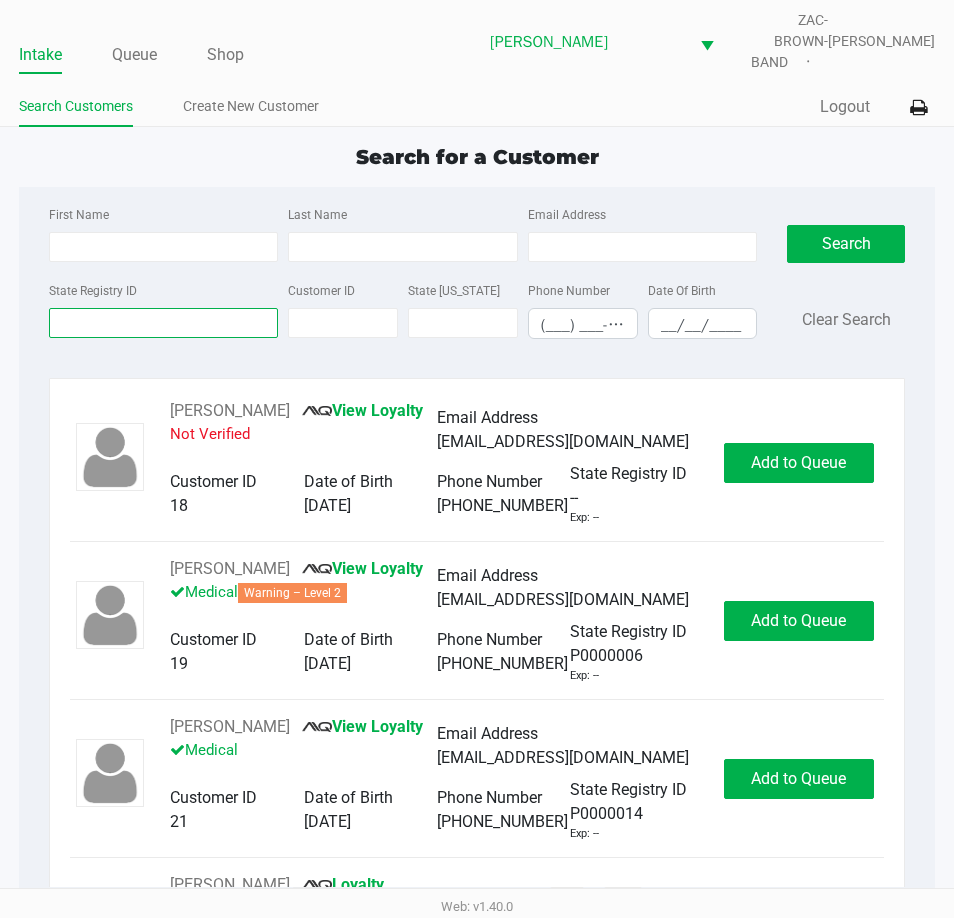 click on "State Registry ID" at bounding box center [163, 323] 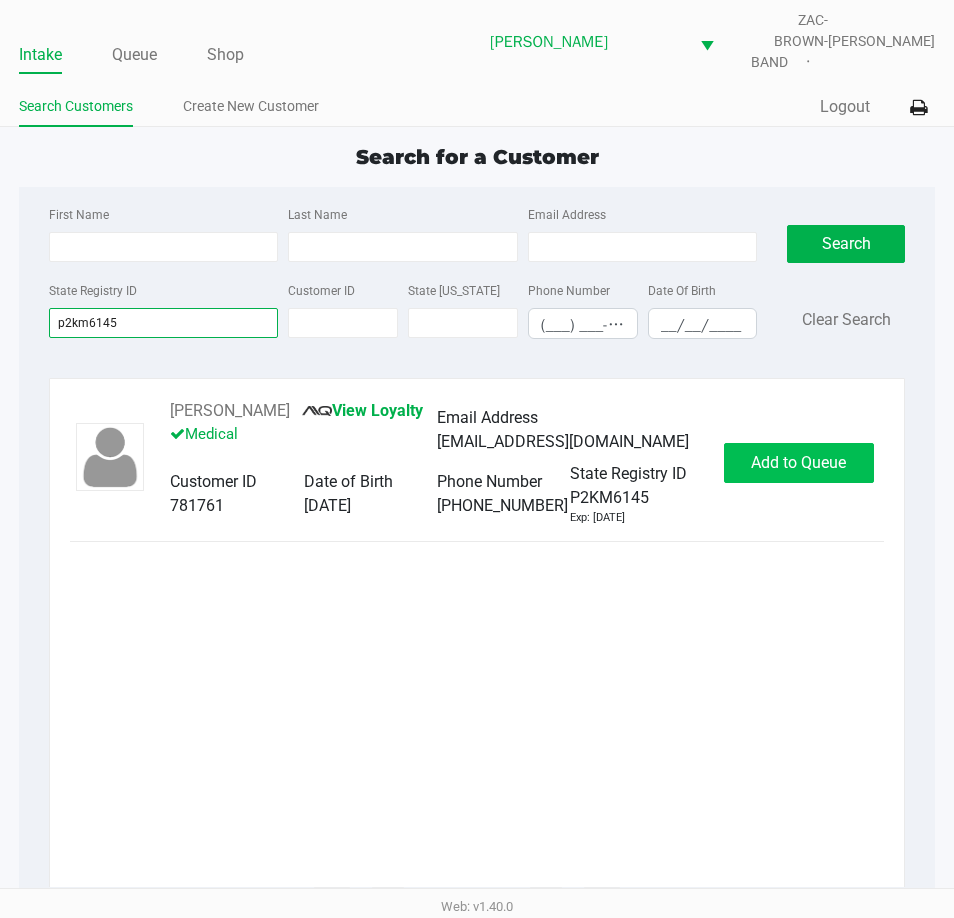 type on "p2km6145" 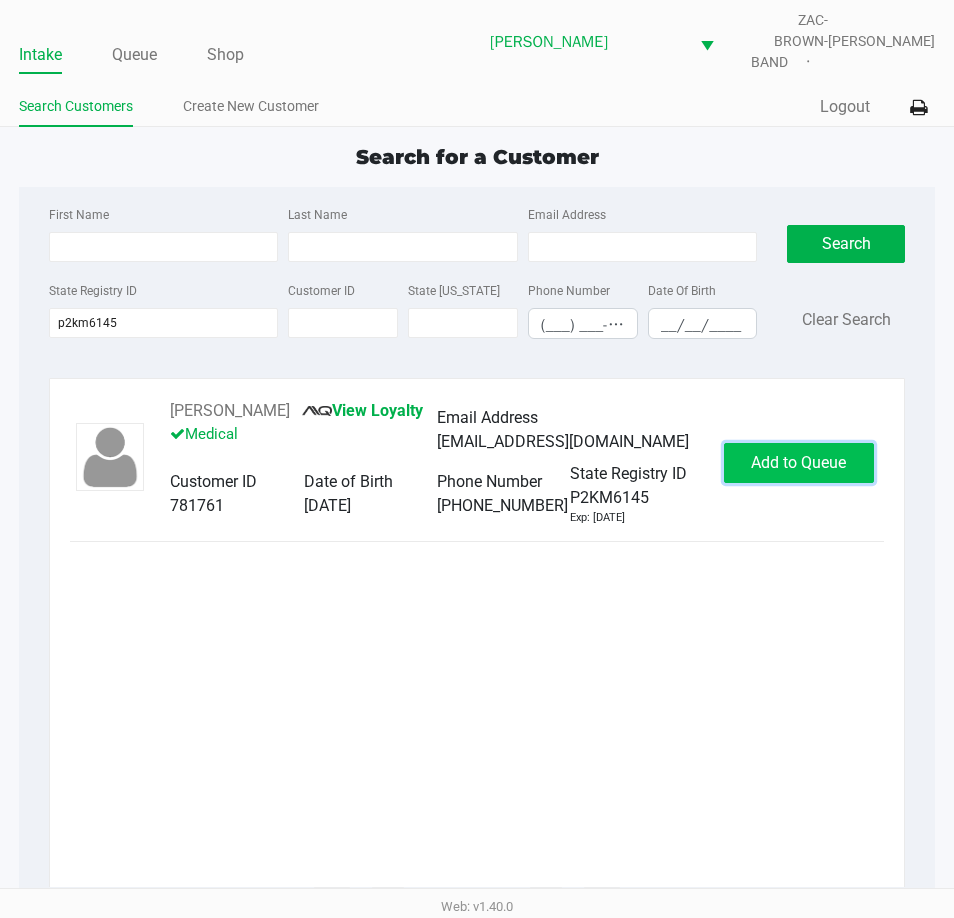 click on "Add to Queue" 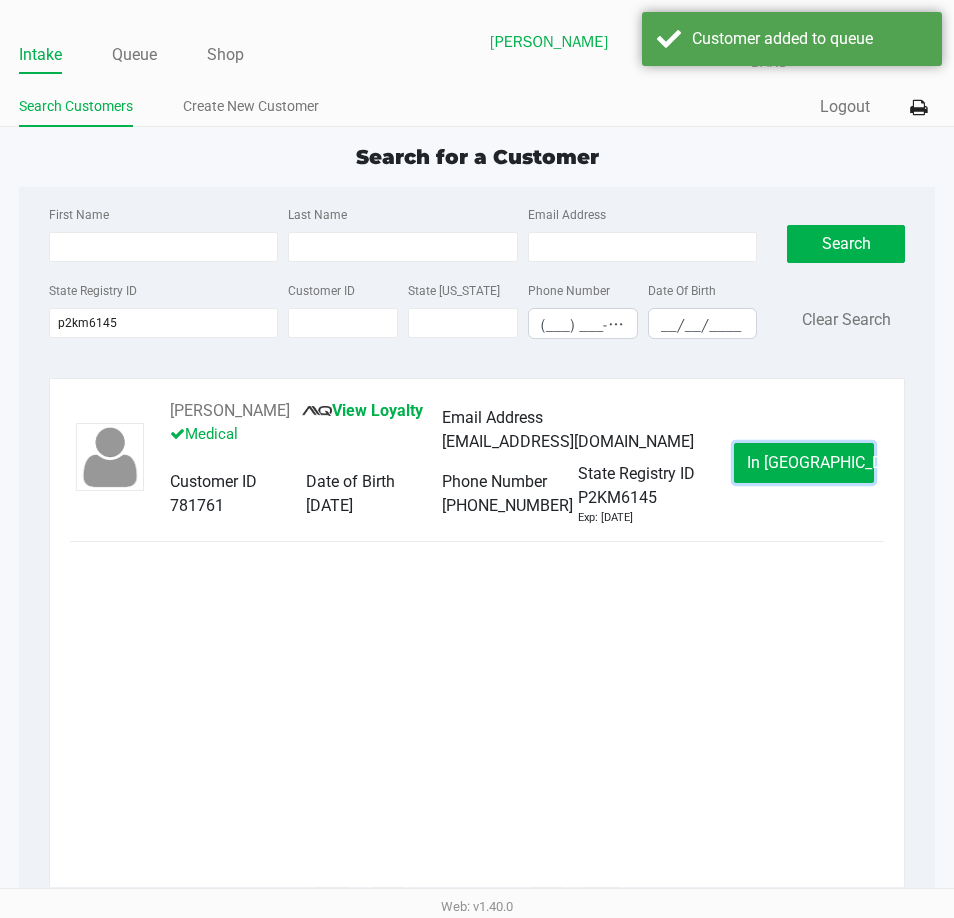 click on "In Queue" 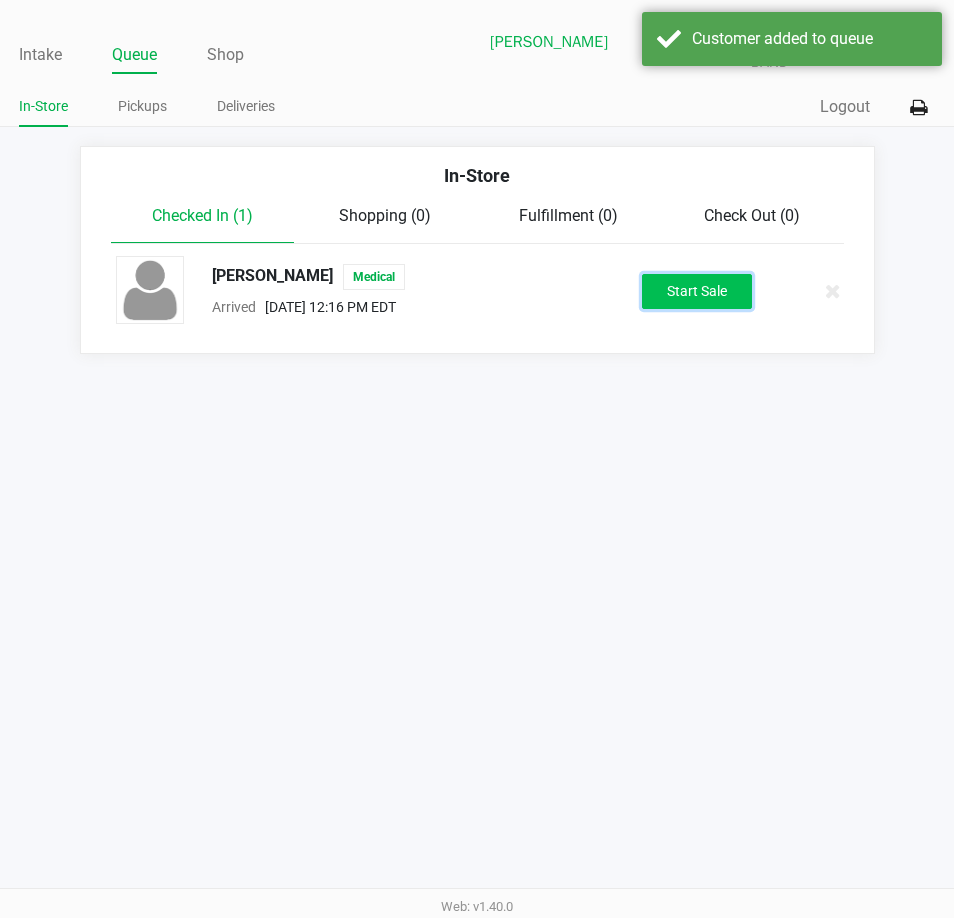 click on "Start Sale" 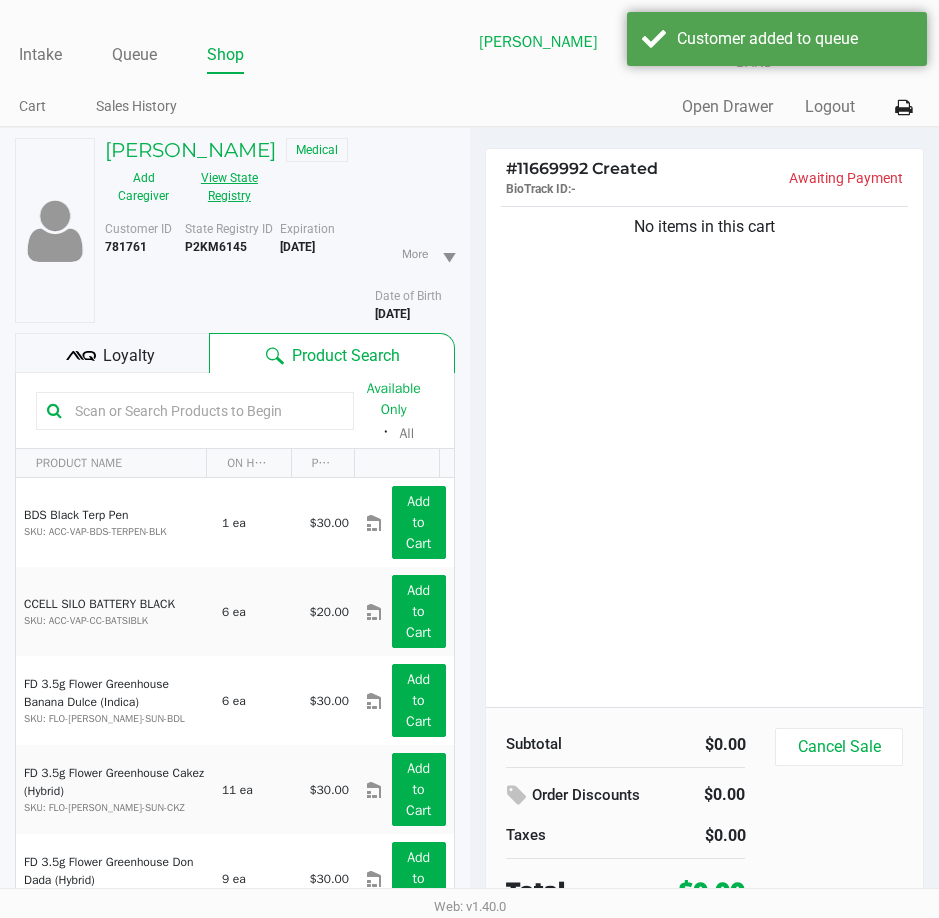 click on "View State Registry" 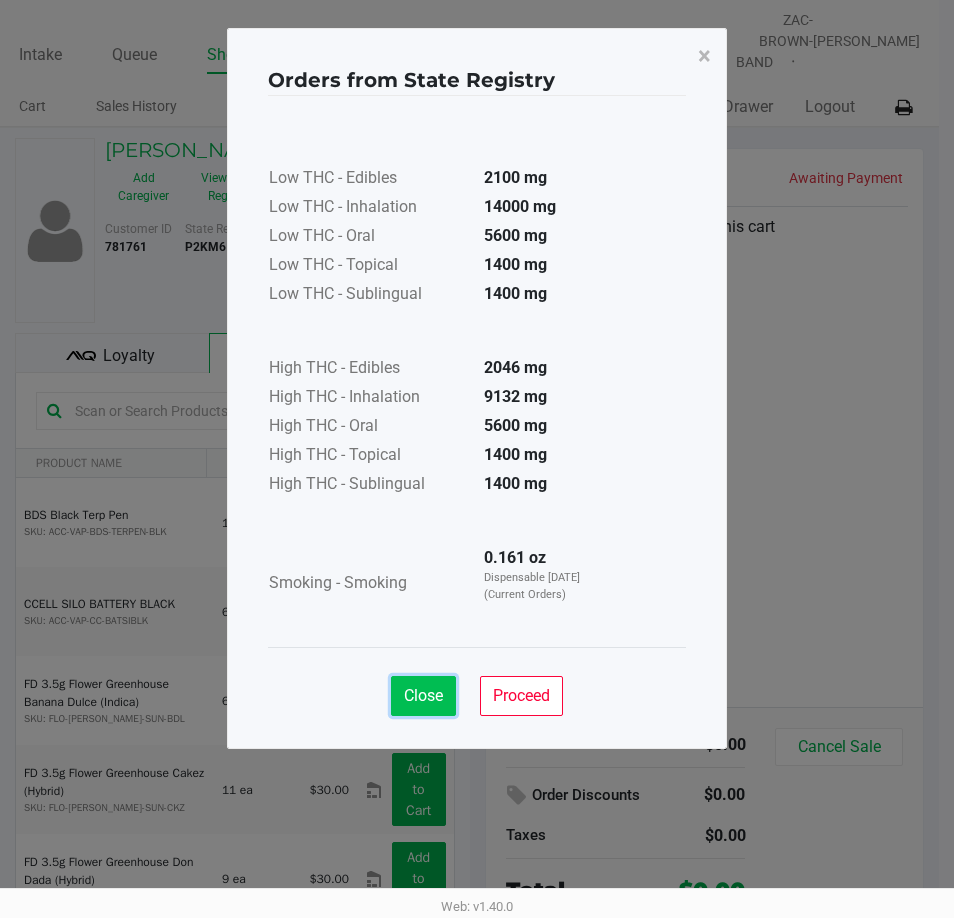 click on "Close" 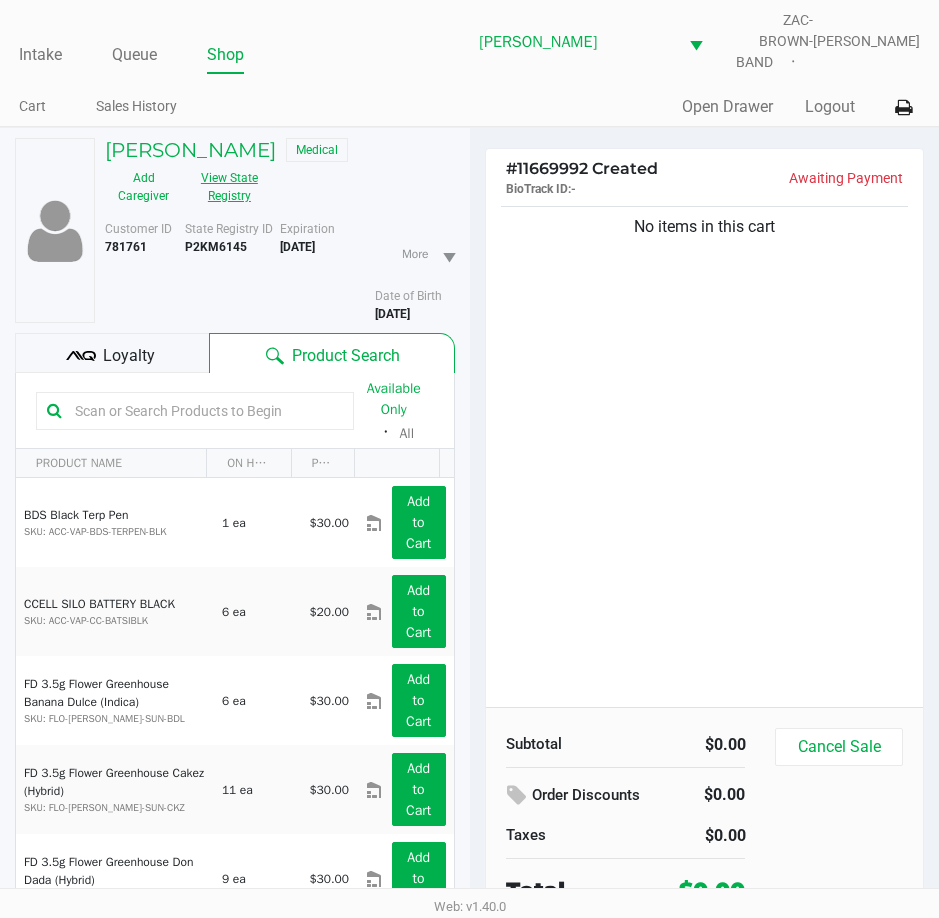 click on "View State Registry" 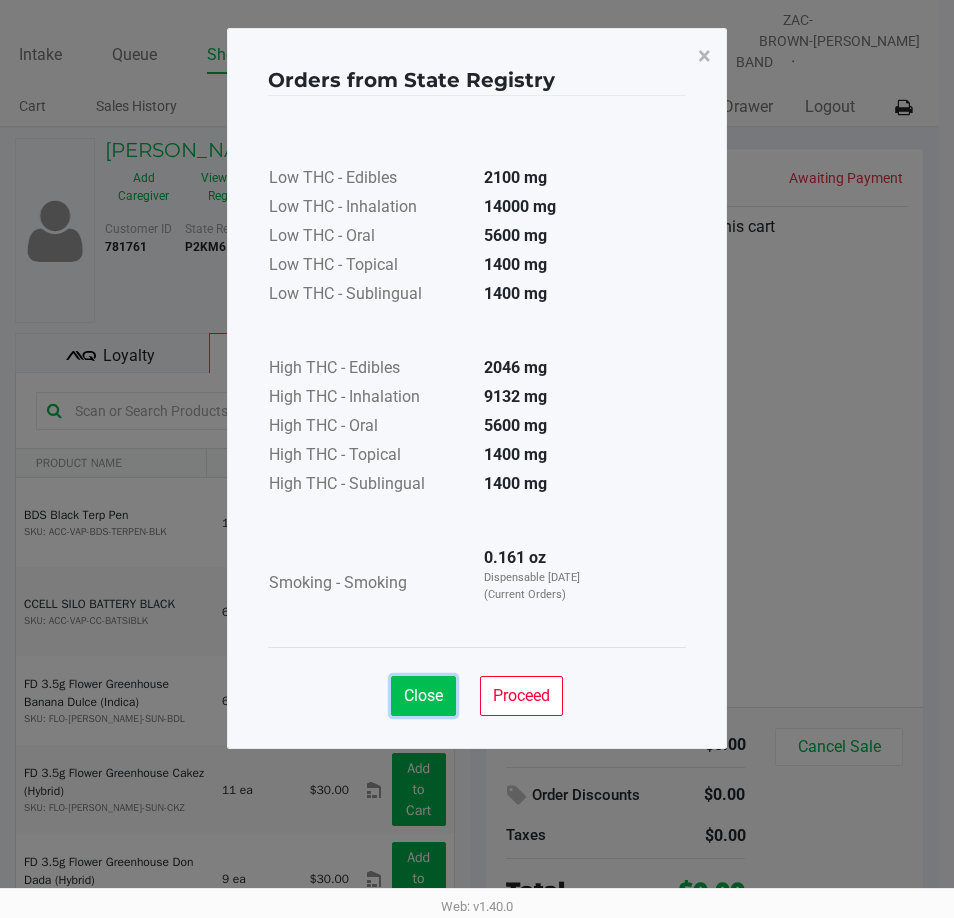 click on "Close" 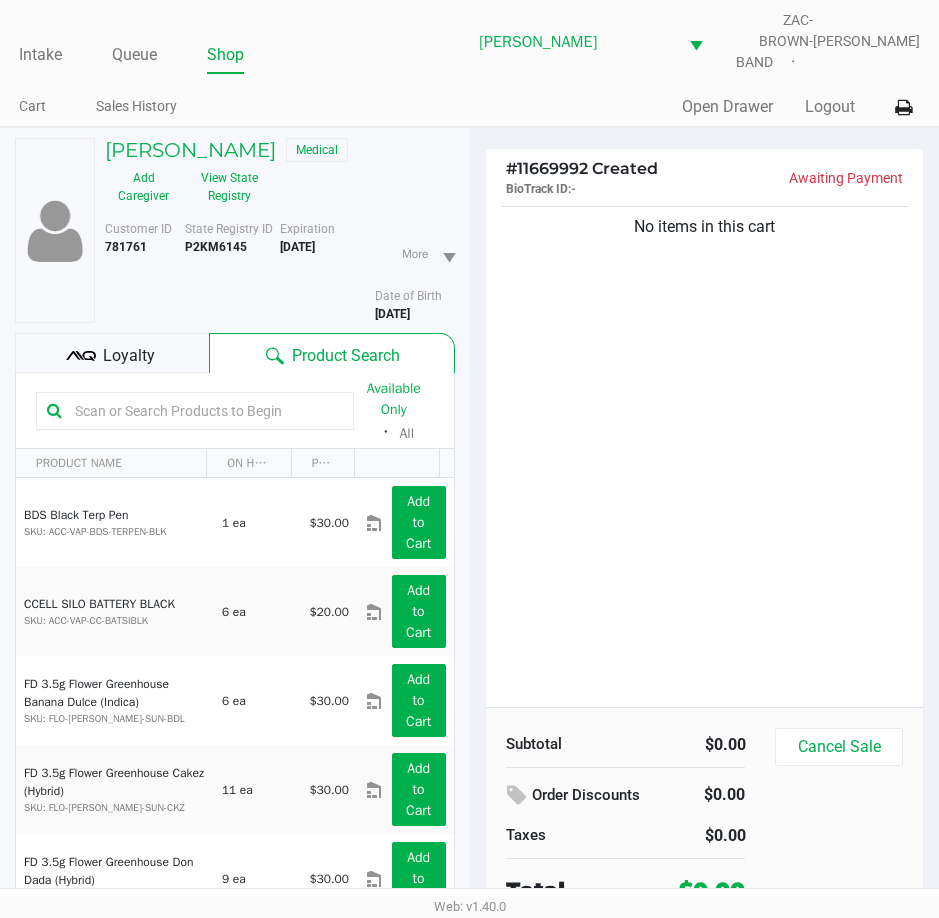 click on "P2KM6145" 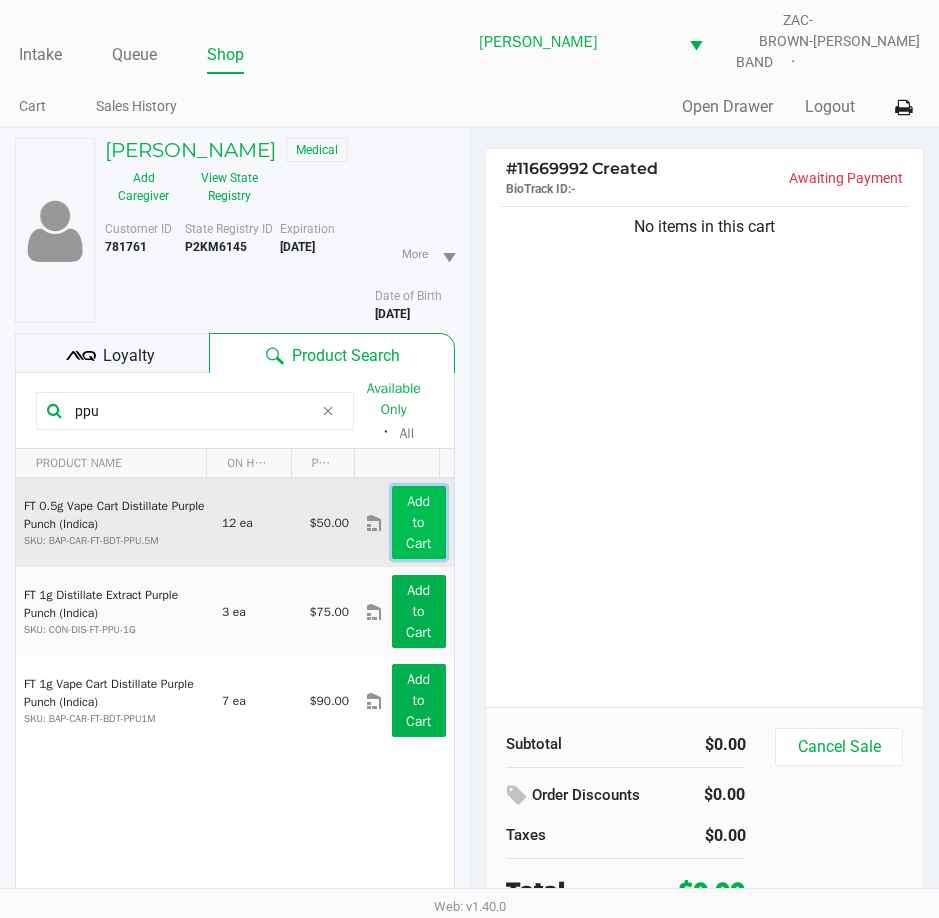 click on "Add to Cart" 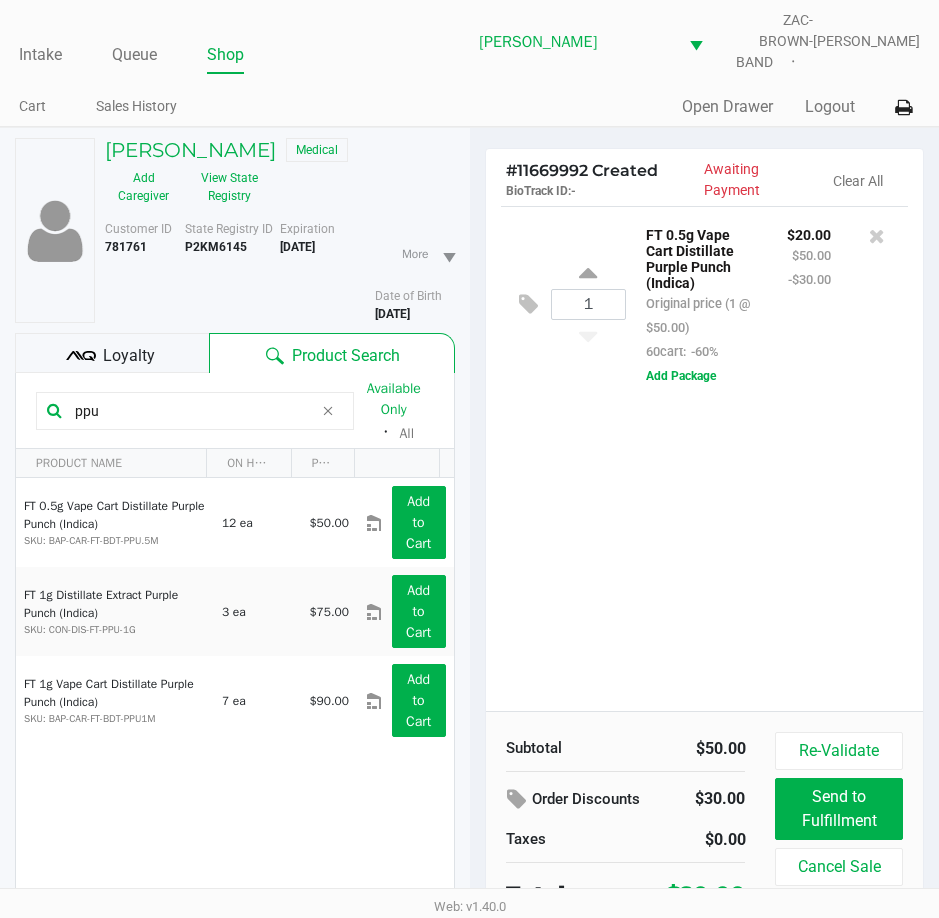 drag, startPoint x: 58, startPoint y: 406, endPoint x: 67, endPoint y: 394, distance: 15 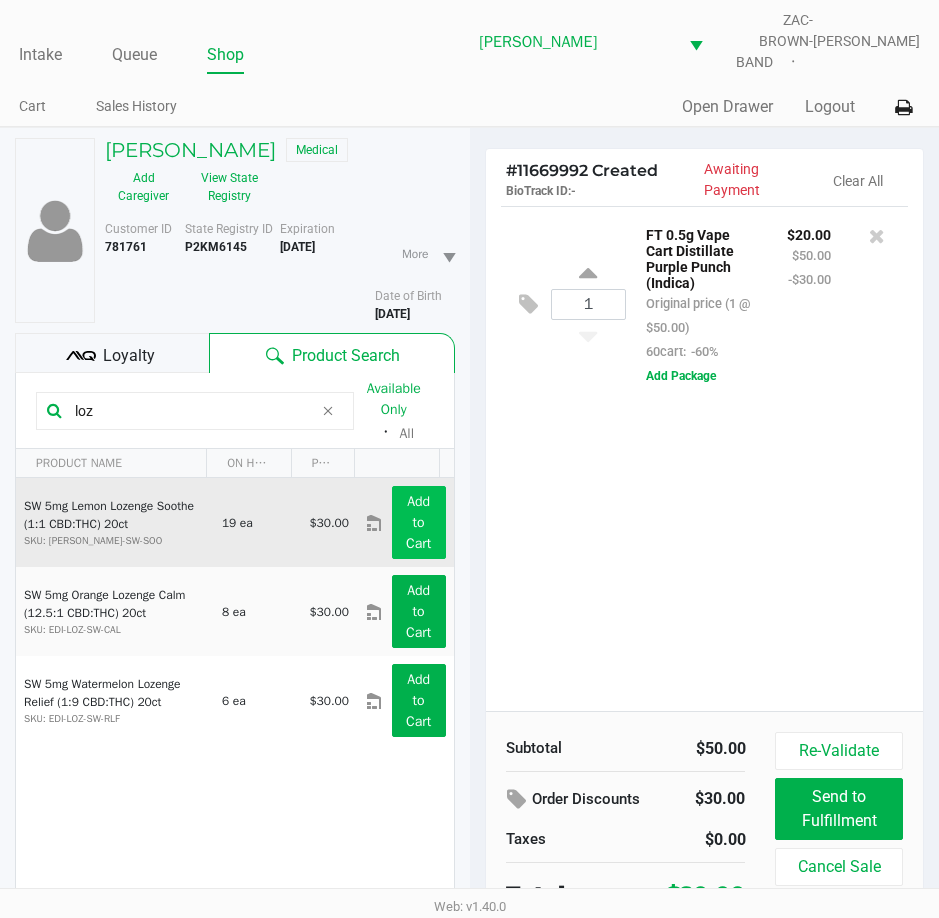 type on "loz" 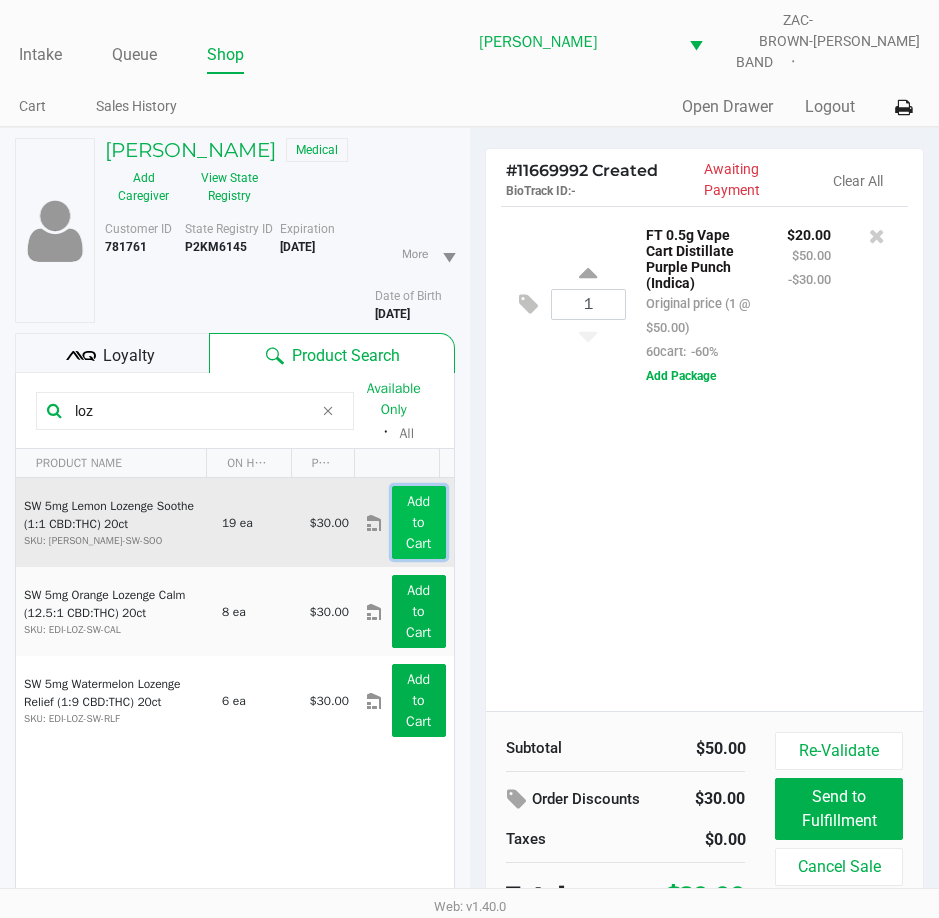 click on "Add to Cart" 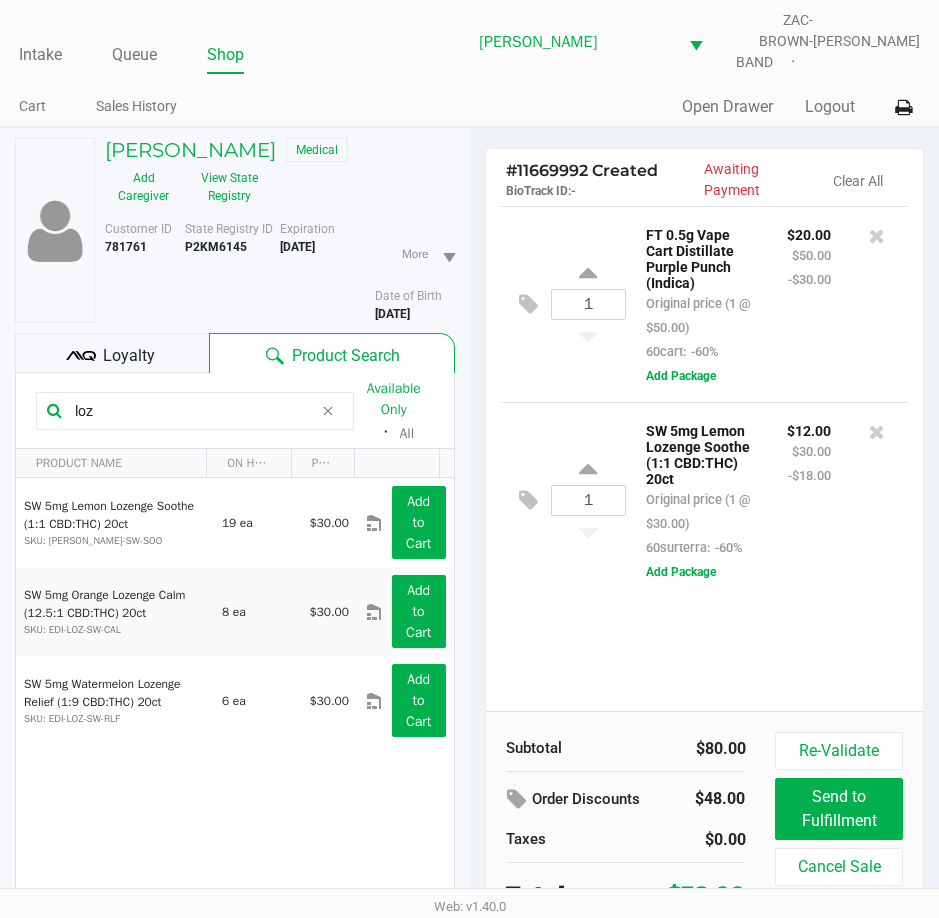 drag, startPoint x: 88, startPoint y: 403, endPoint x: 55, endPoint y: 399, distance: 33.24154 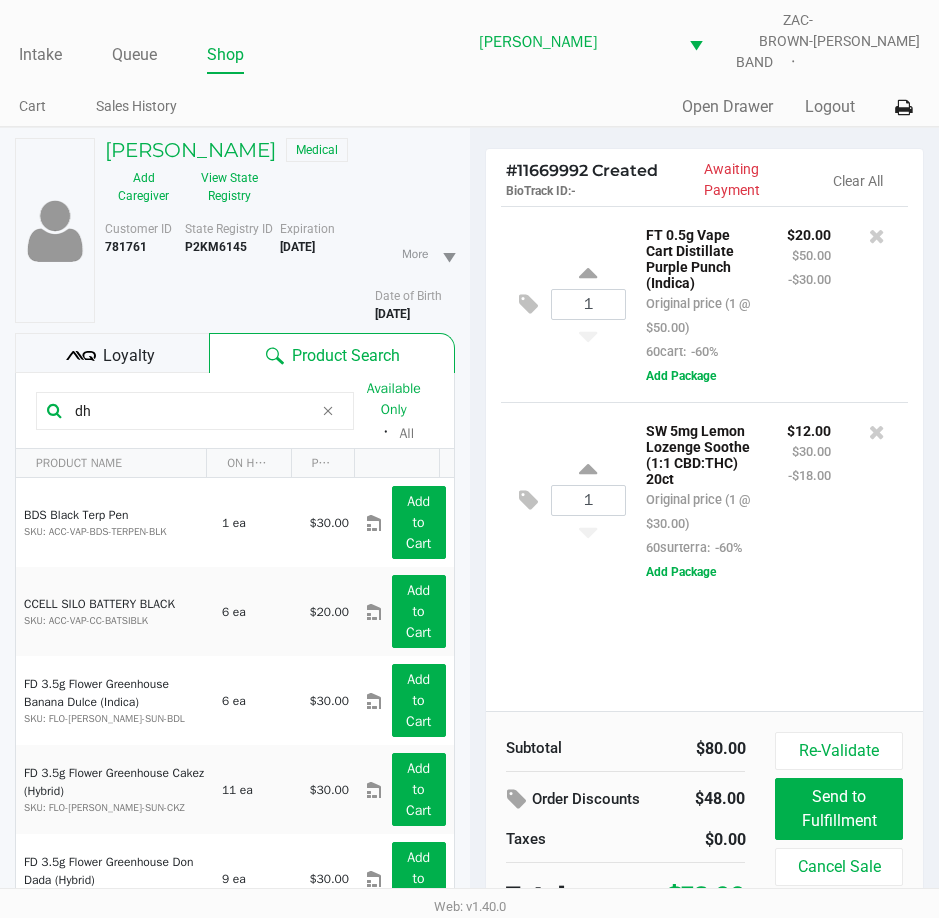 type on "dhs" 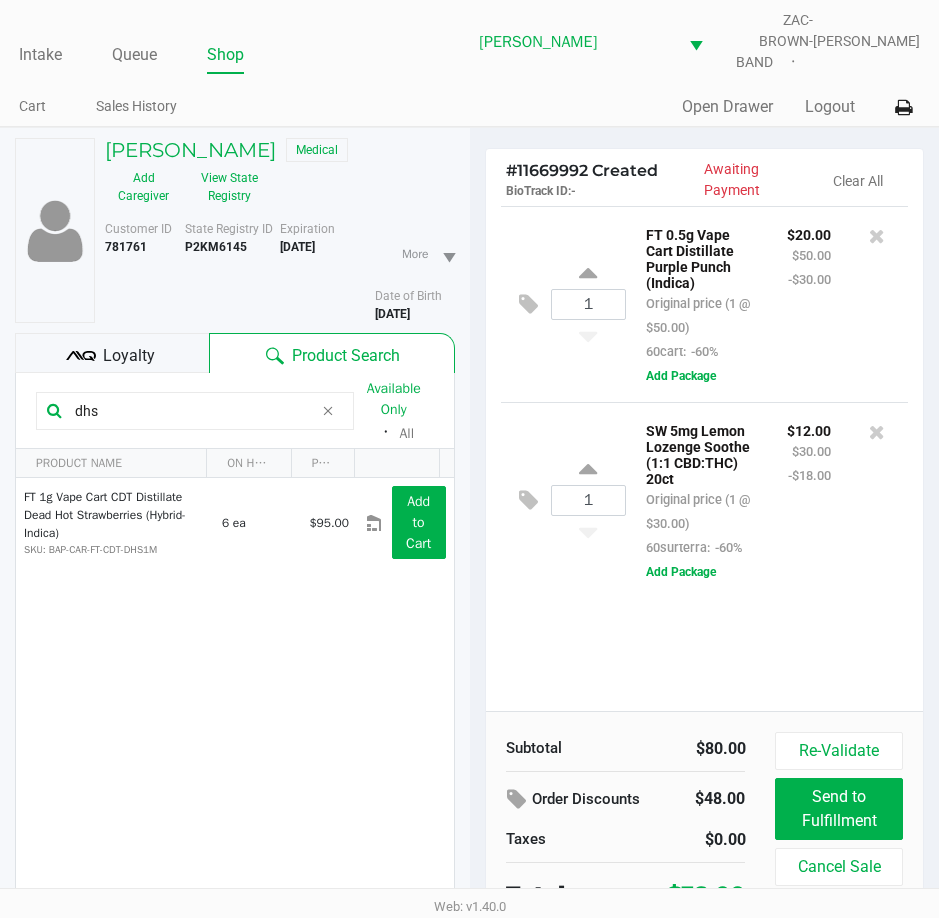 drag, startPoint x: 76, startPoint y: 391, endPoint x: 46, endPoint y: 388, distance: 30.149628 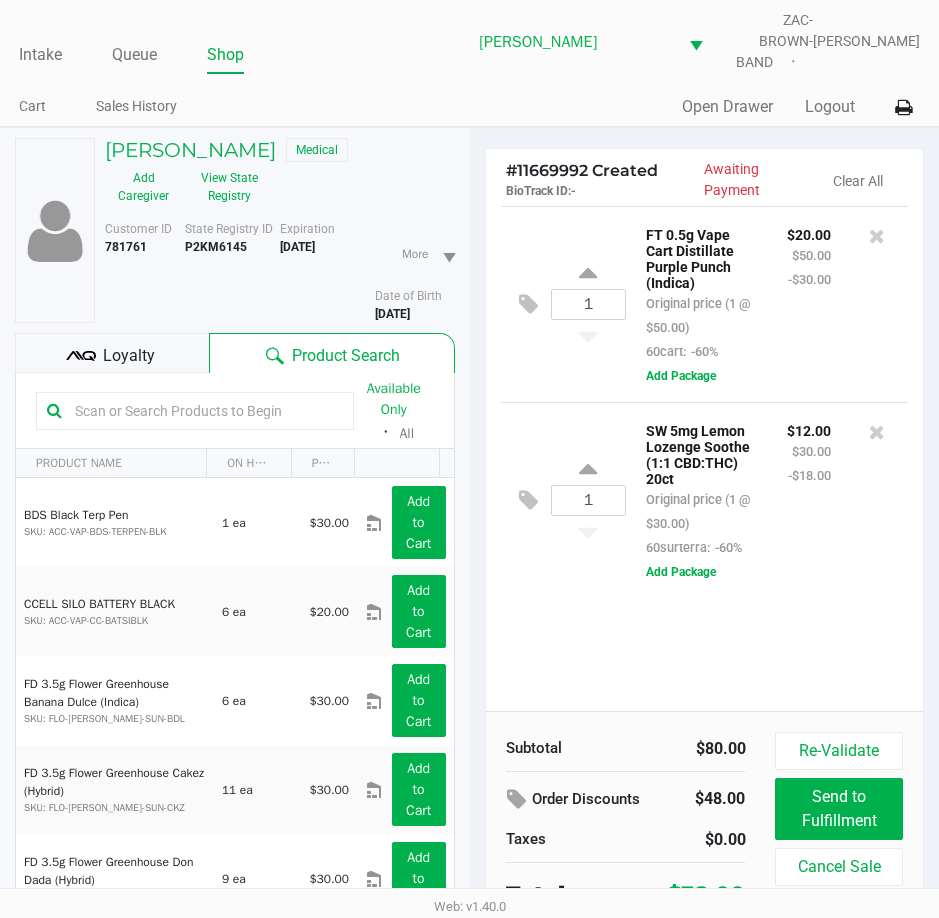 drag, startPoint x: 547, startPoint y: 650, endPoint x: 532, endPoint y: 646, distance: 15.524175 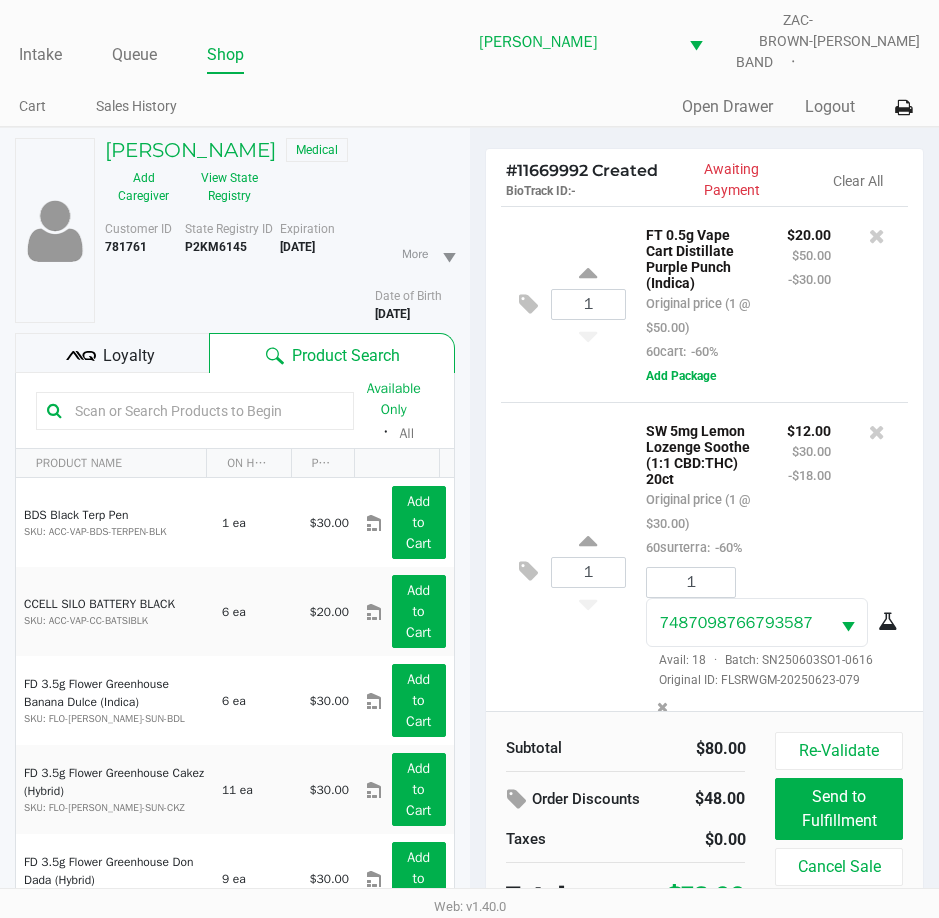 scroll, scrollTop: 79, scrollLeft: 0, axis: vertical 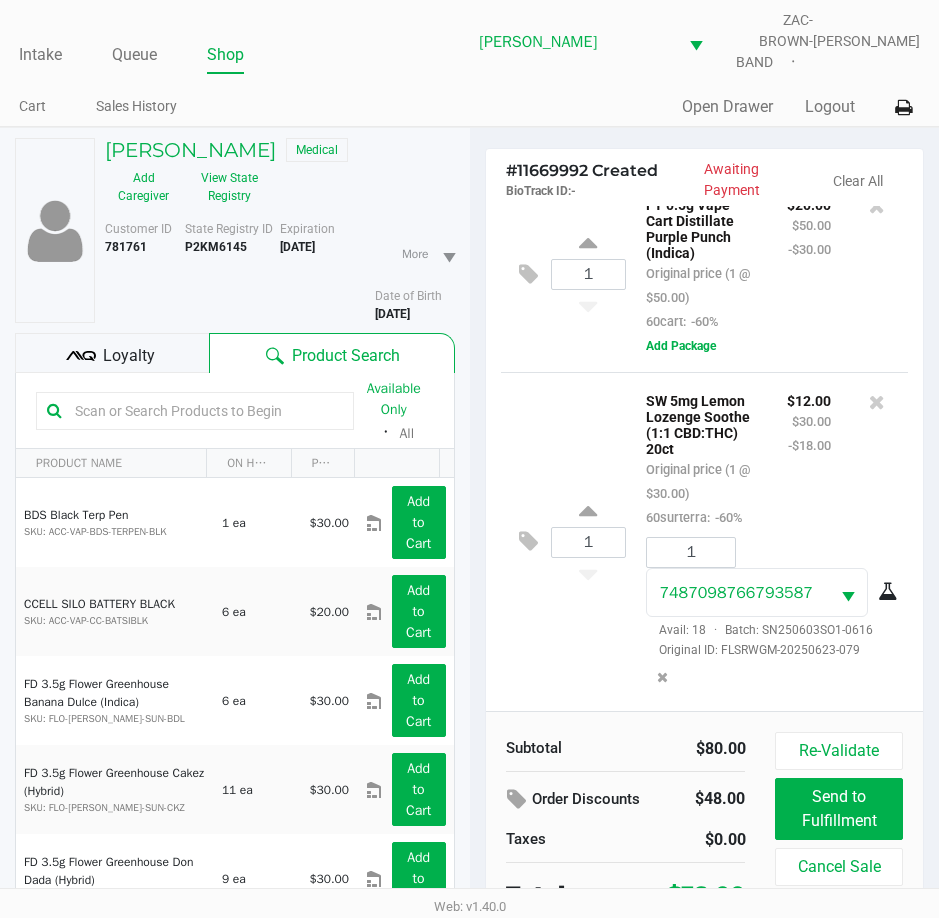 click on "1  SW 5mg Lemon Lozenge Soothe (1:1 CBD:THC) 20ct   Original price (1 @ $30.00)  60surterra:  -60% $12.00 $30.00 -$18.00 1 7487098766793587  Avail: 18  ·  Batch: SN250603SO1-0616   Original ID: FLSRWGM-20250623-079" 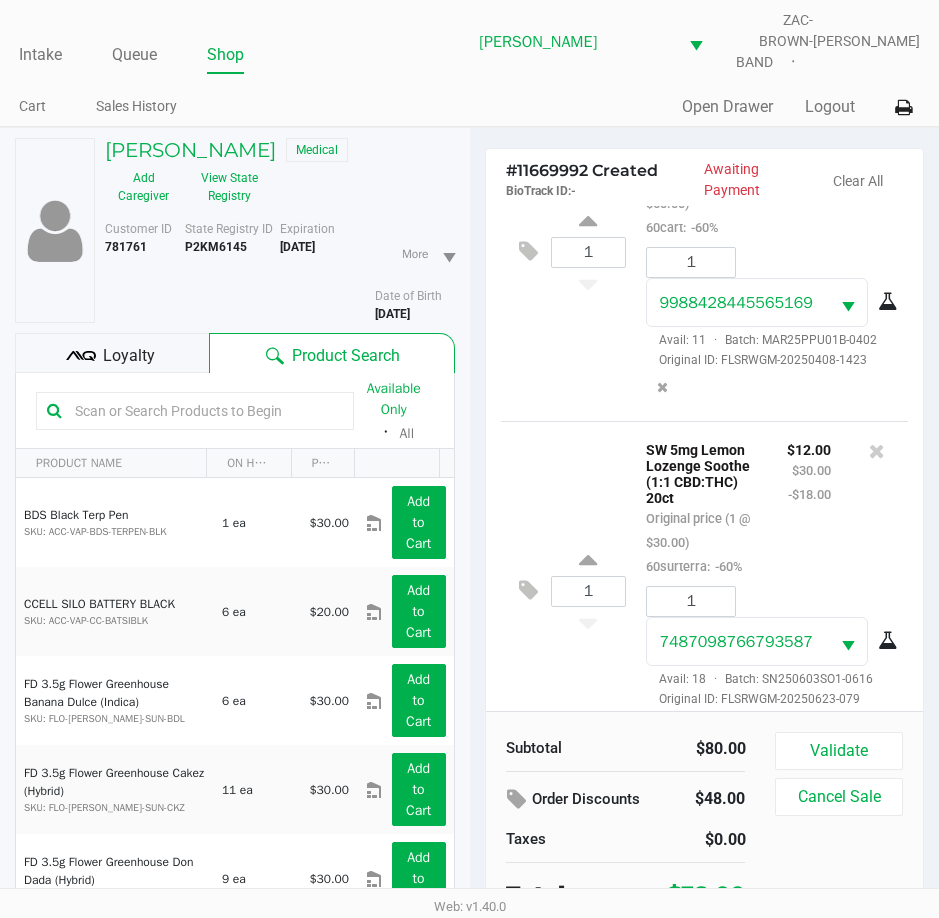 scroll, scrollTop: 246, scrollLeft: 0, axis: vertical 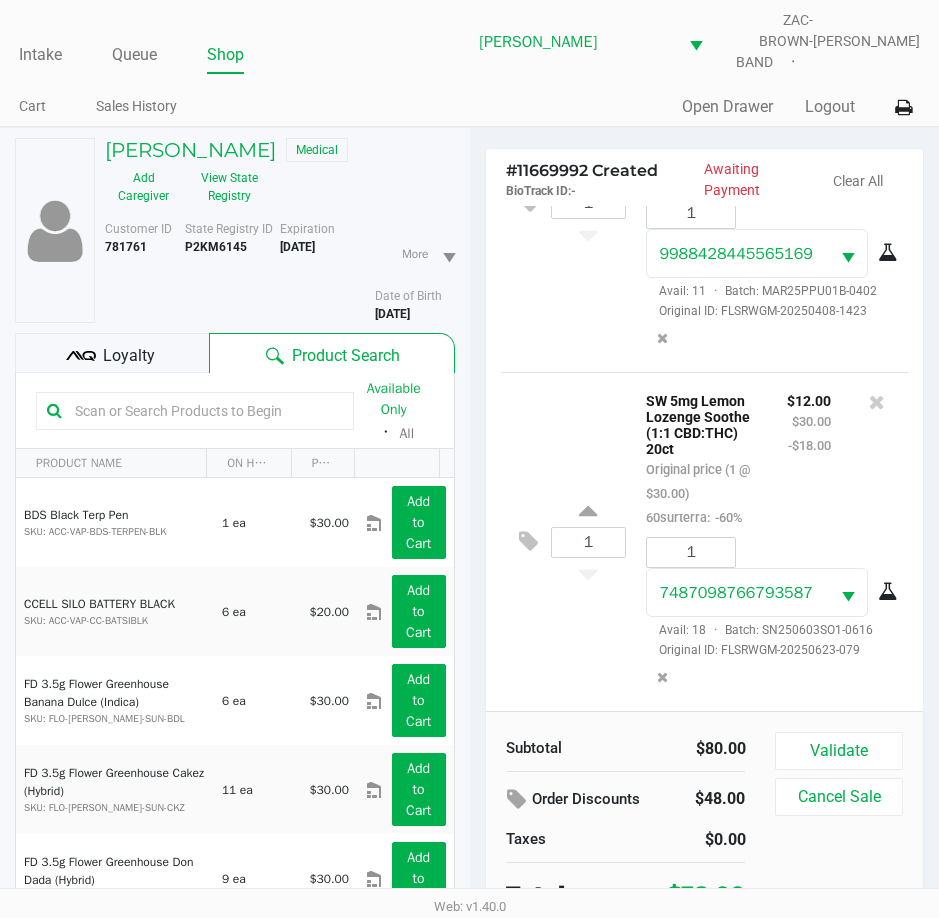 click 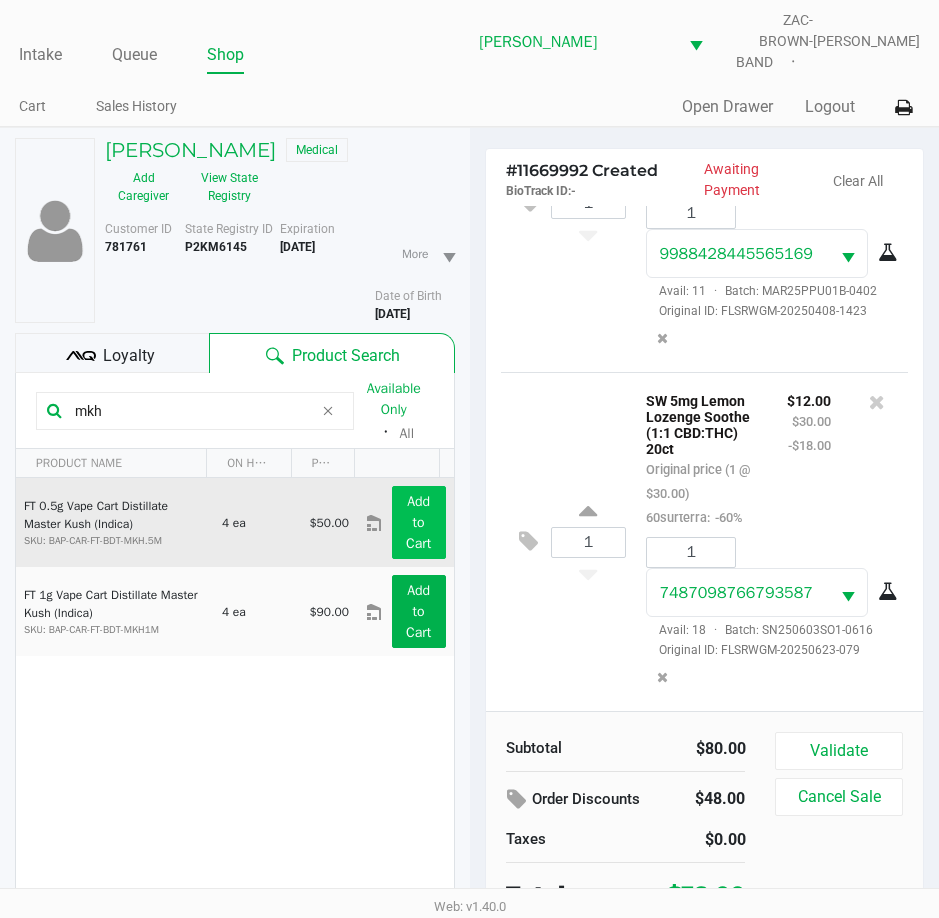 type on "mkh" 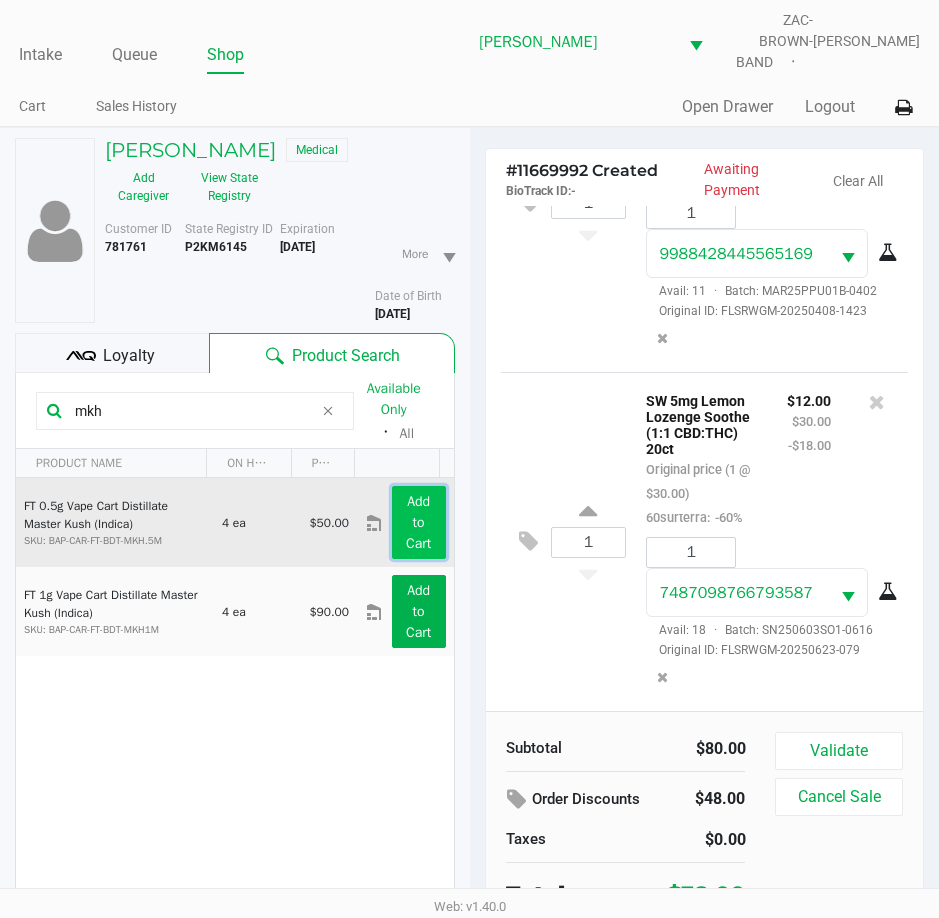 click on "Add to Cart" 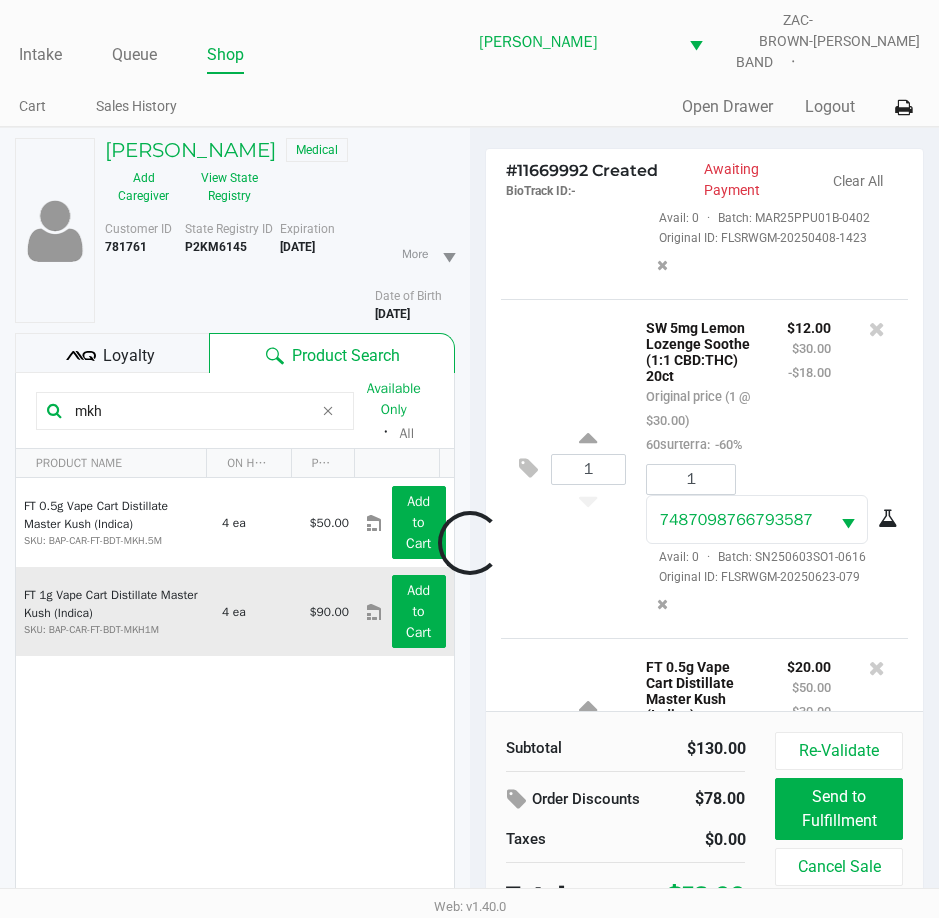 scroll, scrollTop: 446, scrollLeft: 0, axis: vertical 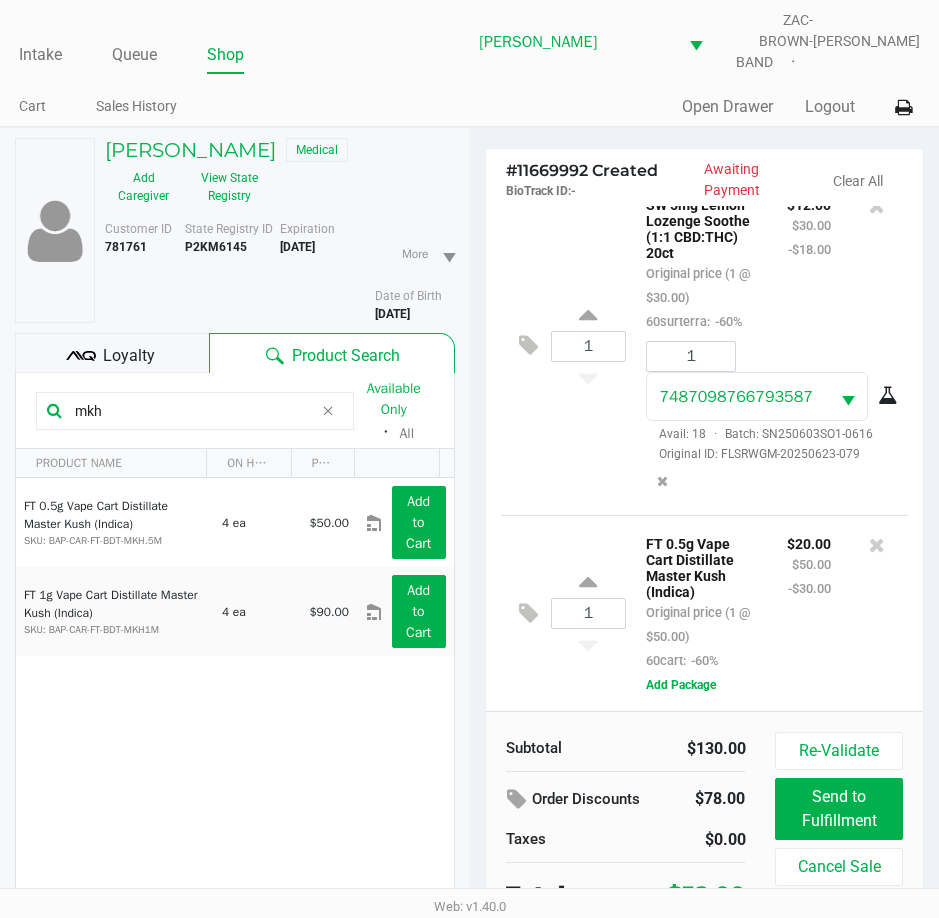 drag, startPoint x: 131, startPoint y: 395, endPoint x: 25, endPoint y: 392, distance: 106.04244 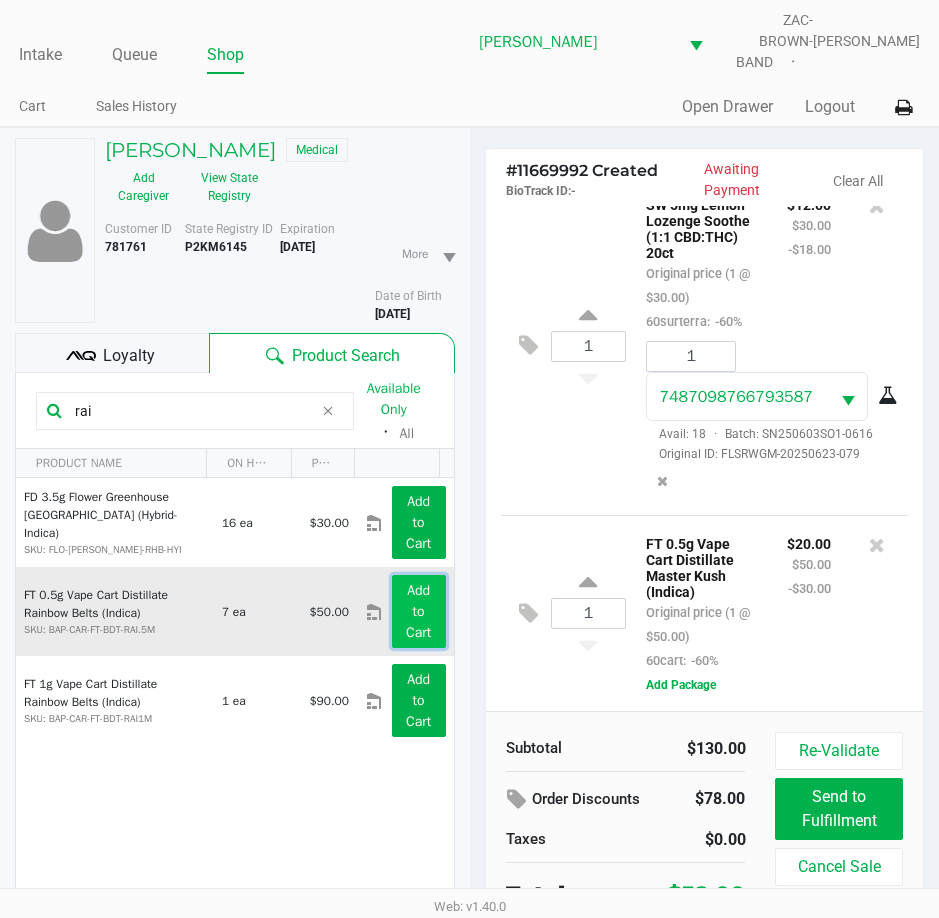 click on "Add to Cart" 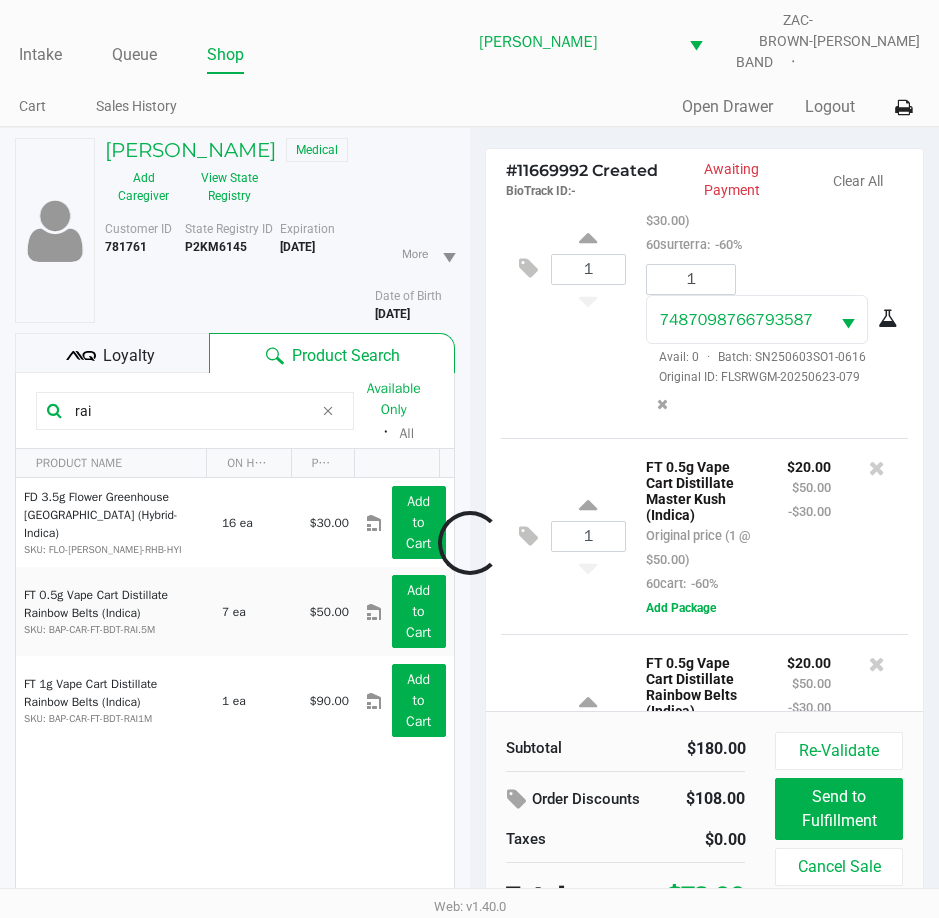 scroll, scrollTop: 646, scrollLeft: 0, axis: vertical 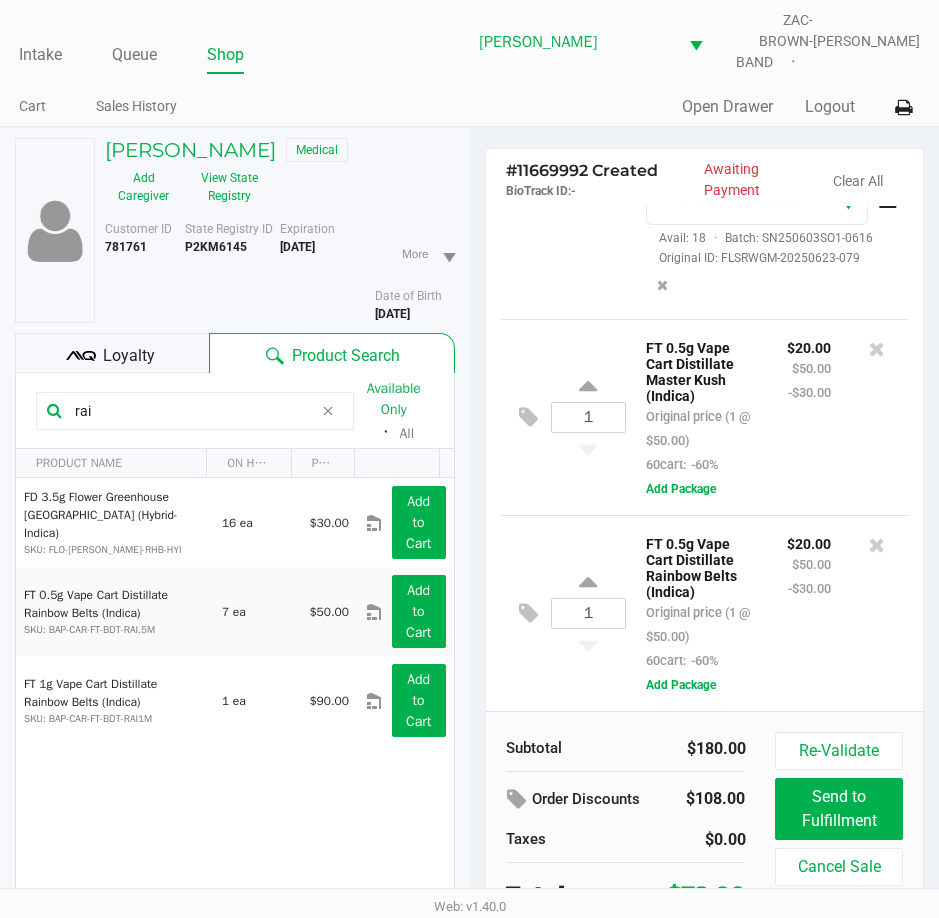 drag, startPoint x: 95, startPoint y: 395, endPoint x: -7, endPoint y: 406, distance: 102.59142 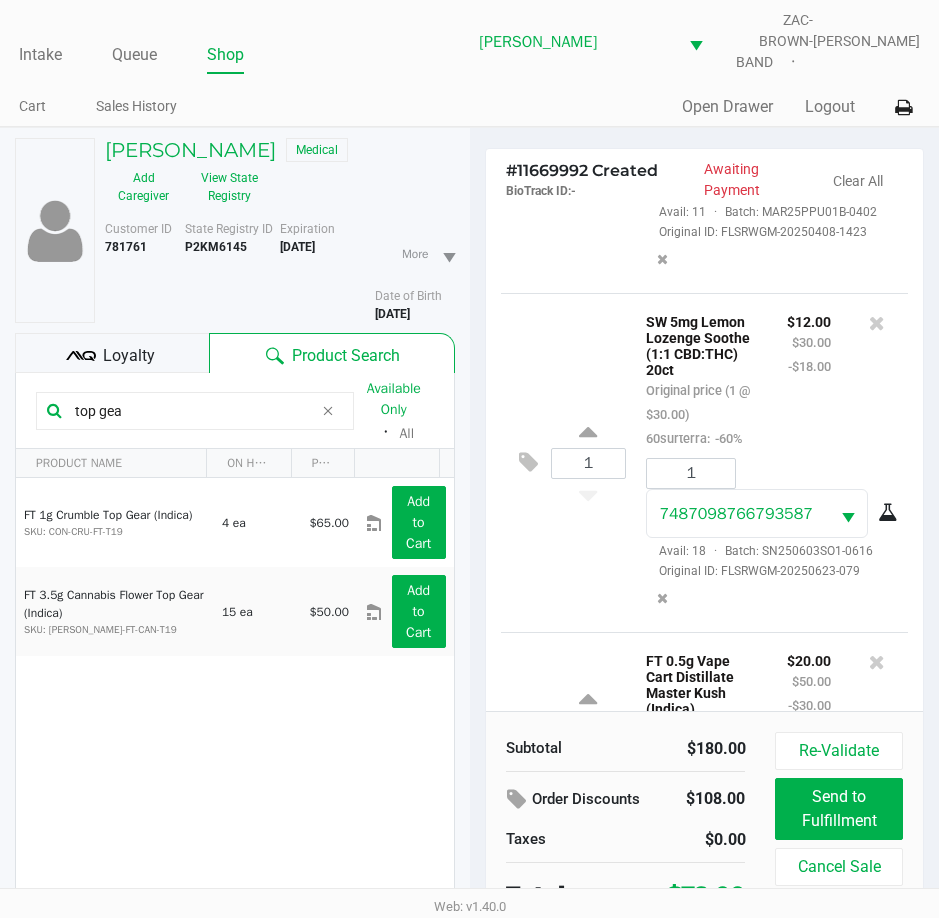 scroll, scrollTop: 0, scrollLeft: 0, axis: both 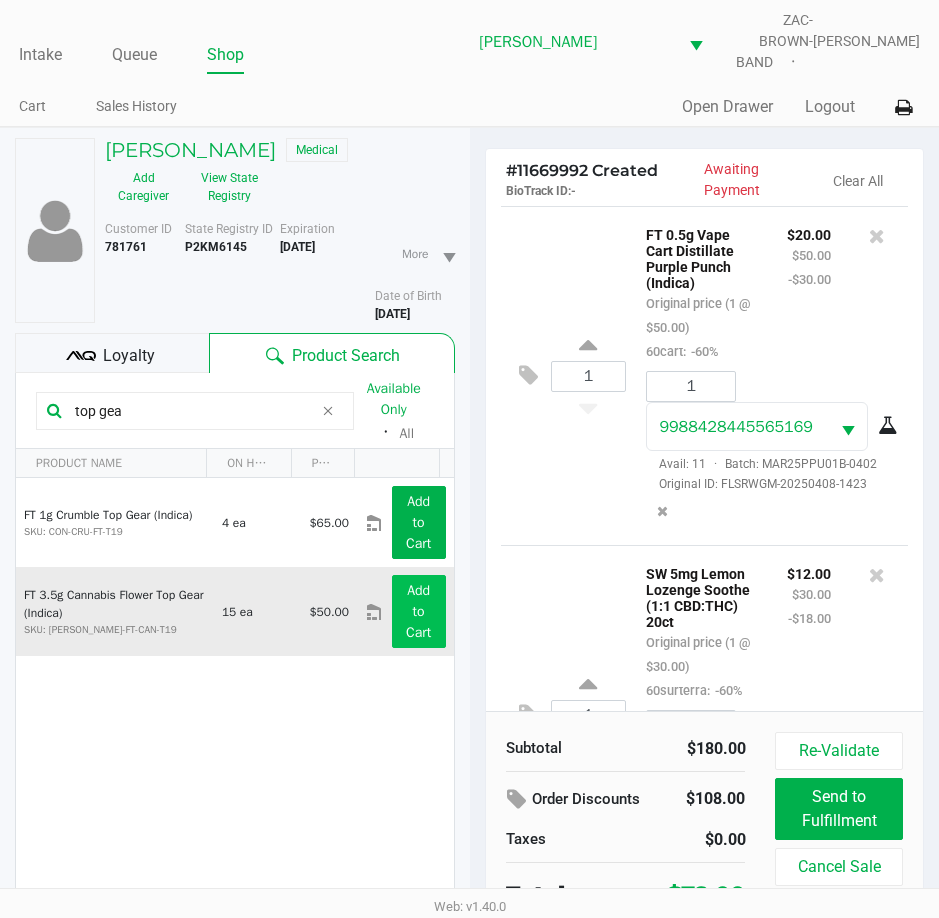 type on "top gea" 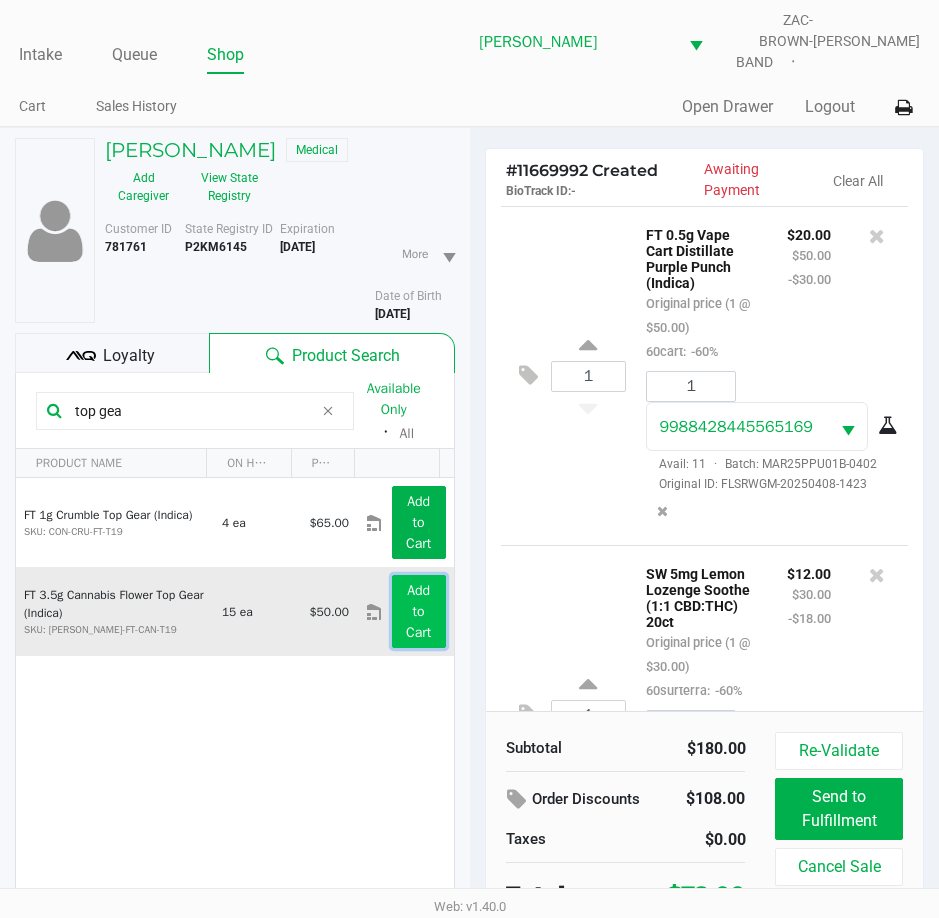 click on "Add to Cart" 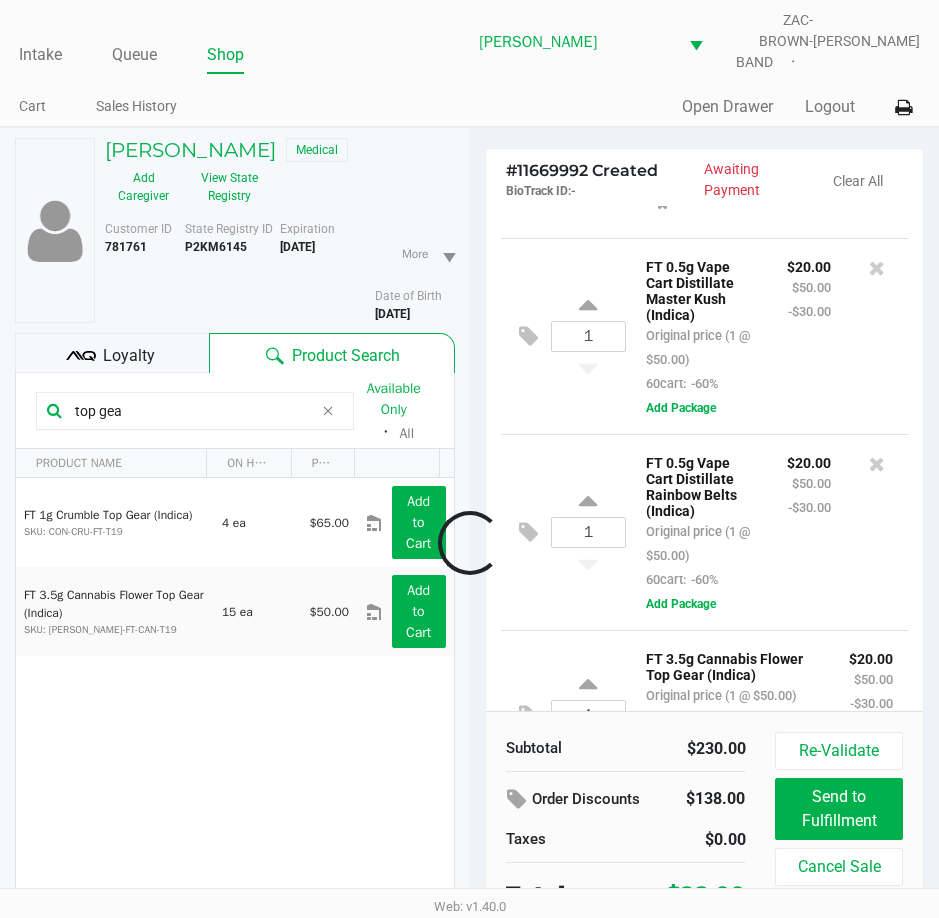 scroll, scrollTop: 870, scrollLeft: 0, axis: vertical 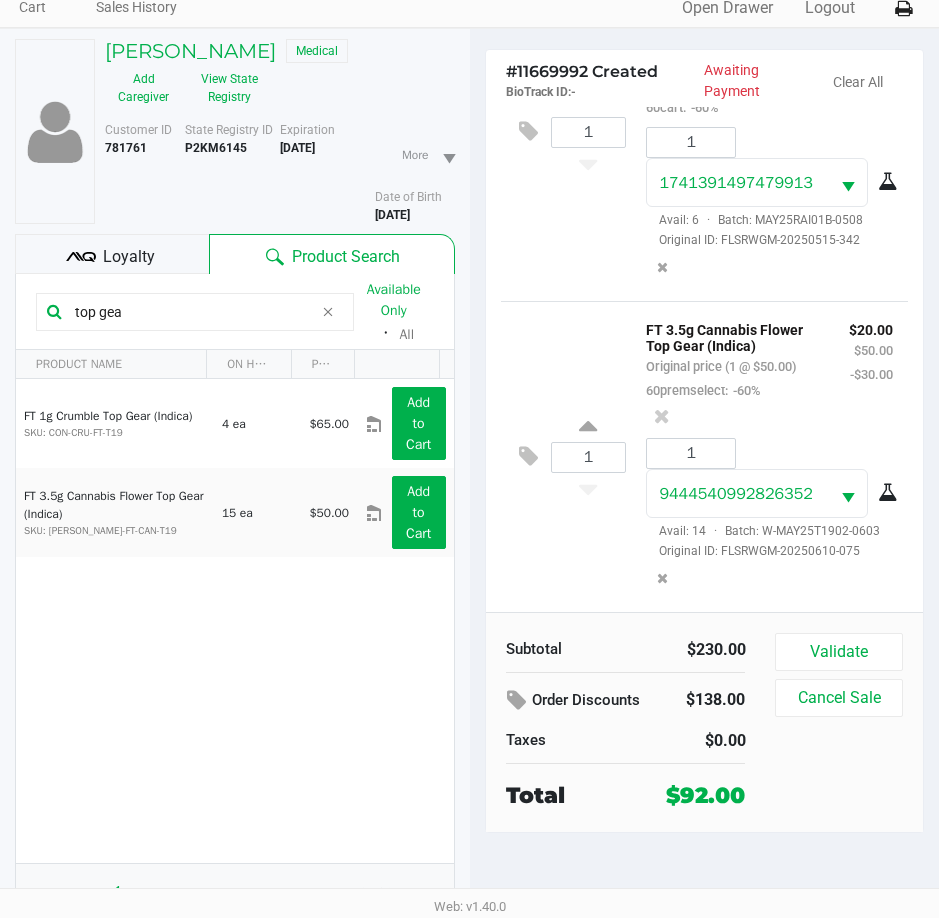 drag, startPoint x: 164, startPoint y: 287, endPoint x: 335, endPoint y: 252, distance: 174.54512 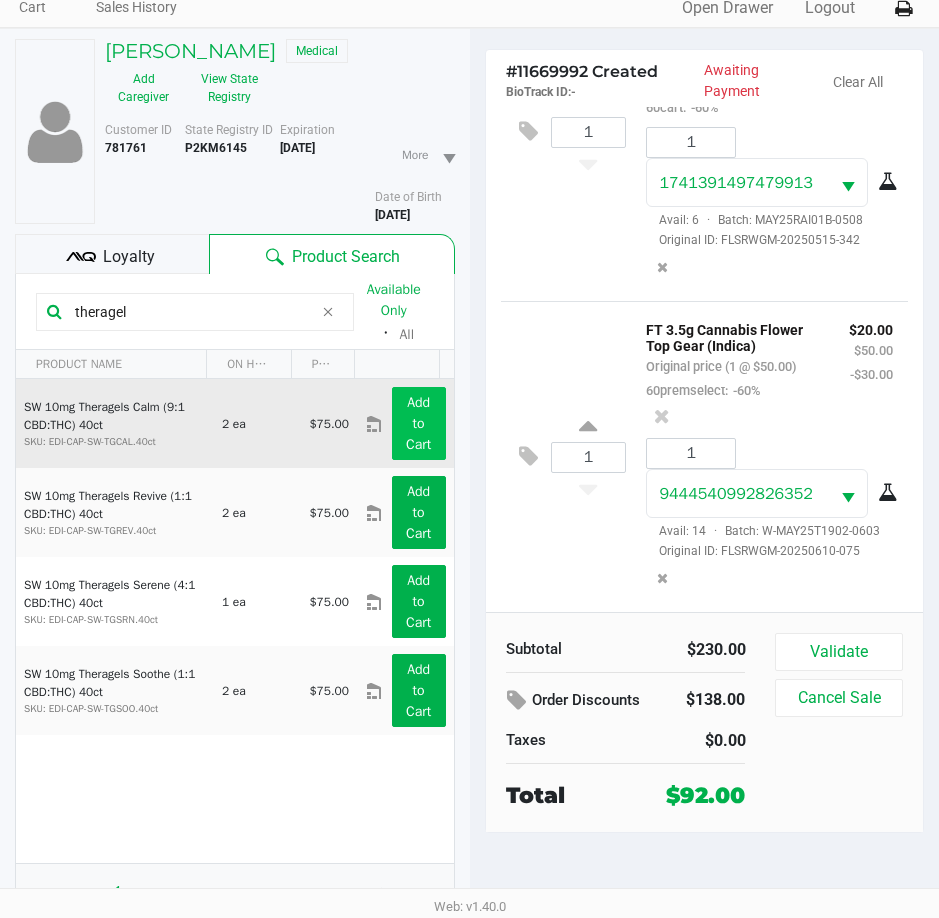 type on "theragel" 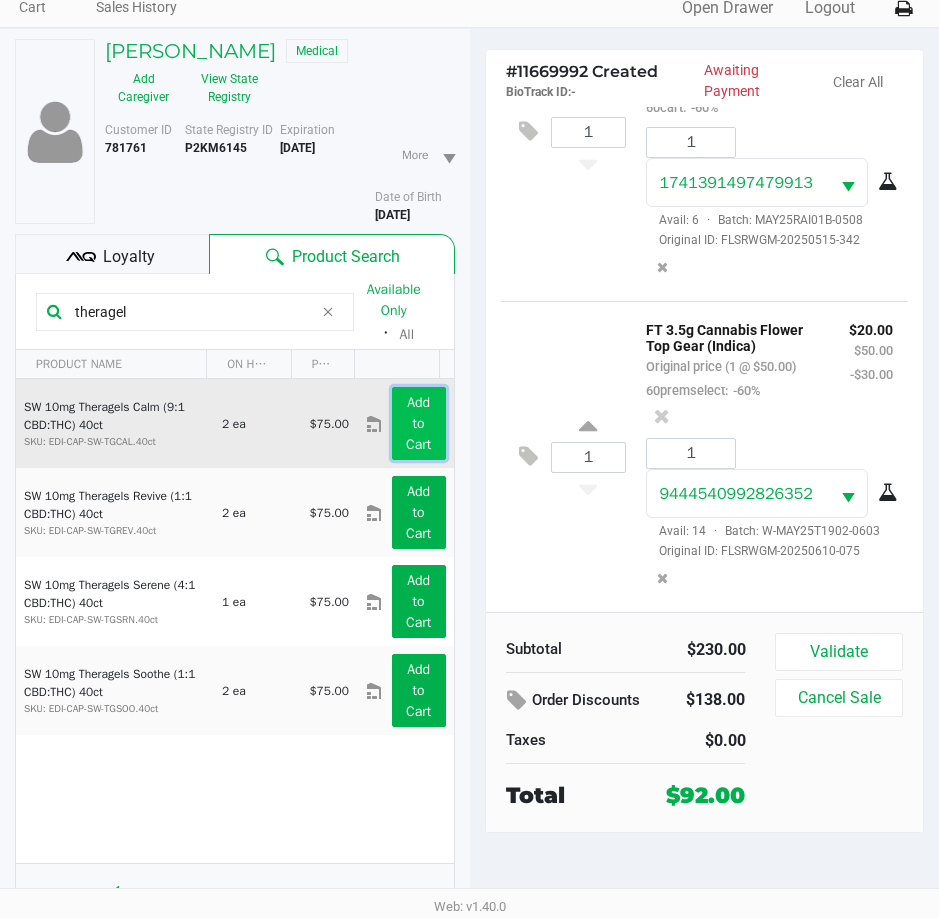 click on "Add to Cart" 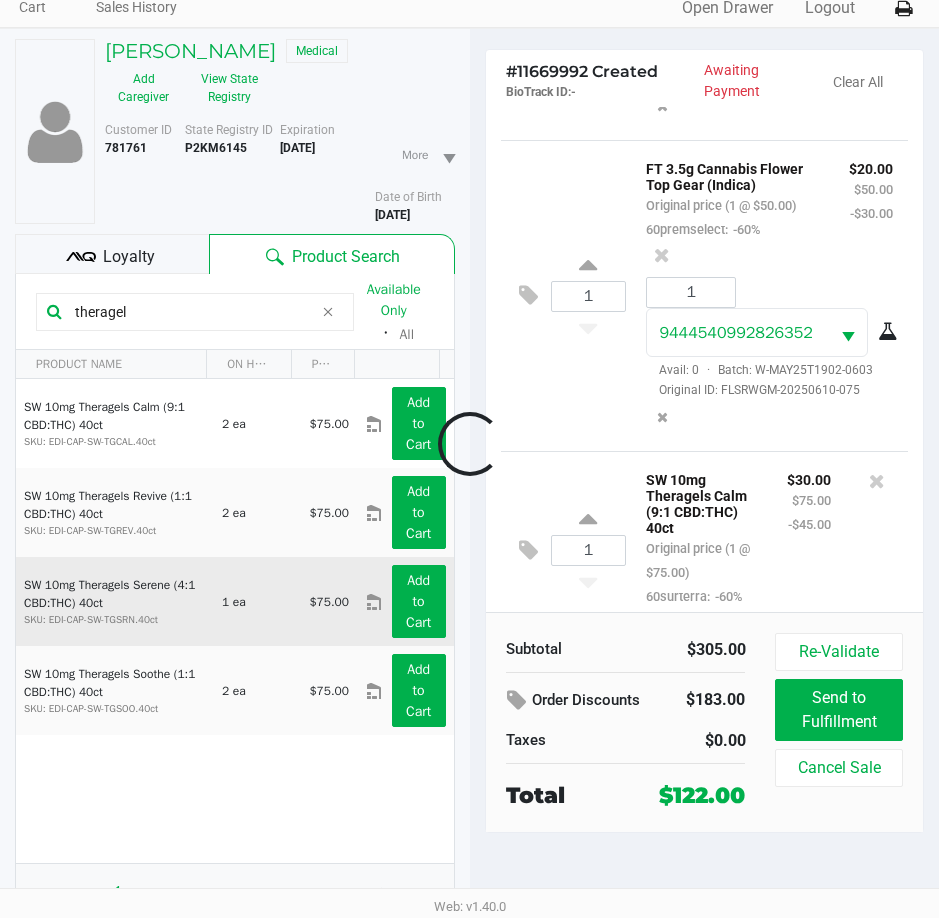 scroll, scrollTop: 1547, scrollLeft: 0, axis: vertical 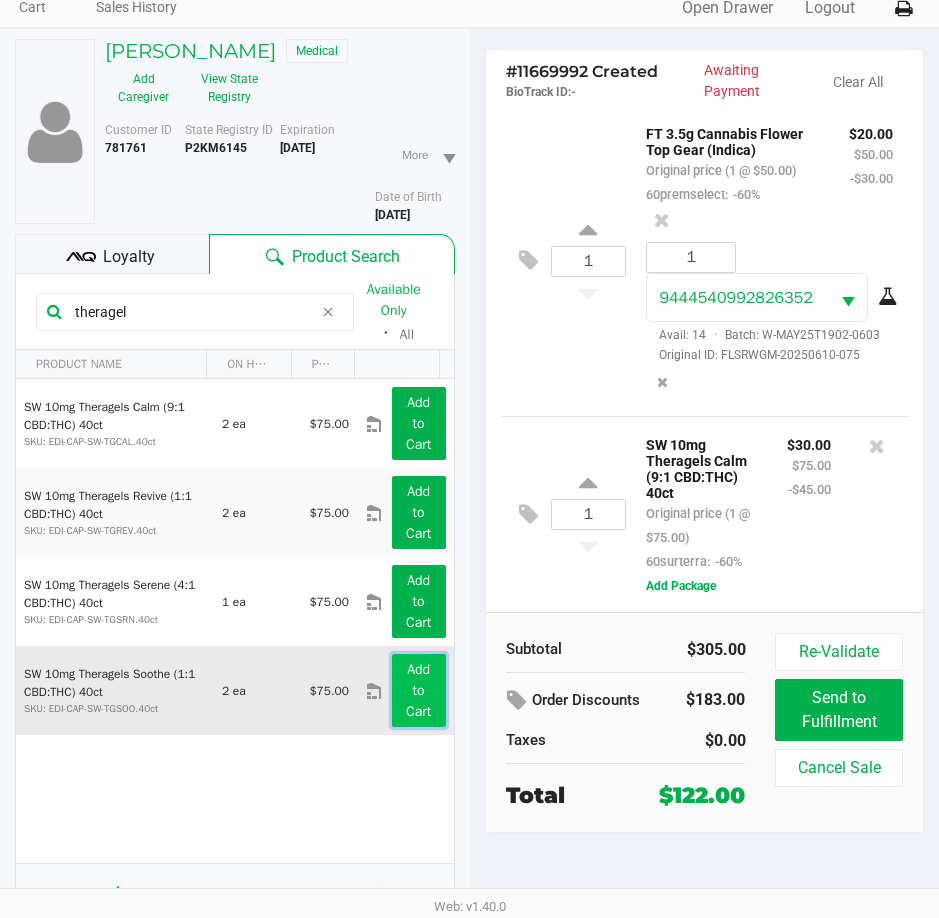 click on "Add to Cart" 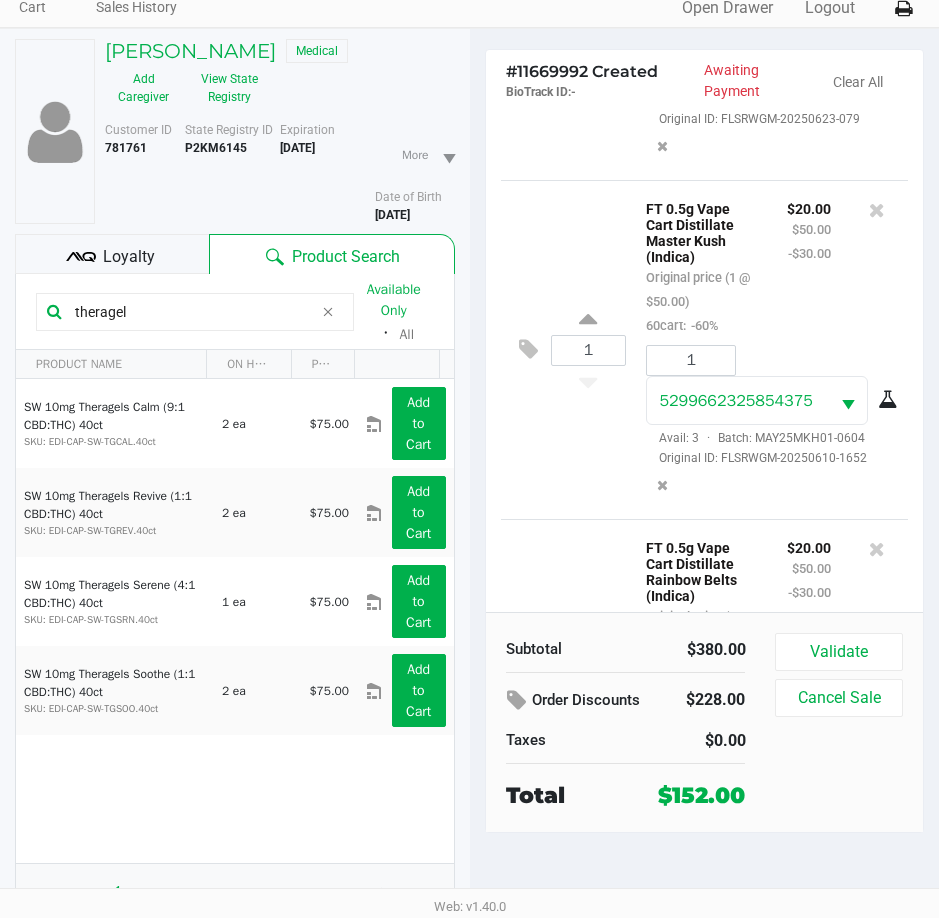 scroll, scrollTop: 0, scrollLeft: 0, axis: both 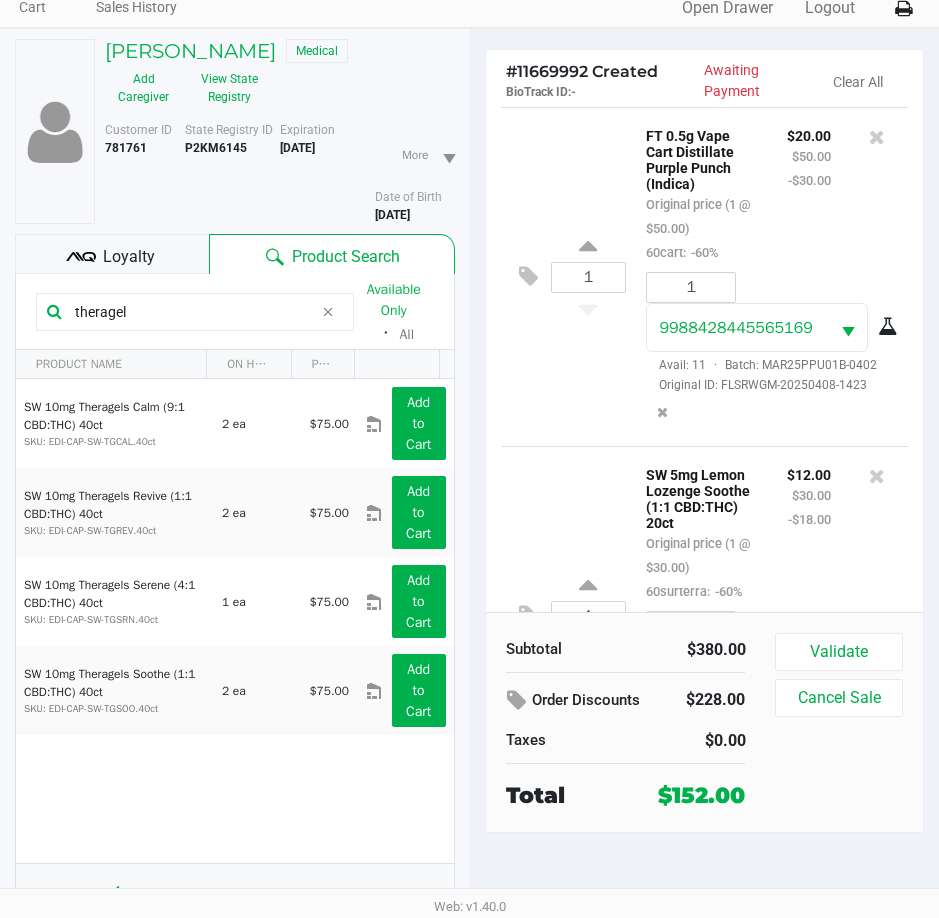 click on "Loyalty" 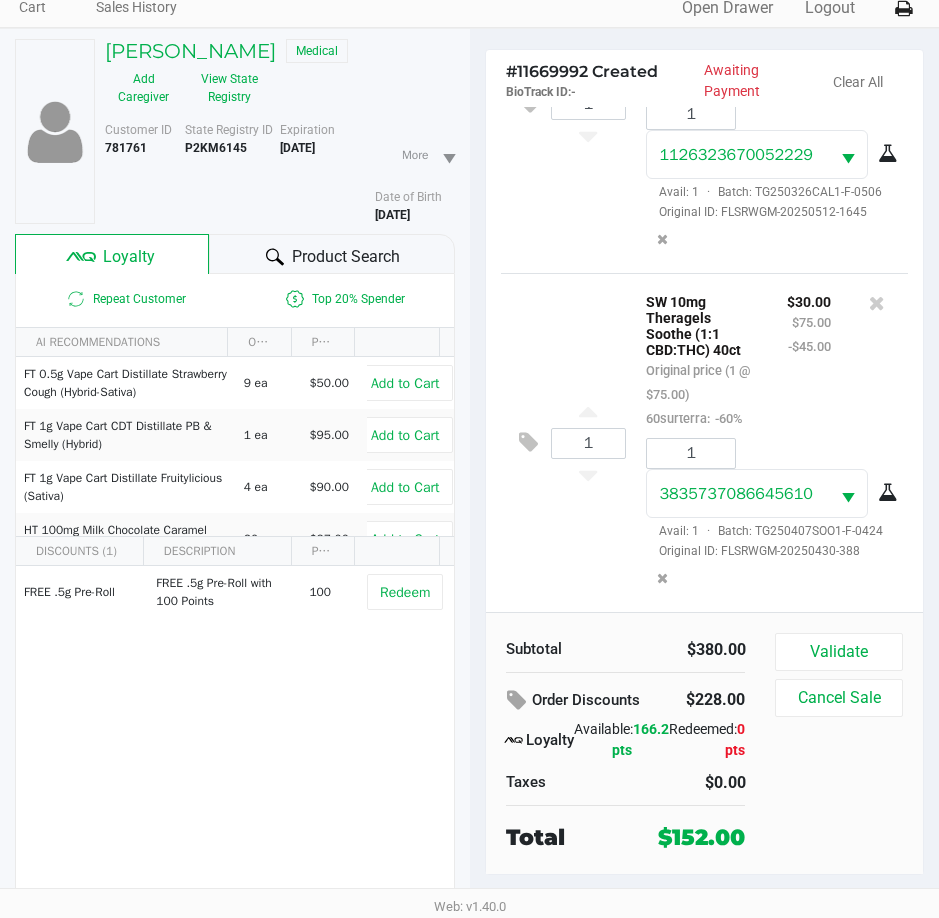 scroll, scrollTop: 2105, scrollLeft: 0, axis: vertical 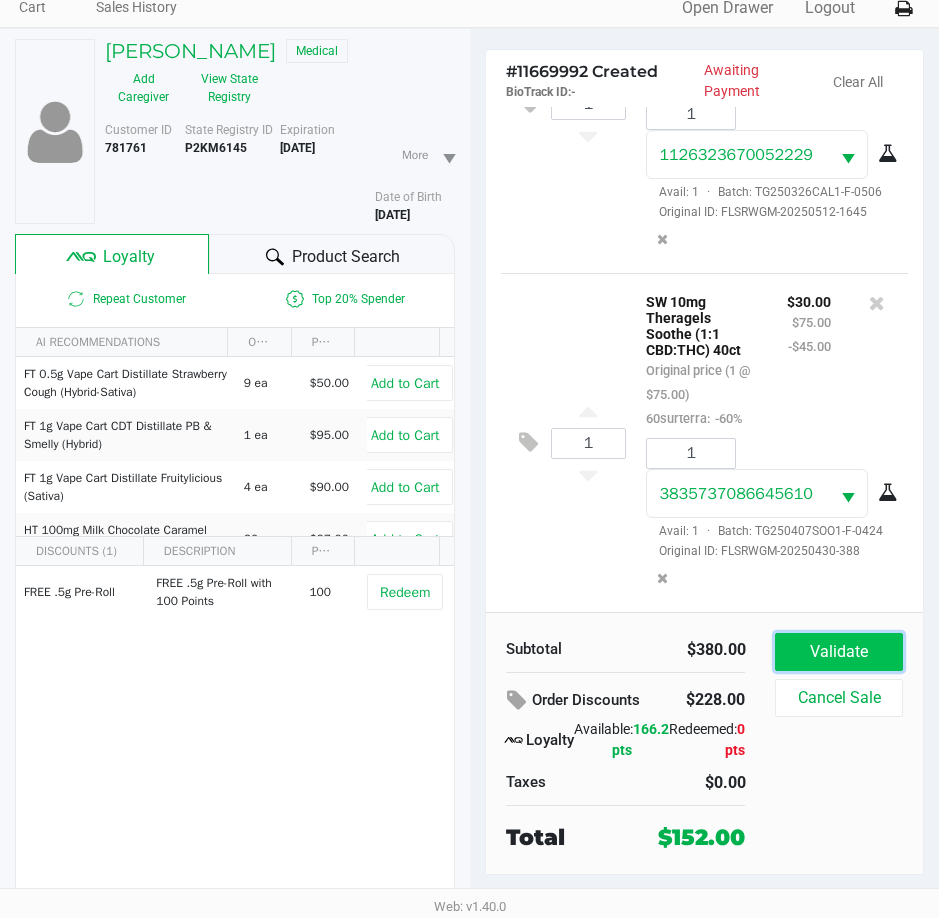 click on "Validate" 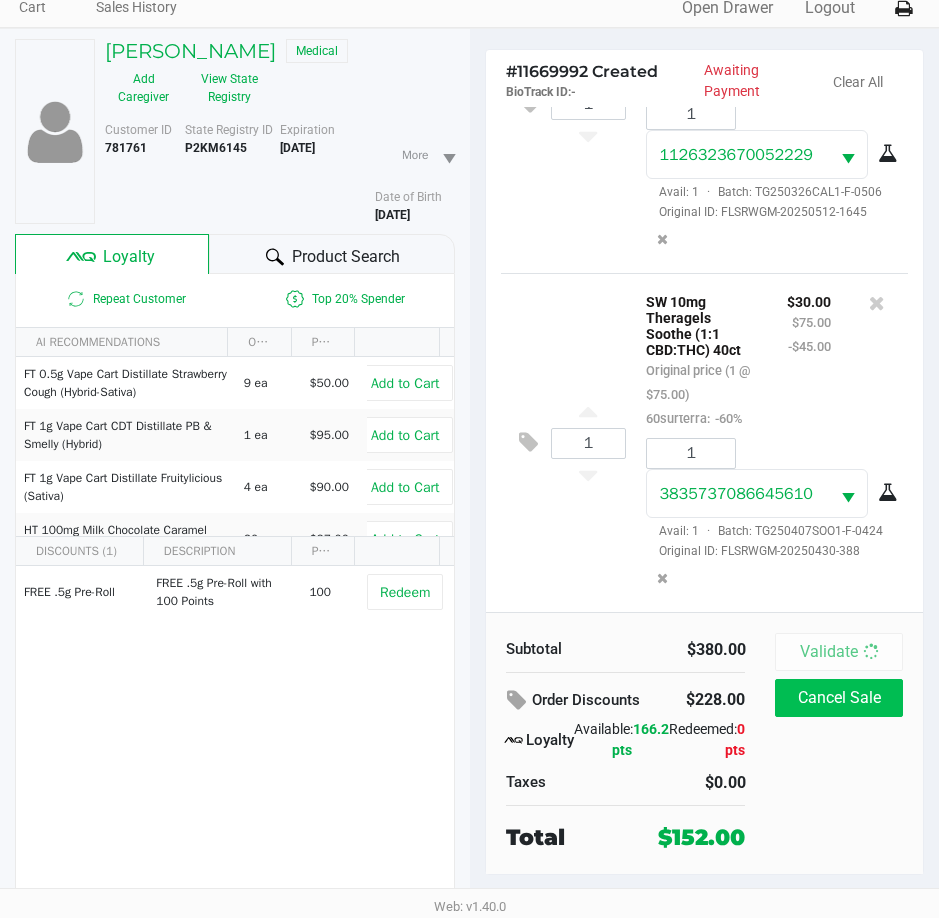 scroll, scrollTop: 0, scrollLeft: 0, axis: both 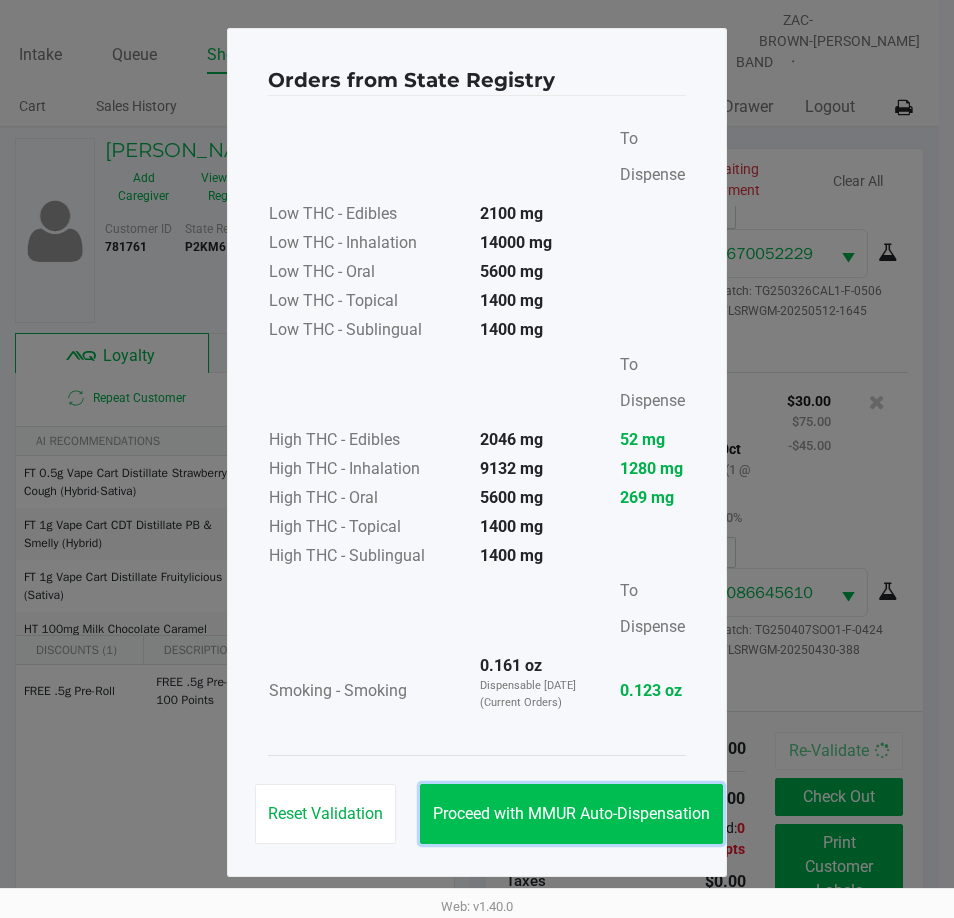 click on "Proceed with MMUR Auto-Dispensation" 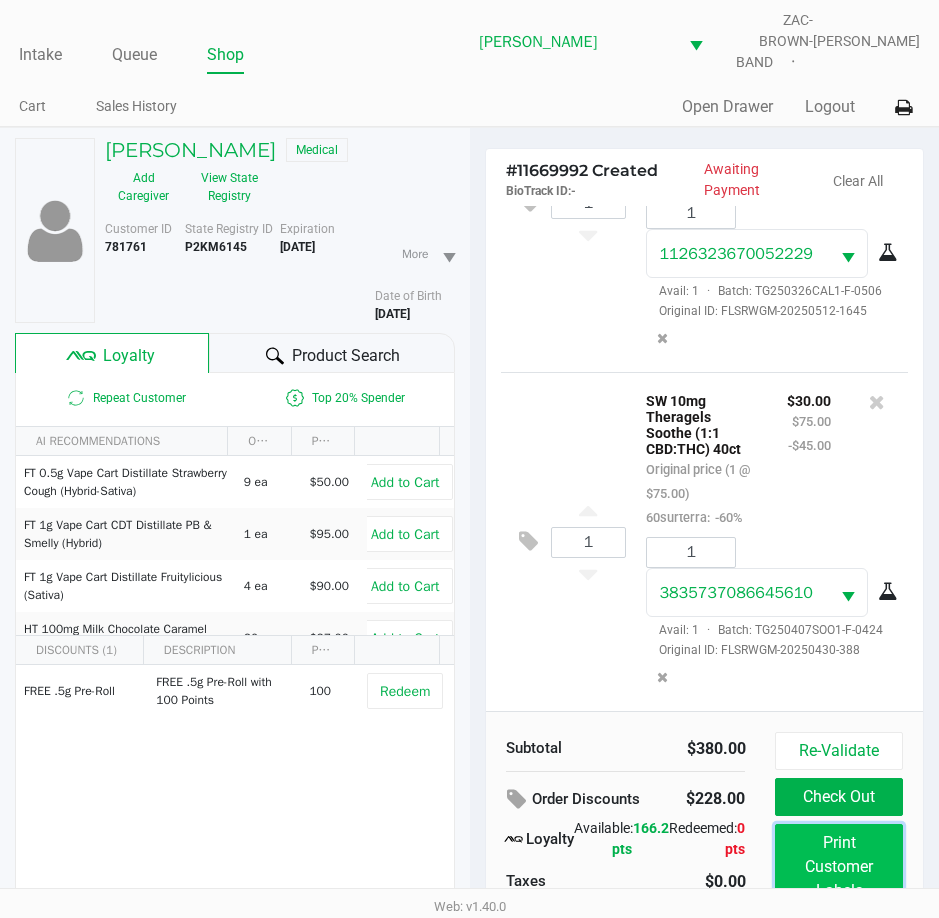 click on "Print Customer Labels" 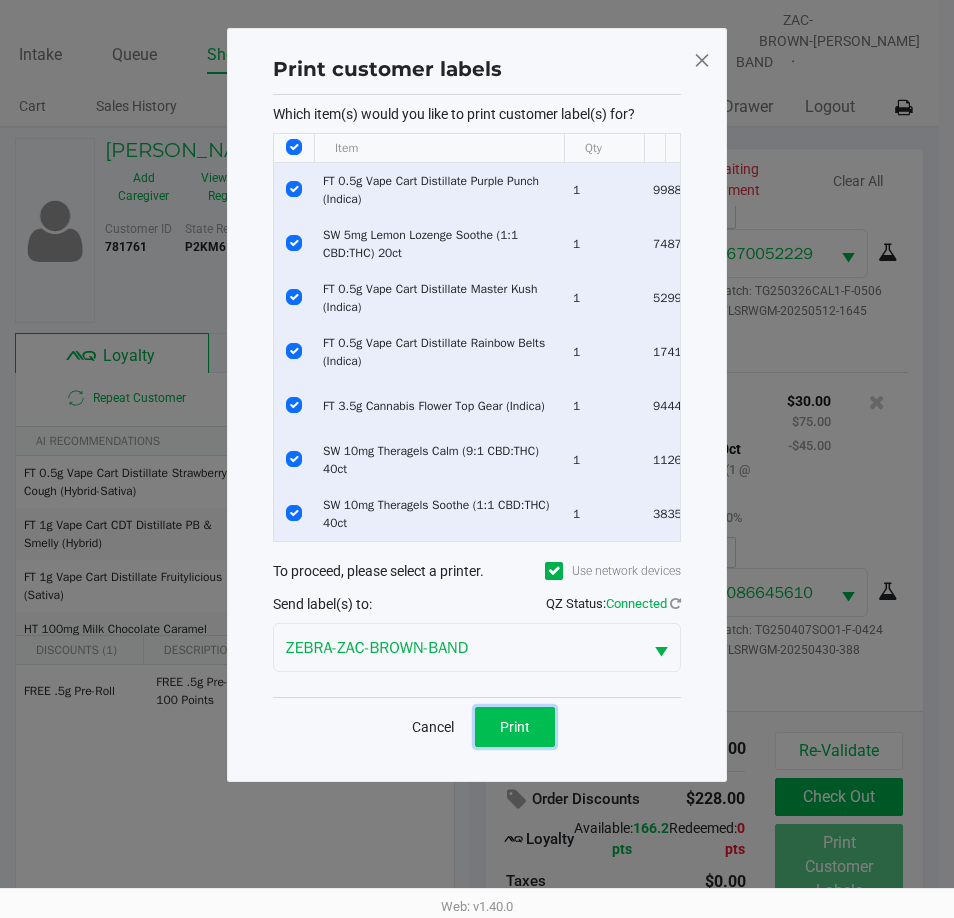 click on "Print" 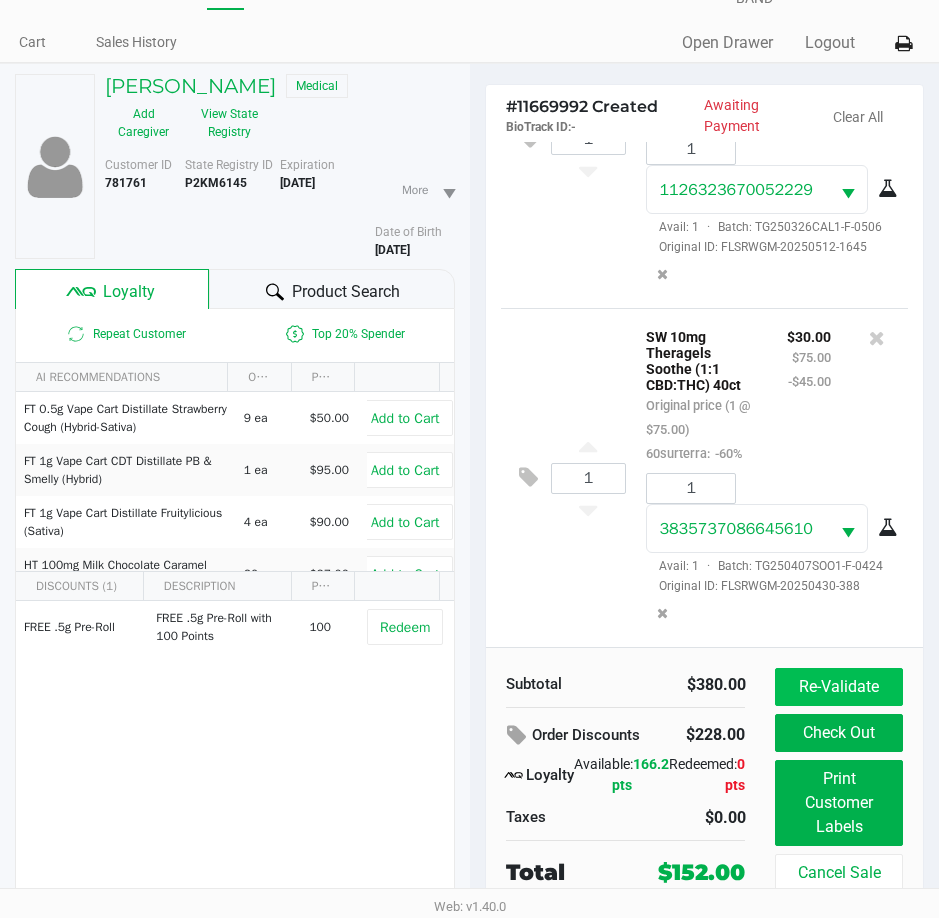 scroll, scrollTop: 99, scrollLeft: 0, axis: vertical 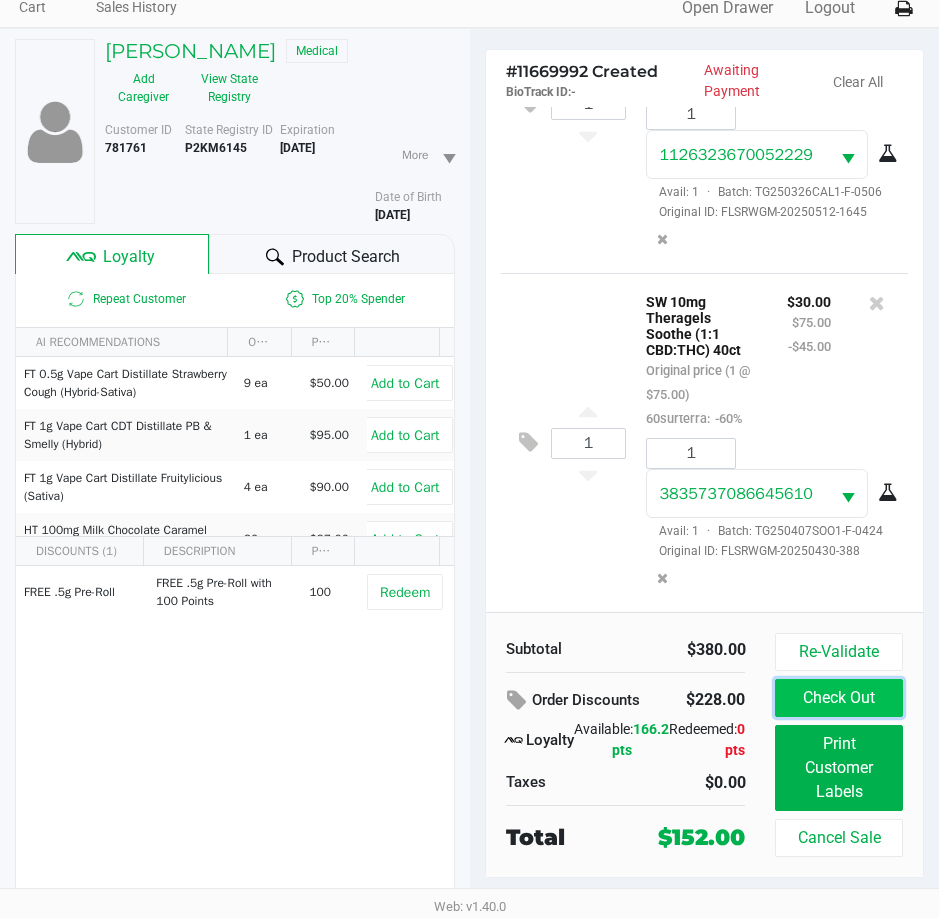 click on "Check Out" 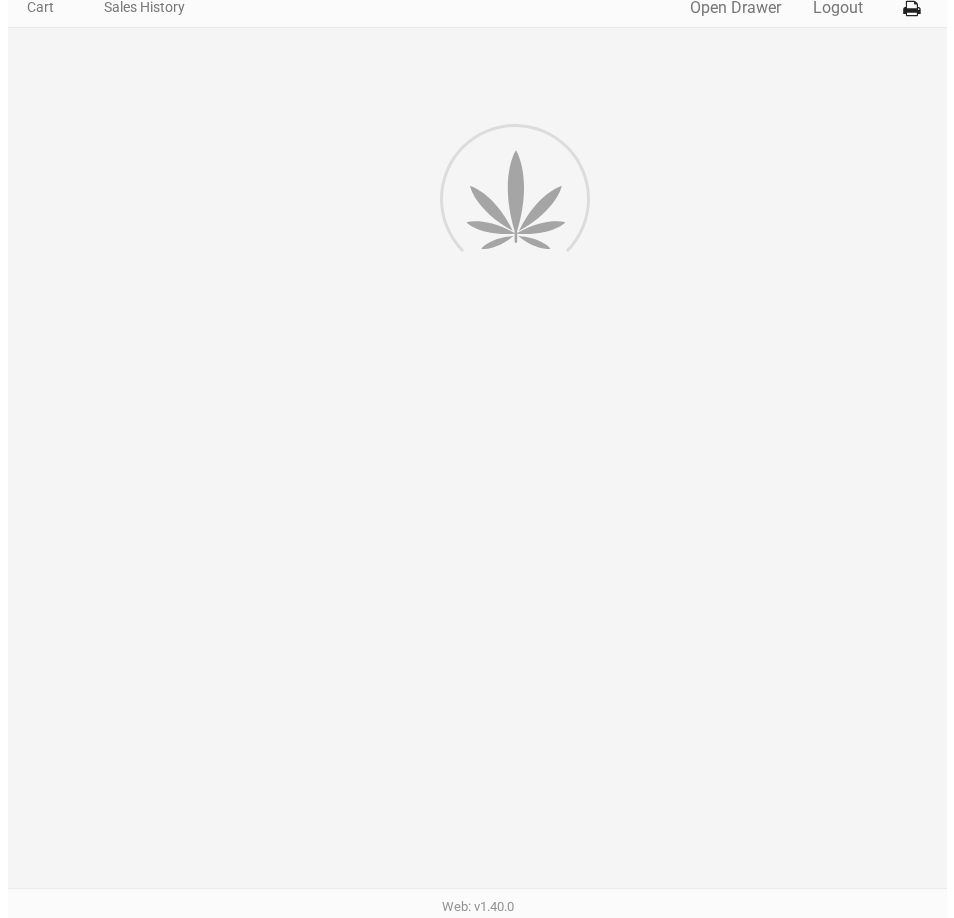 scroll, scrollTop: 0, scrollLeft: 0, axis: both 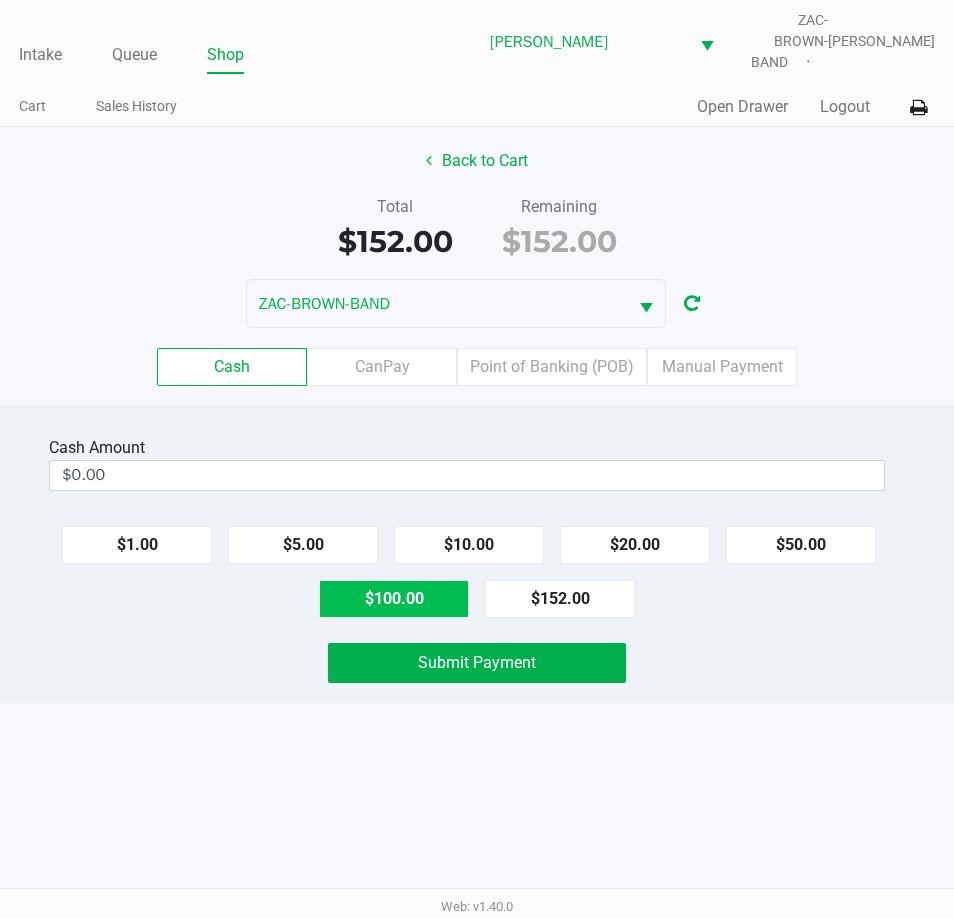 click on "$100.00" 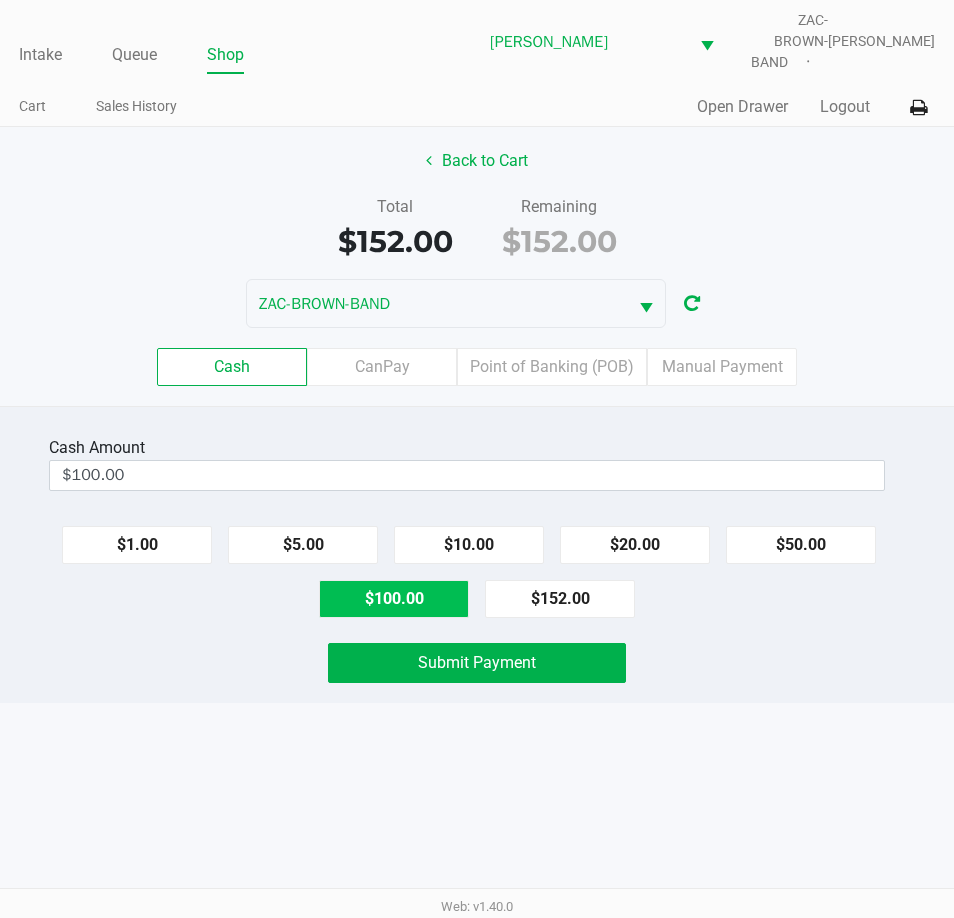 click on "$100.00" 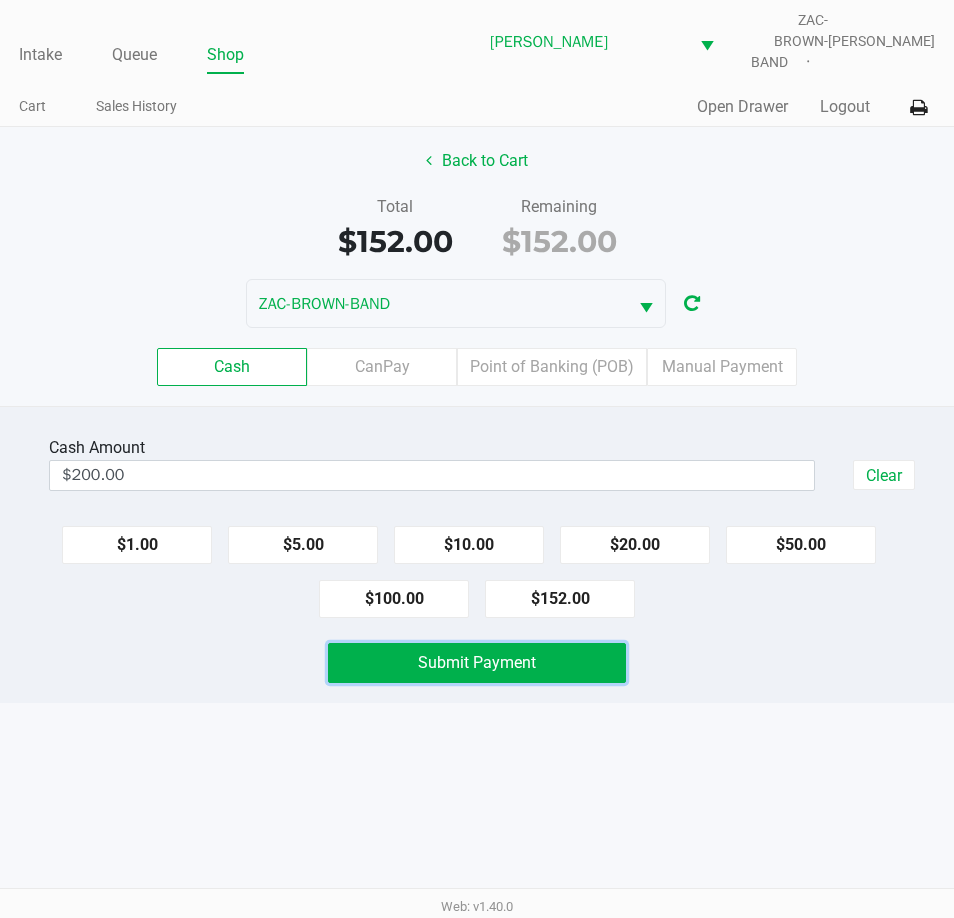click on "Submit Payment" 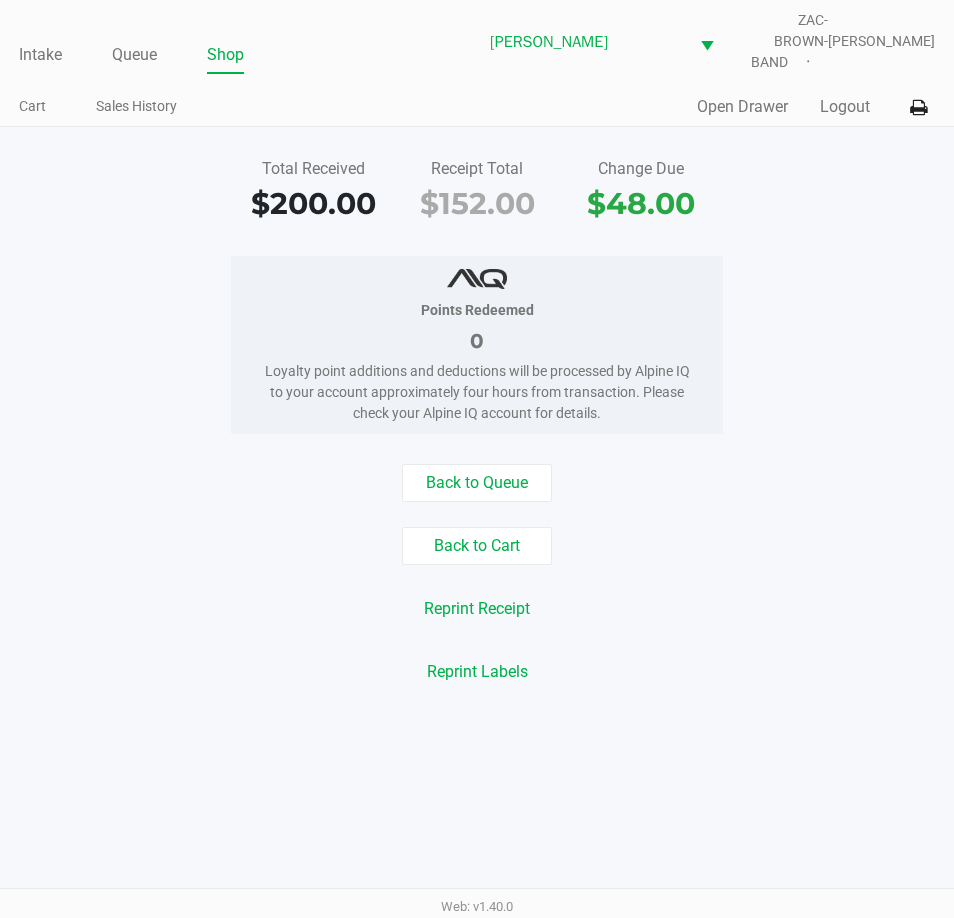 drag, startPoint x: 43, startPoint y: 206, endPoint x: 18, endPoint y: 39, distance: 168.86089 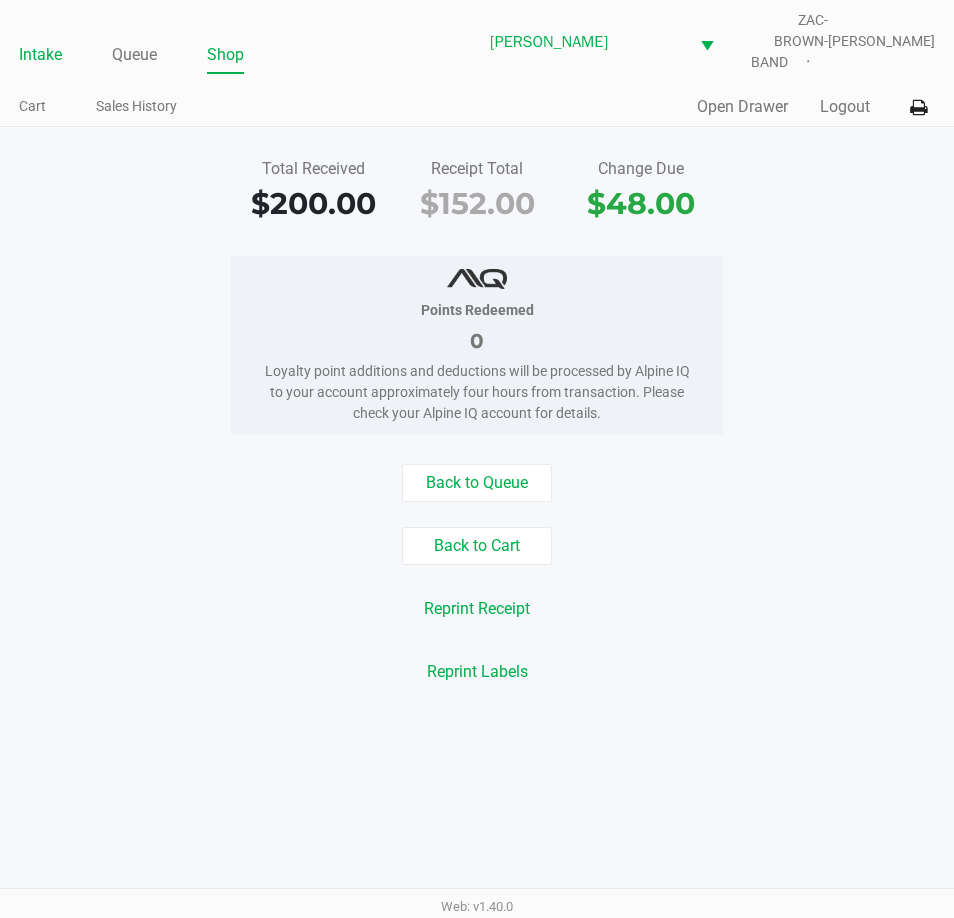 click on "Intake" 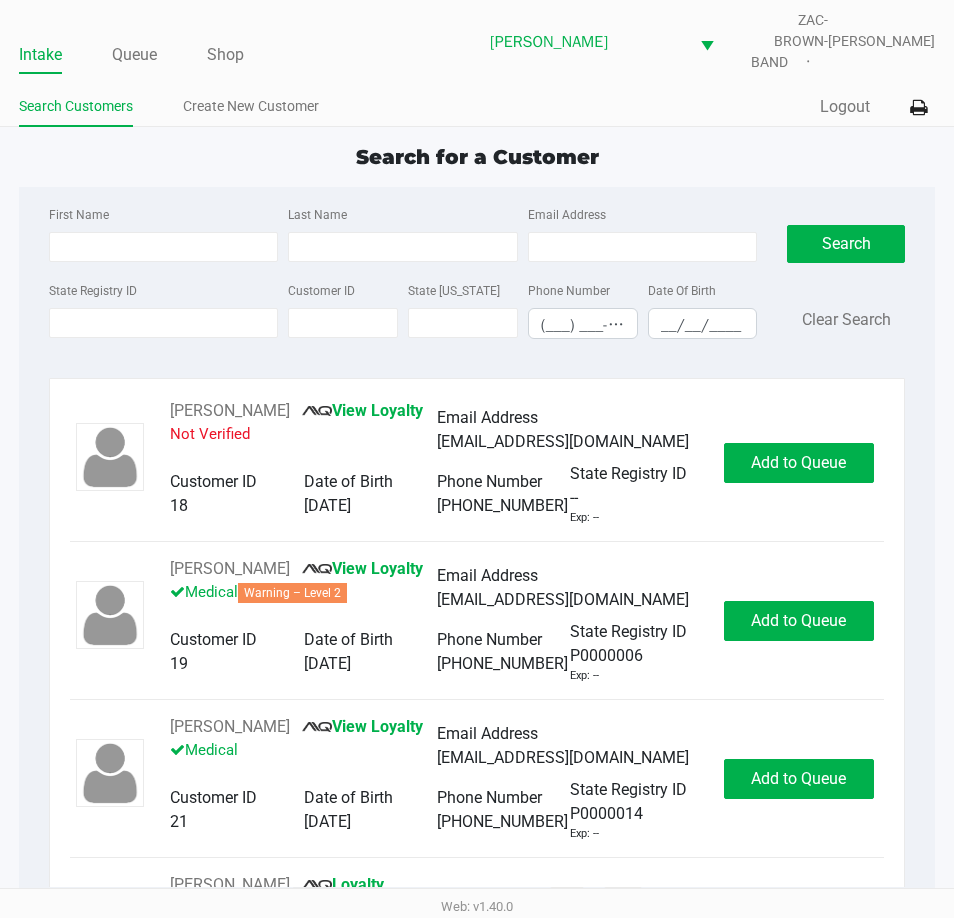 click on "Search for a Customer" 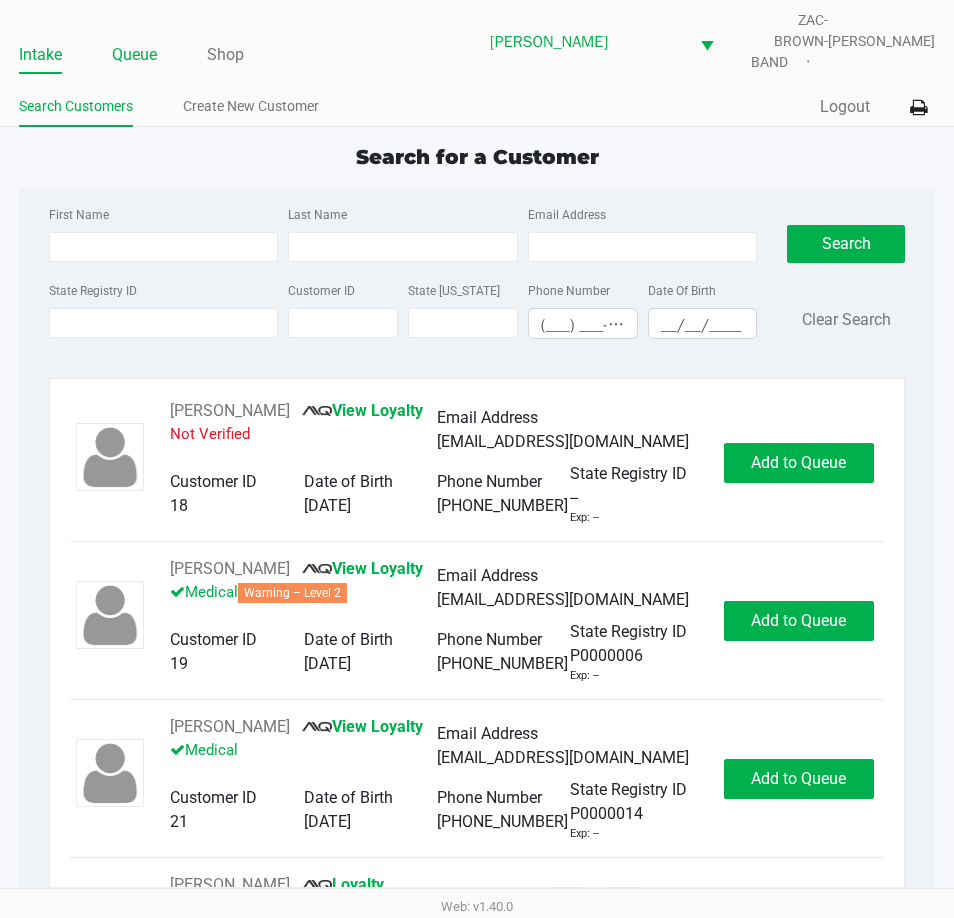 click on "Queue" 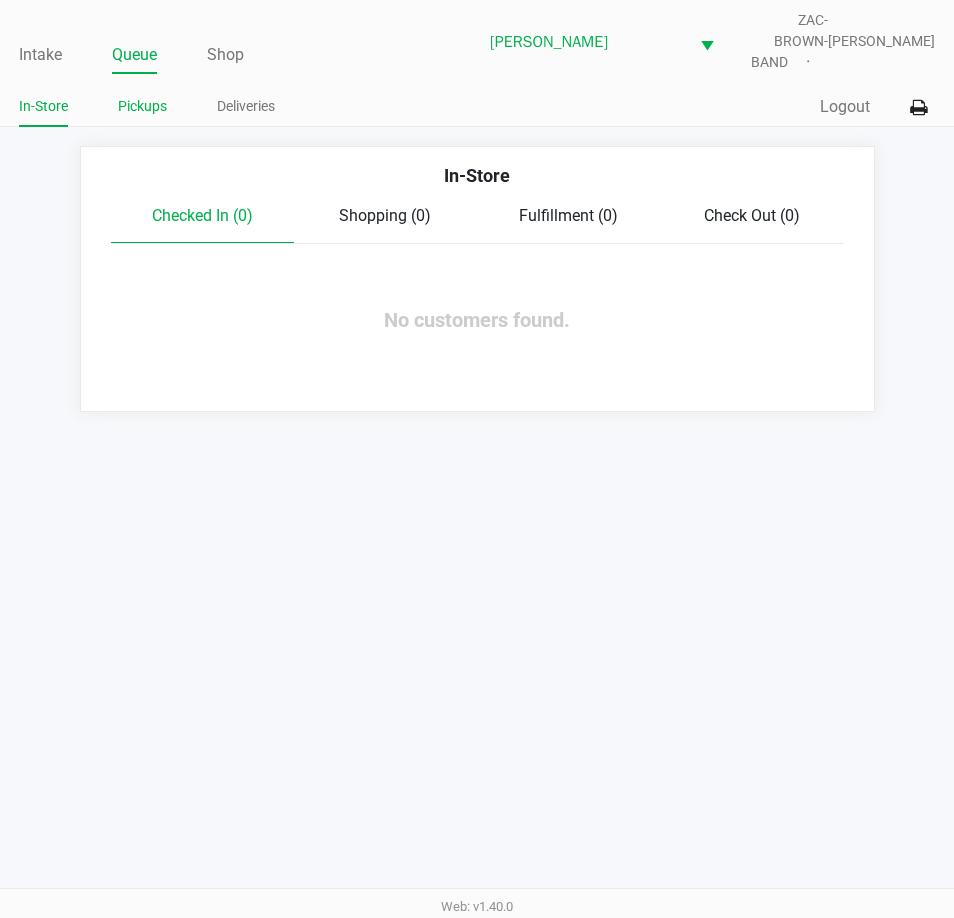 click on "Pickups" 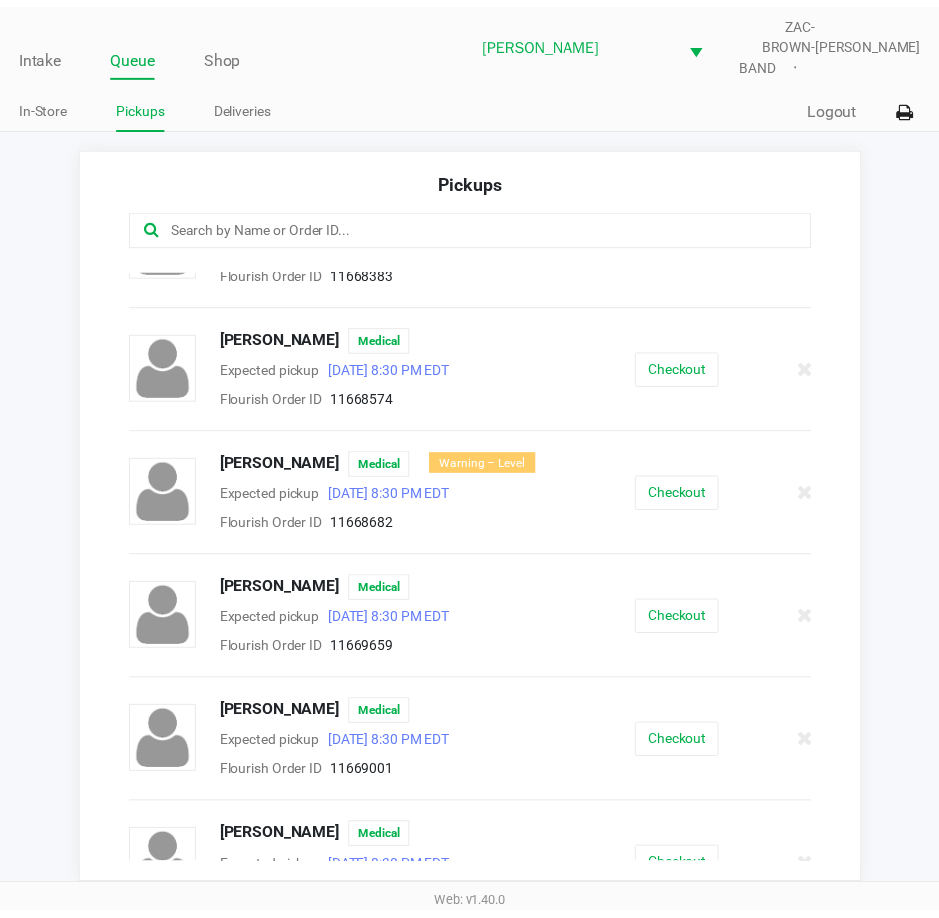 scroll, scrollTop: 487, scrollLeft: 0, axis: vertical 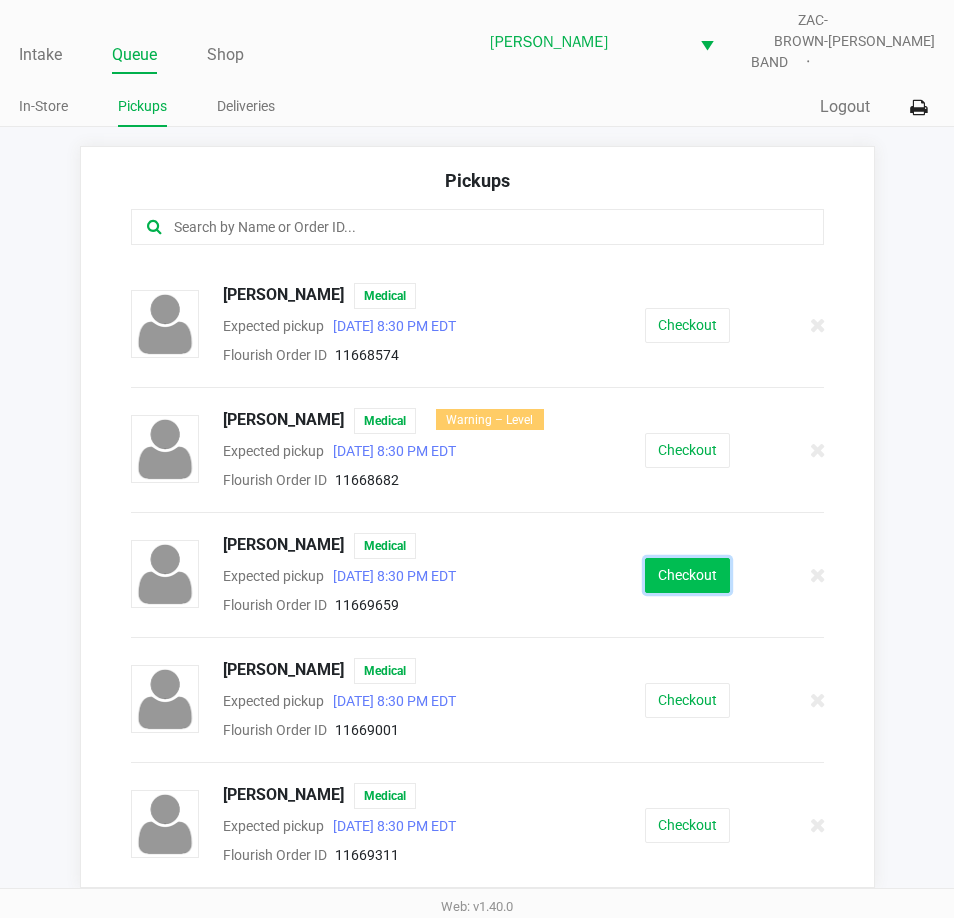 click on "Checkout" 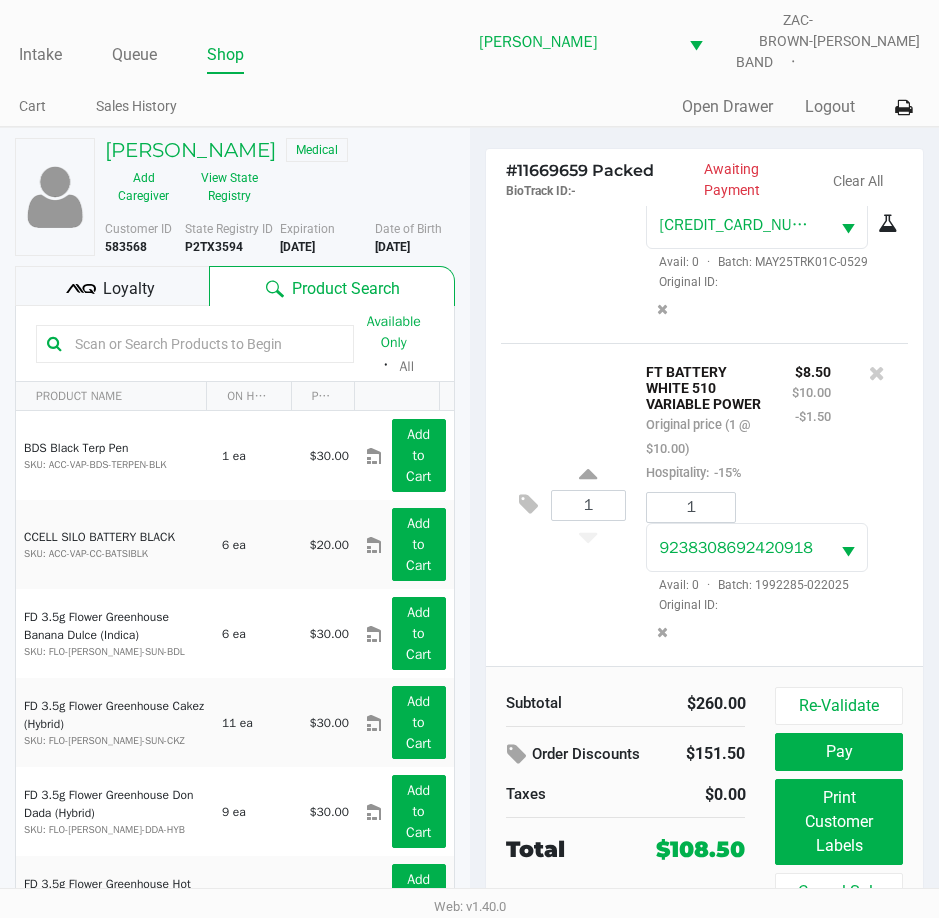 scroll, scrollTop: 617, scrollLeft: 0, axis: vertical 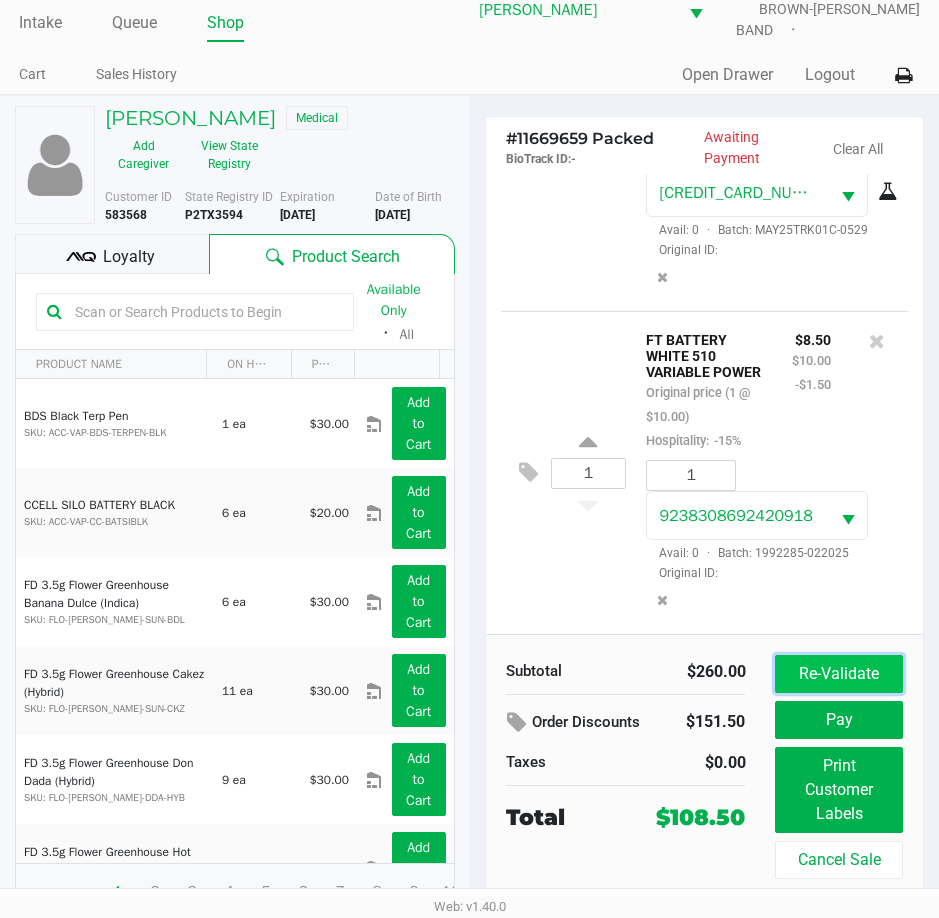 click on "Re-Validate" 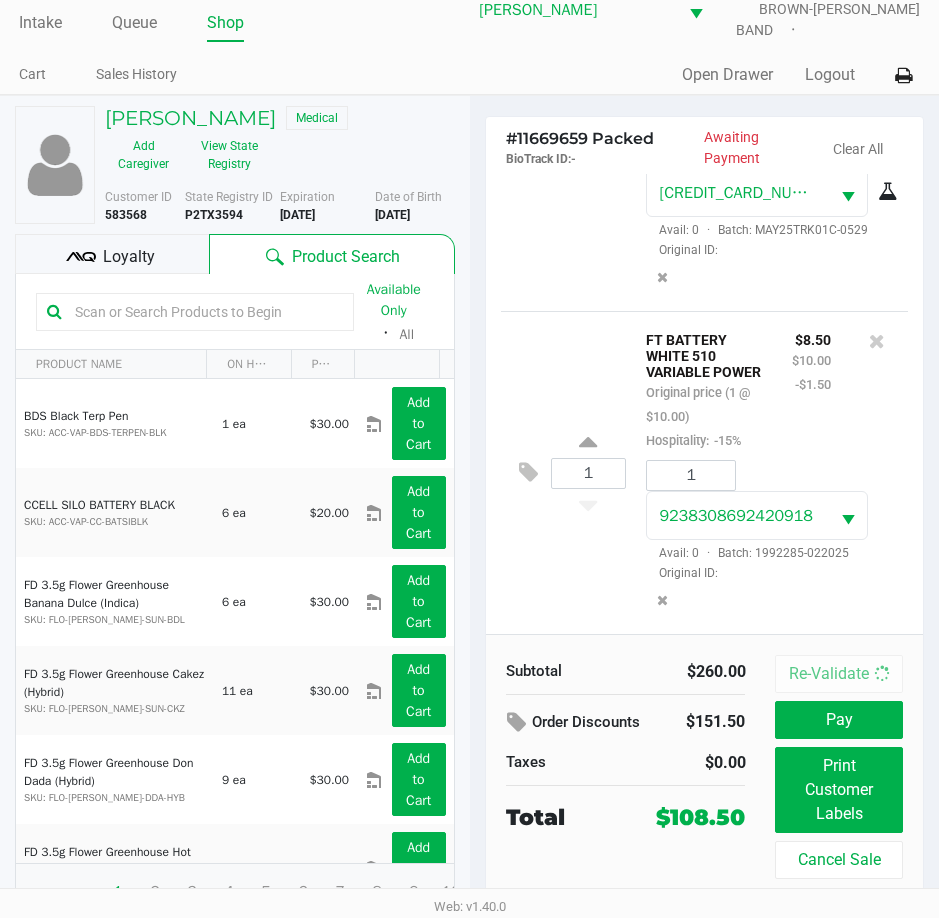 scroll, scrollTop: 0, scrollLeft: 0, axis: both 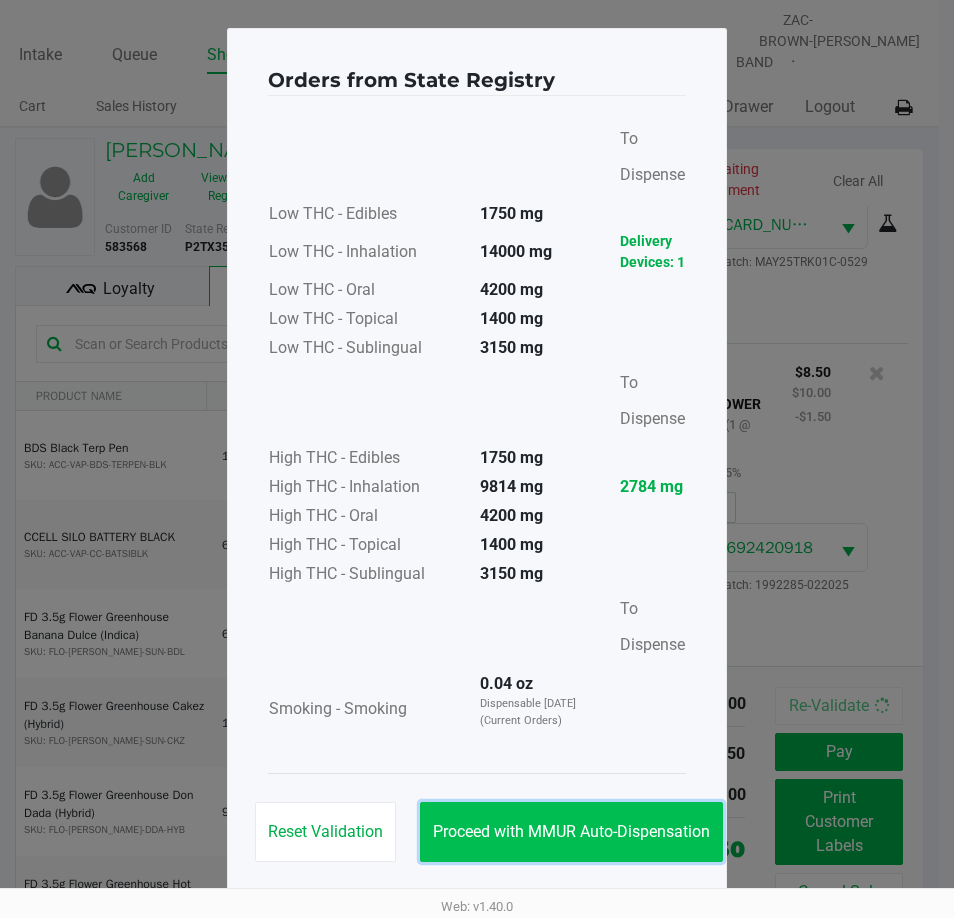 click on "Proceed with MMUR Auto-Dispensation" 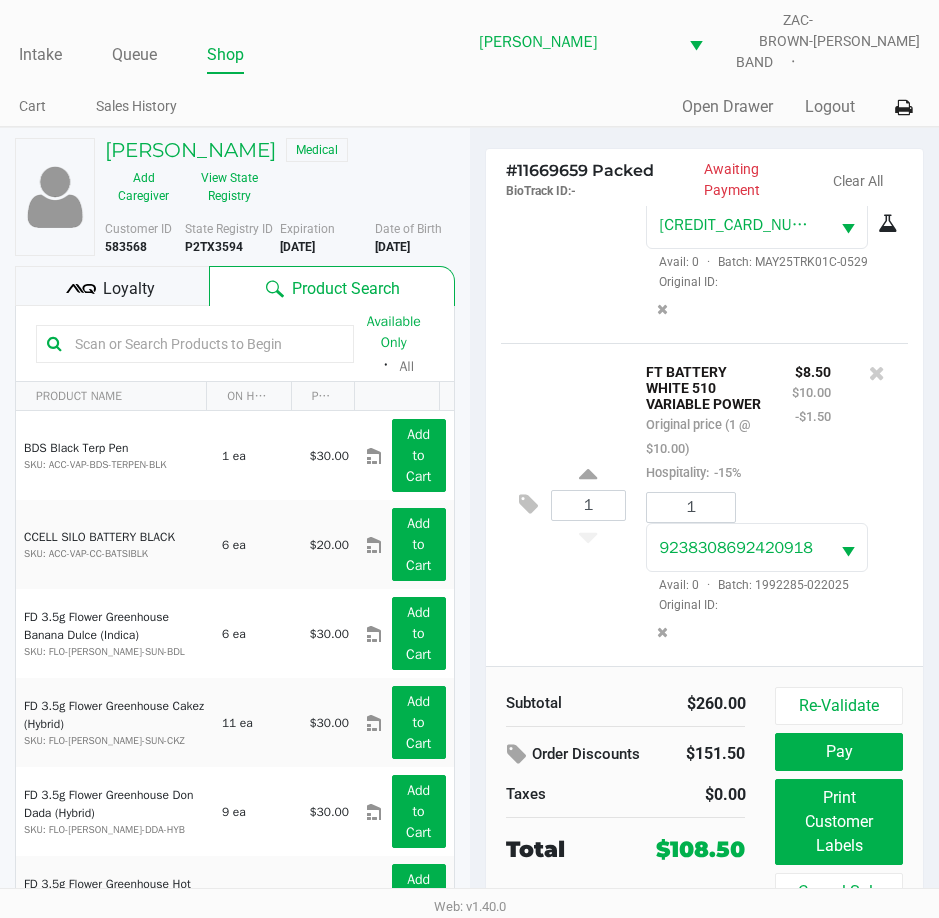 click on "Loyalty" 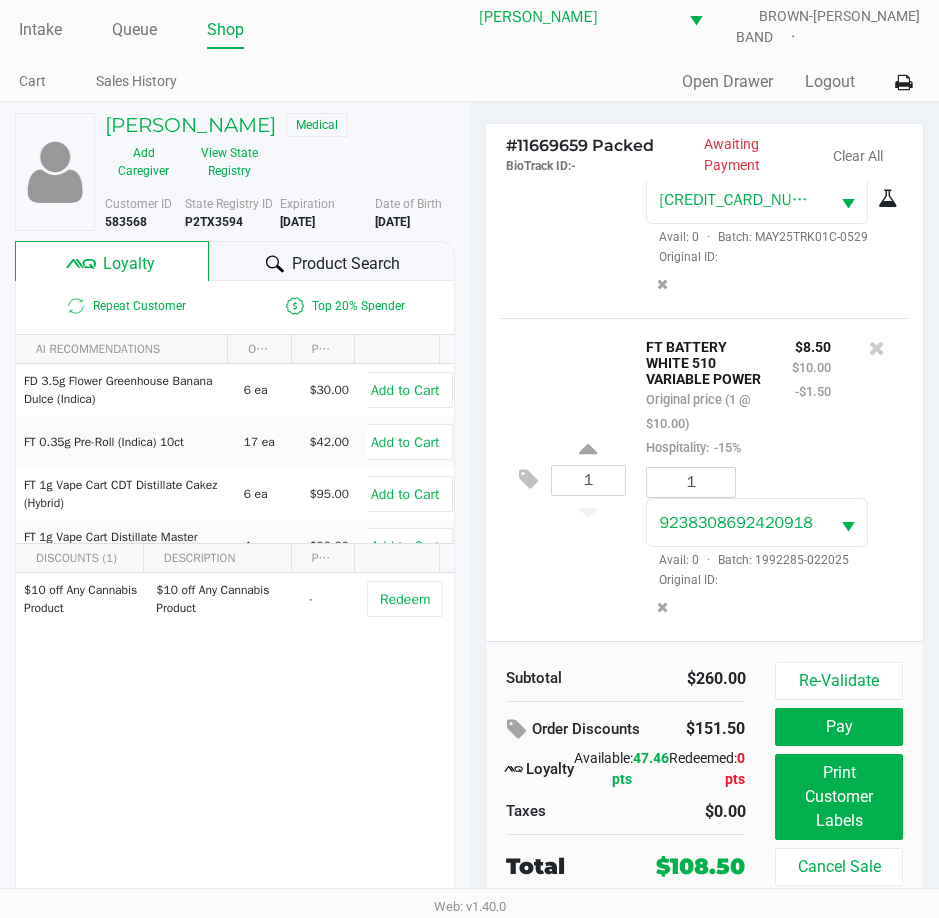 scroll, scrollTop: 32, scrollLeft: 0, axis: vertical 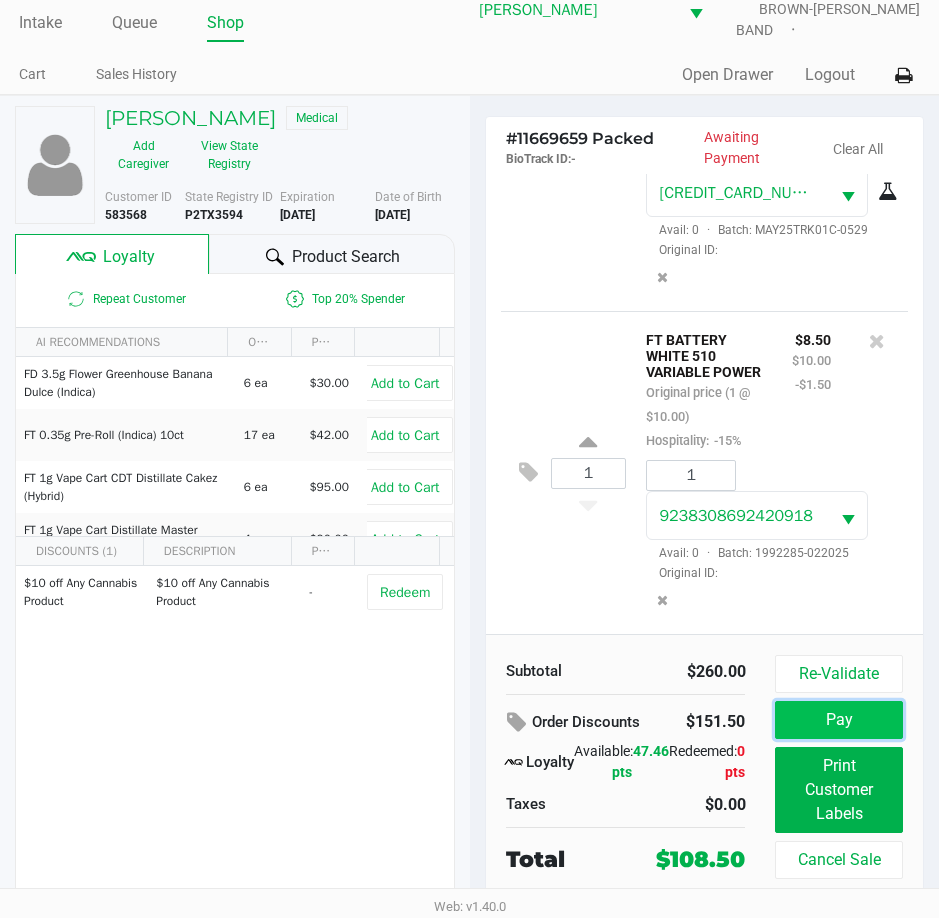 click on "Pay" 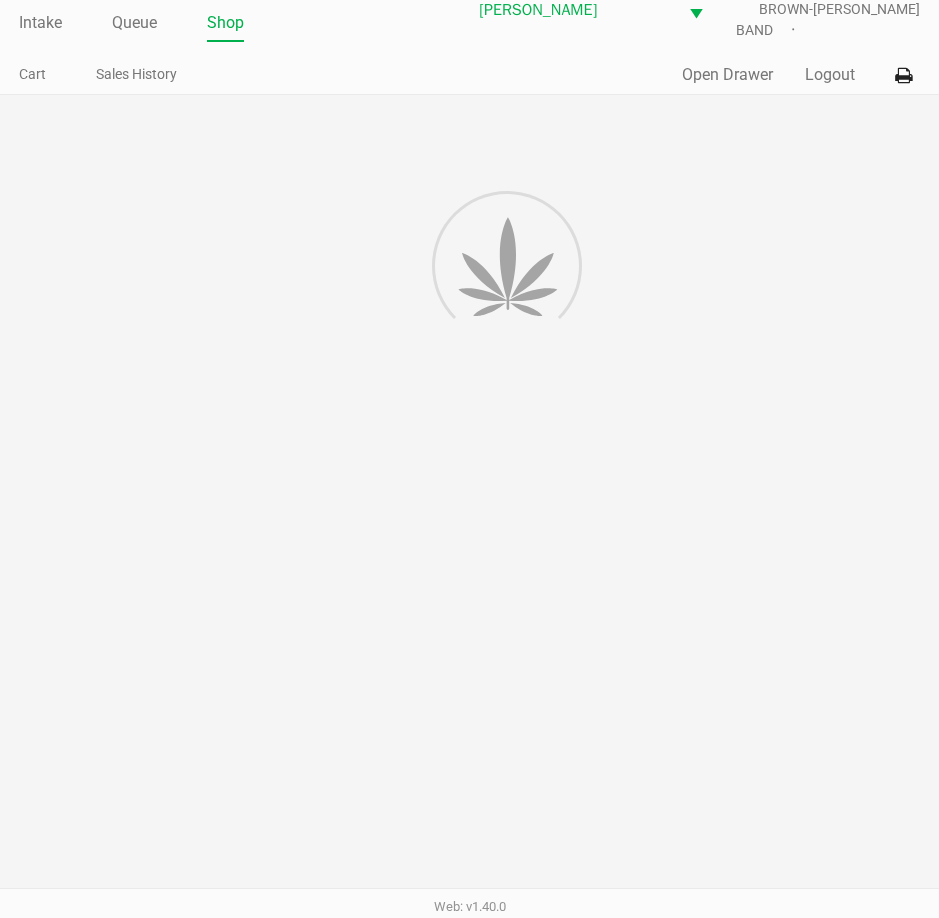 scroll, scrollTop: 0, scrollLeft: 0, axis: both 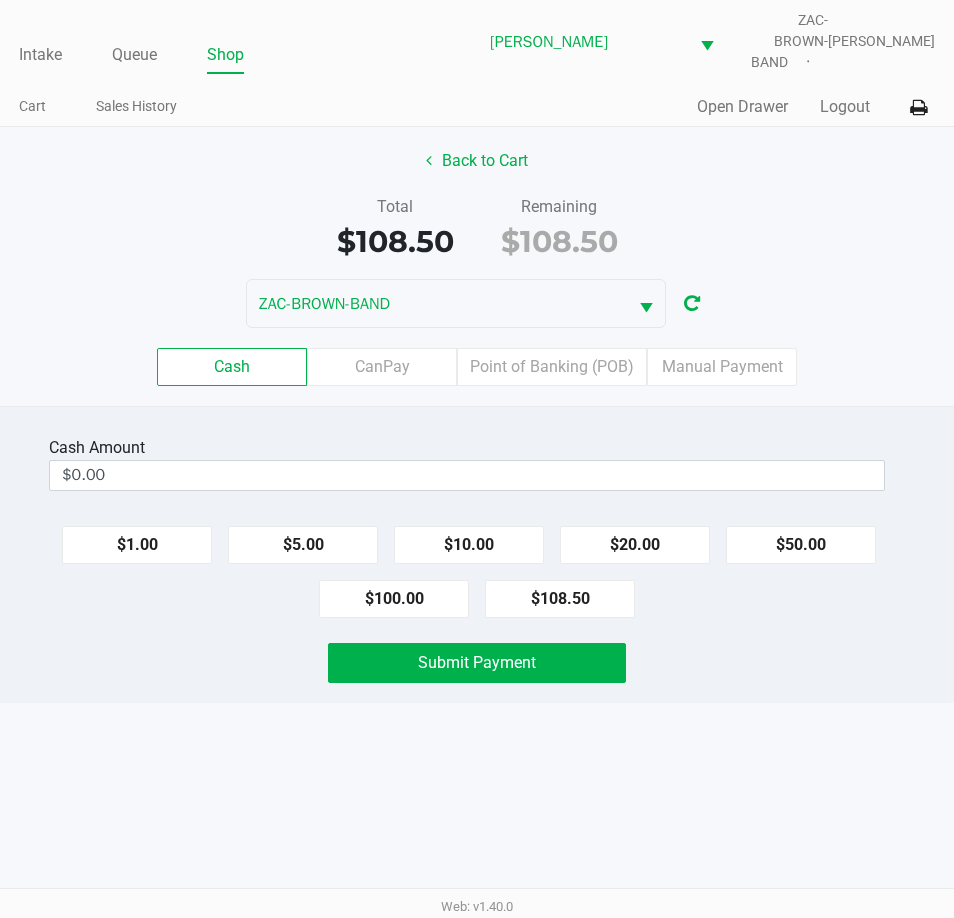 click on "Cash  Amount" 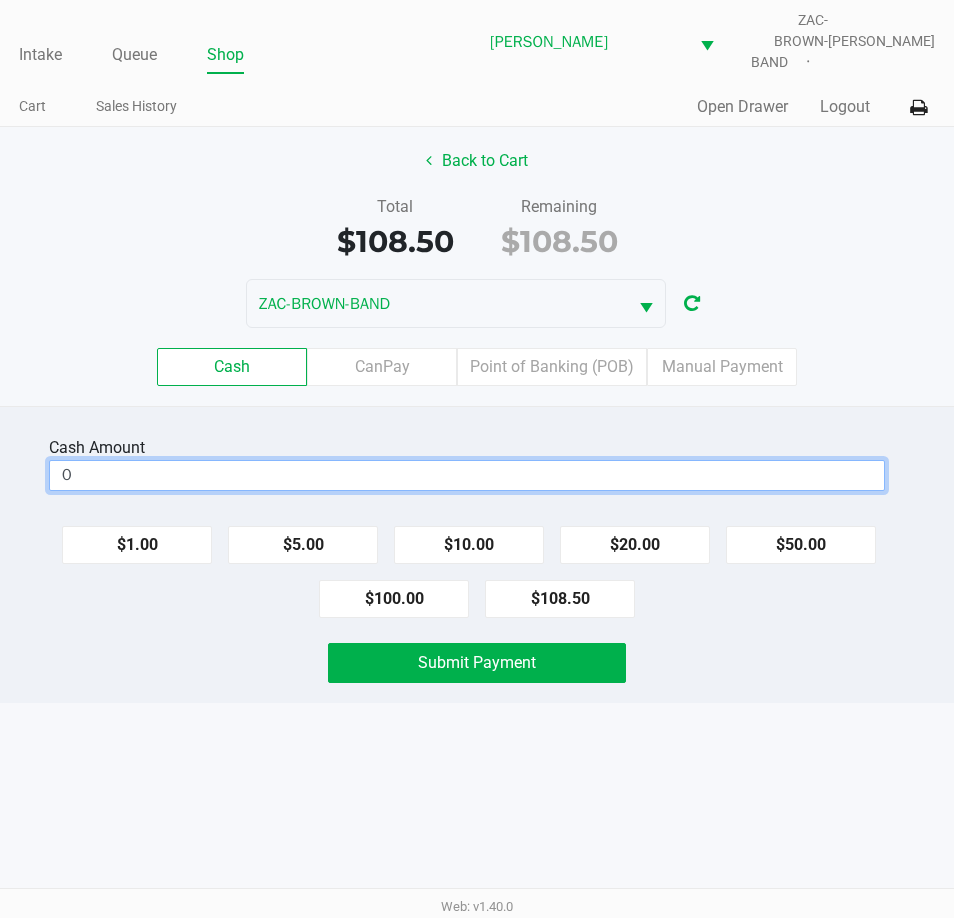 click on "0" at bounding box center [467, 475] 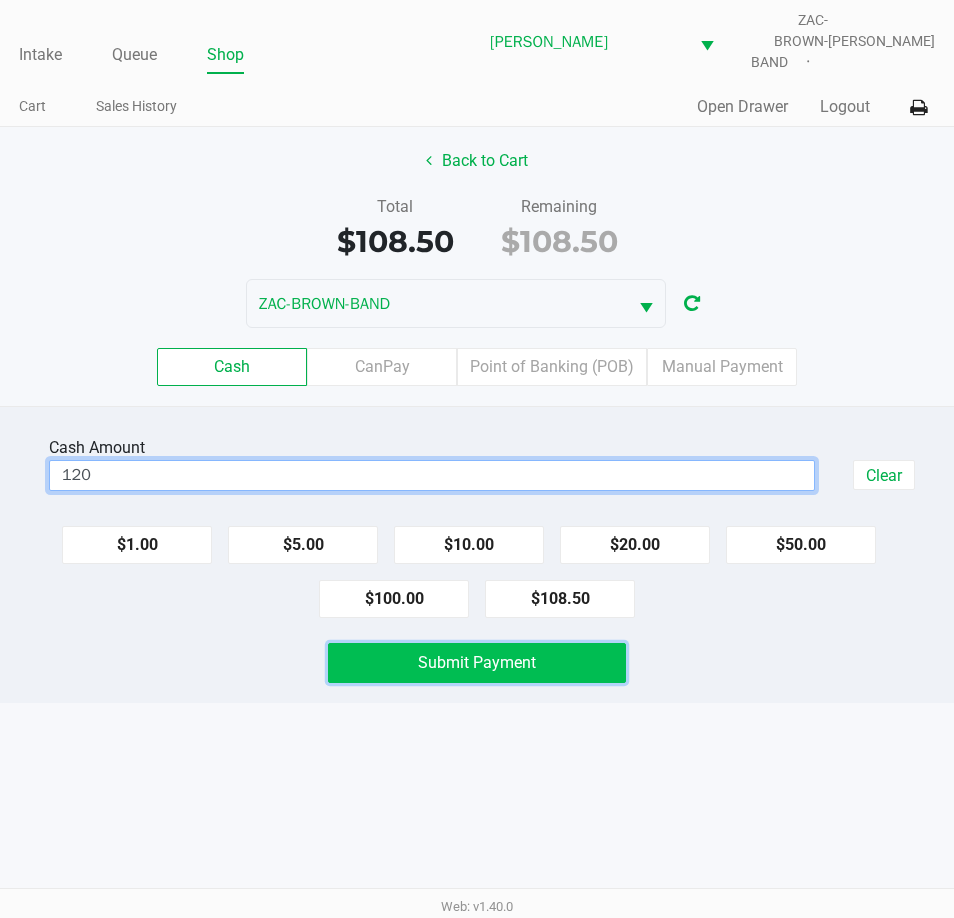 type on "$120.00" 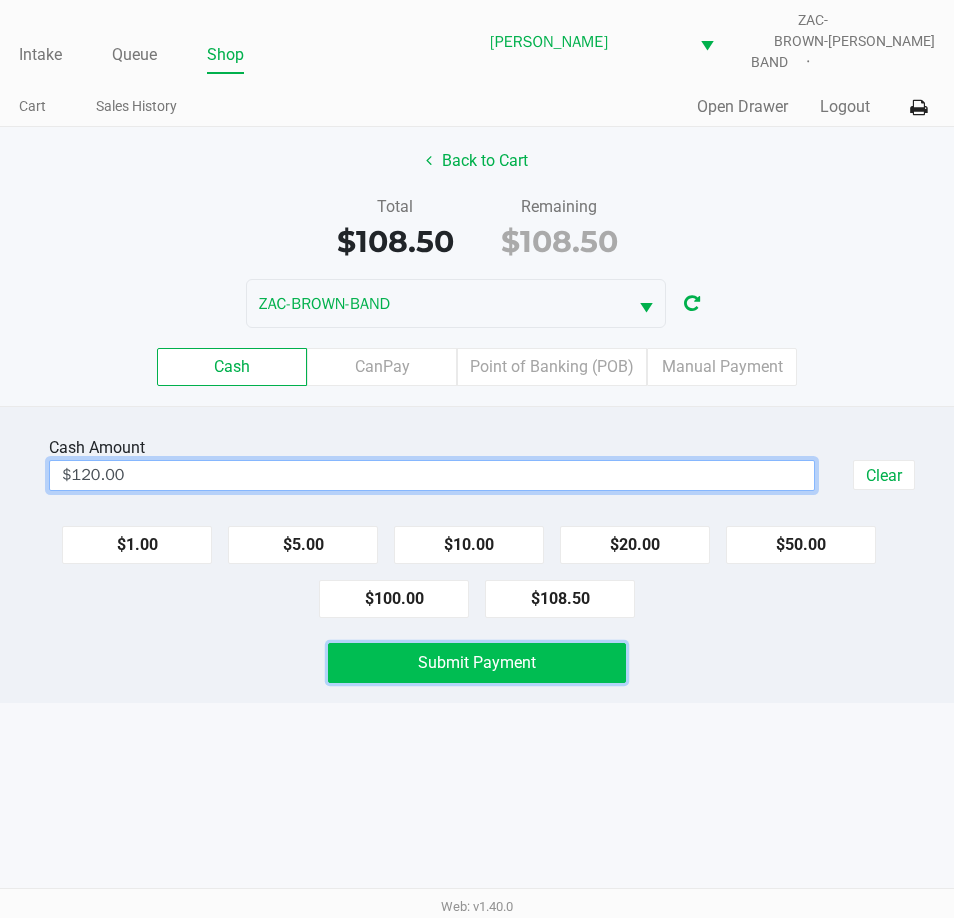click on "Submit Payment" 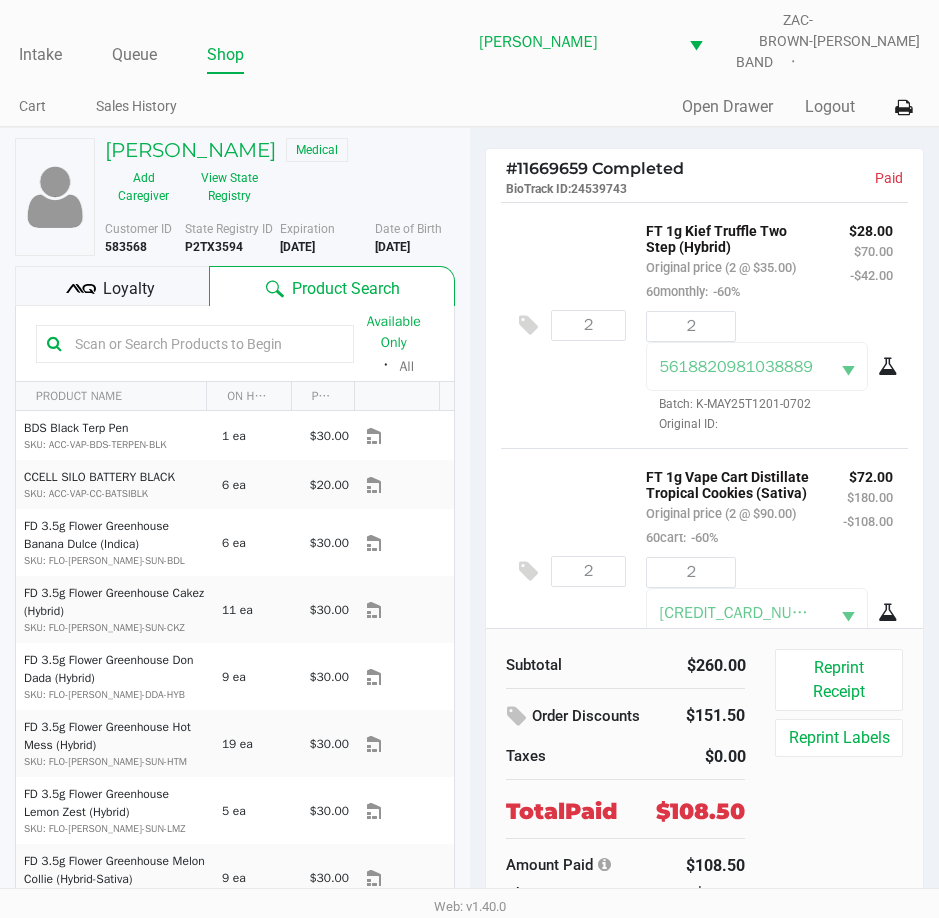 click on "P2TX3594" 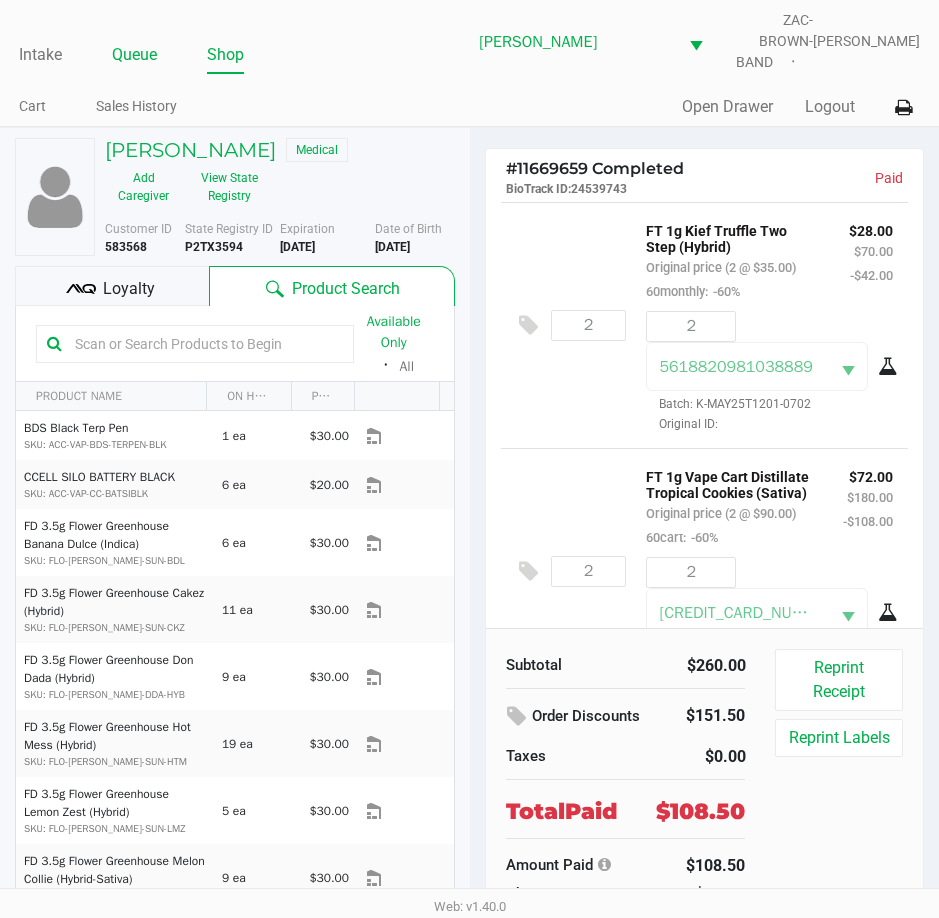 click on "Queue" 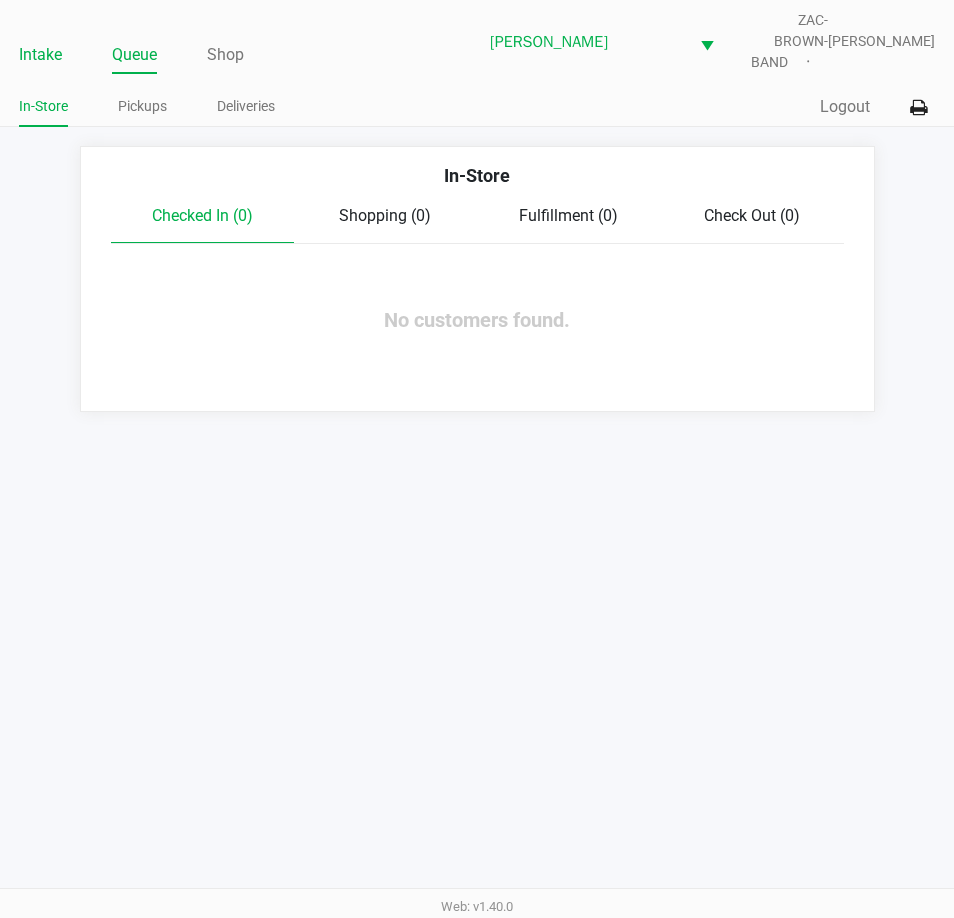 click on "Intake" 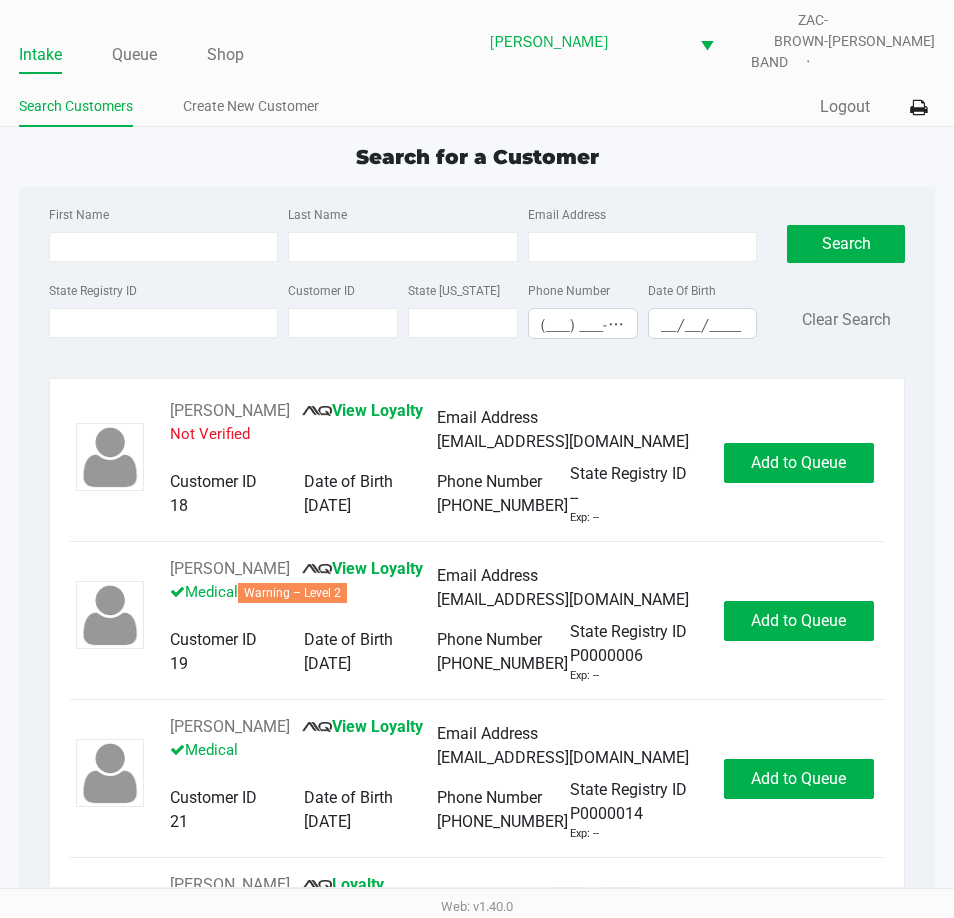 click on "Search for a Customer" 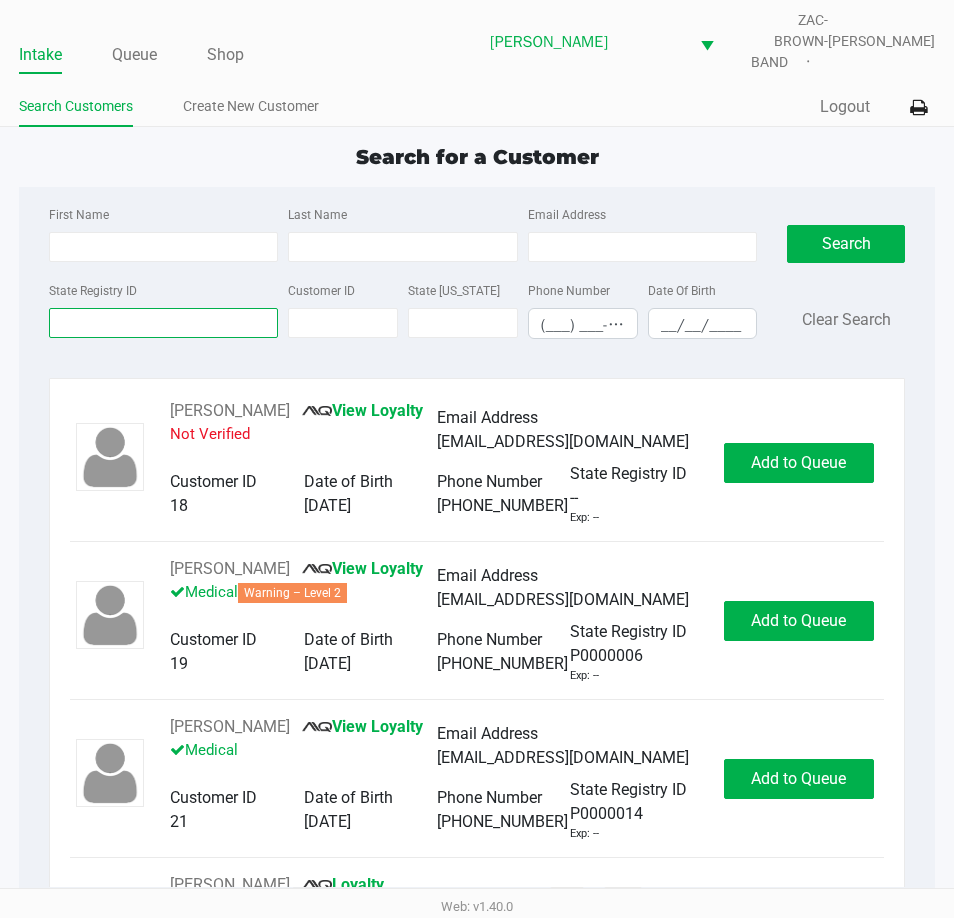 click on "State Registry ID" at bounding box center [163, 323] 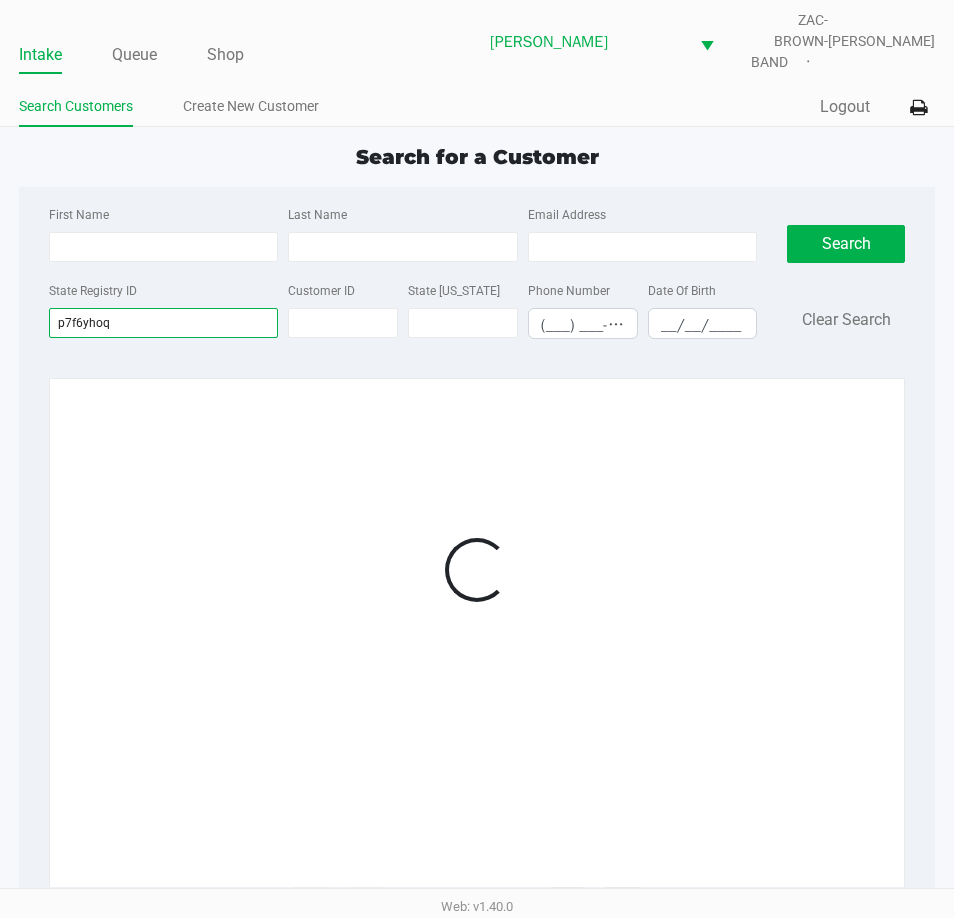 type on "p7f6yhoq" 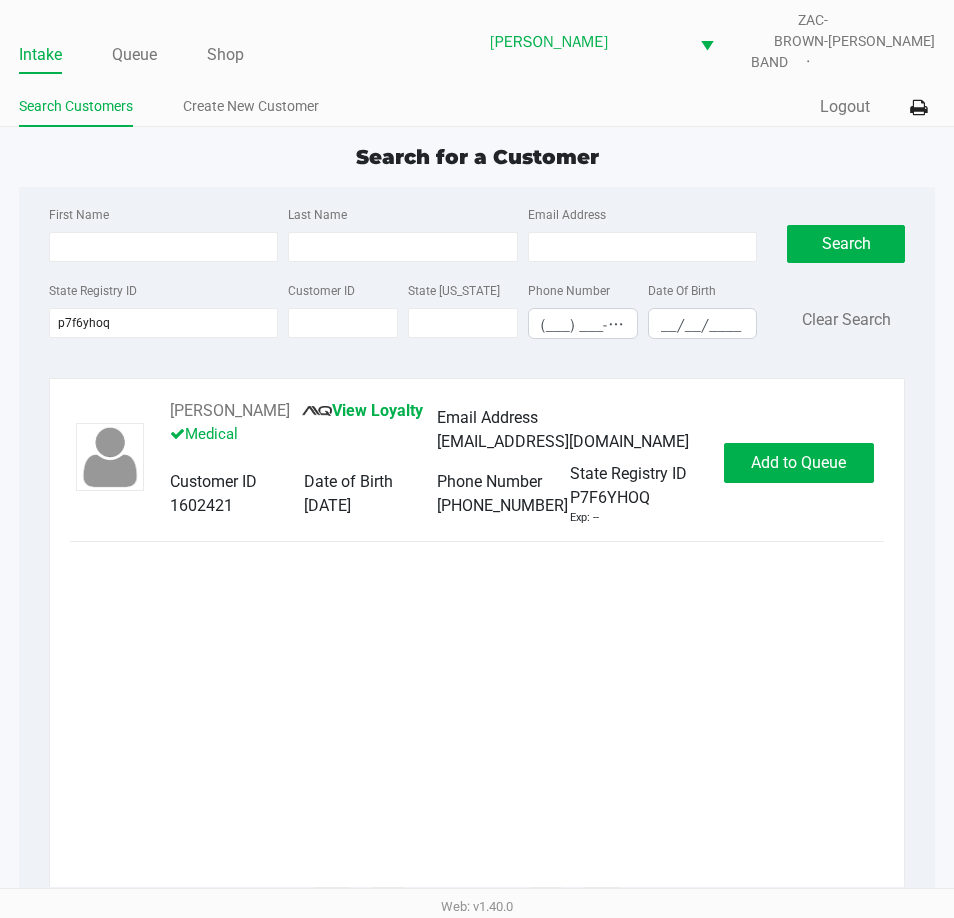 drag, startPoint x: 197, startPoint y: 780, endPoint x: 217, endPoint y: 739, distance: 45.617977 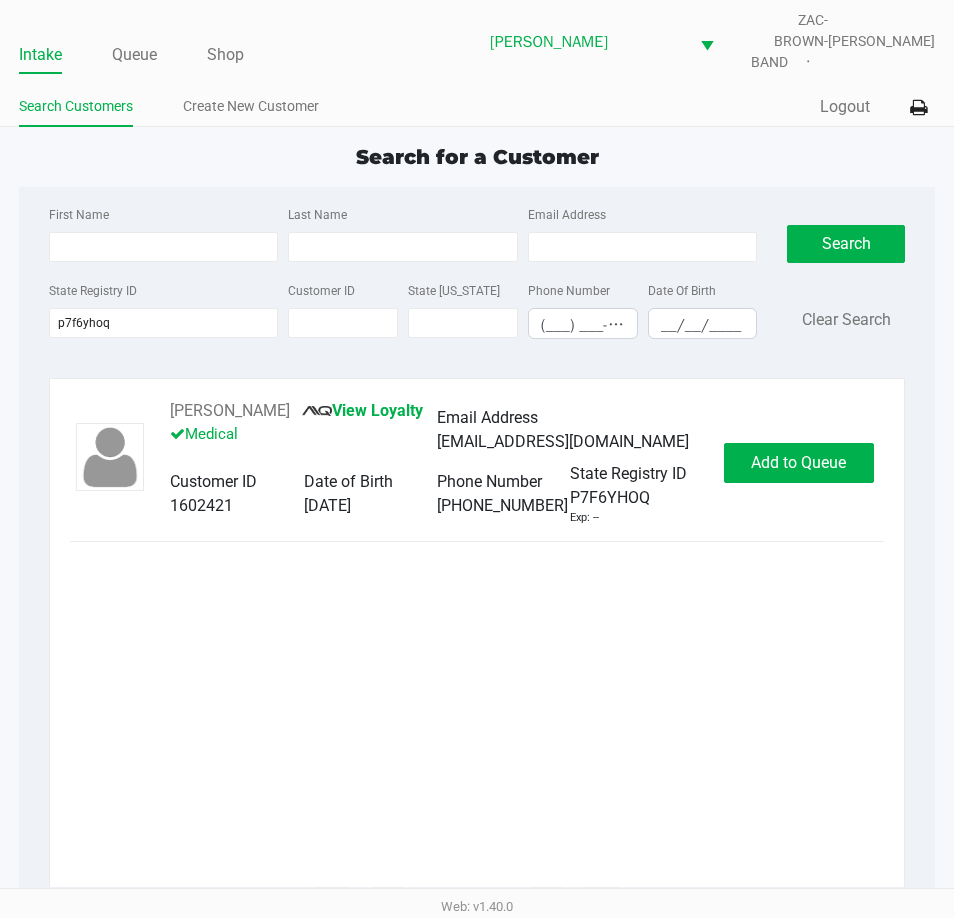 click on "TRISHA CLARK       View Loyalty   Medical   Email Address   trishclark01@gmail.com   Customer ID   1602421   Date of Birth   01/10/1975   Phone Number   (352) 300-9911   State Registry ID   P7F6YHOQ   Exp: --   Add to Queue" 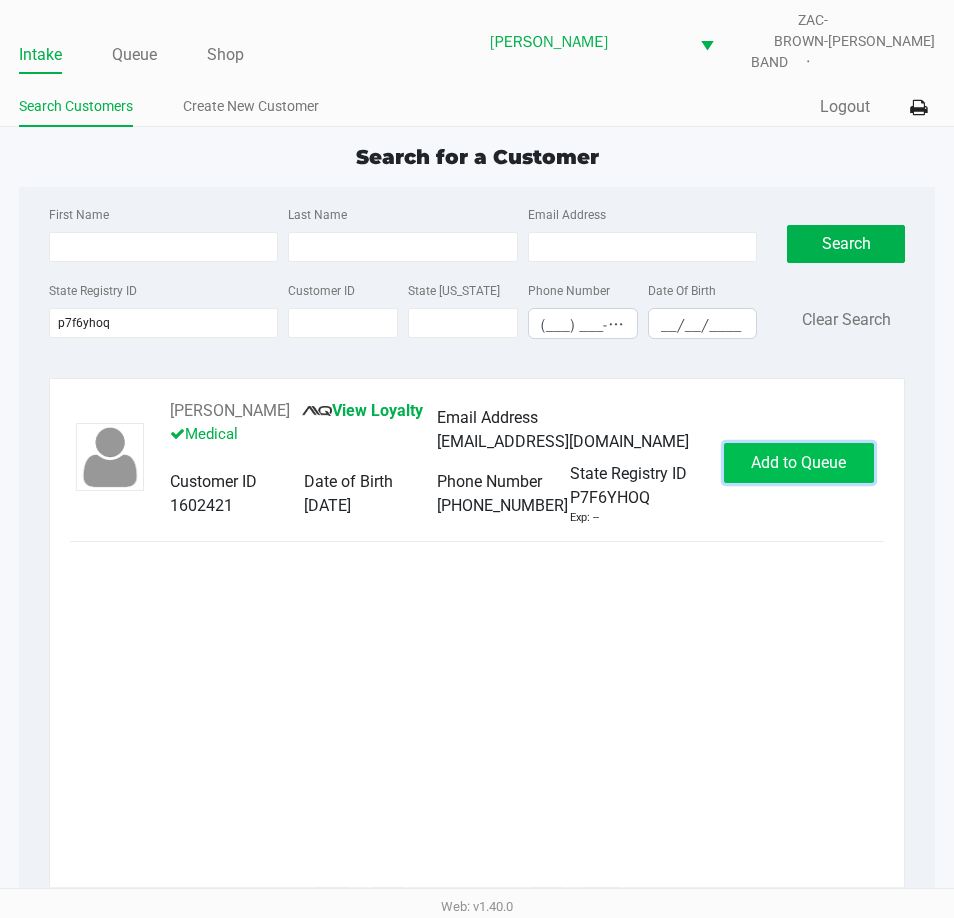 click on "Add to Queue" 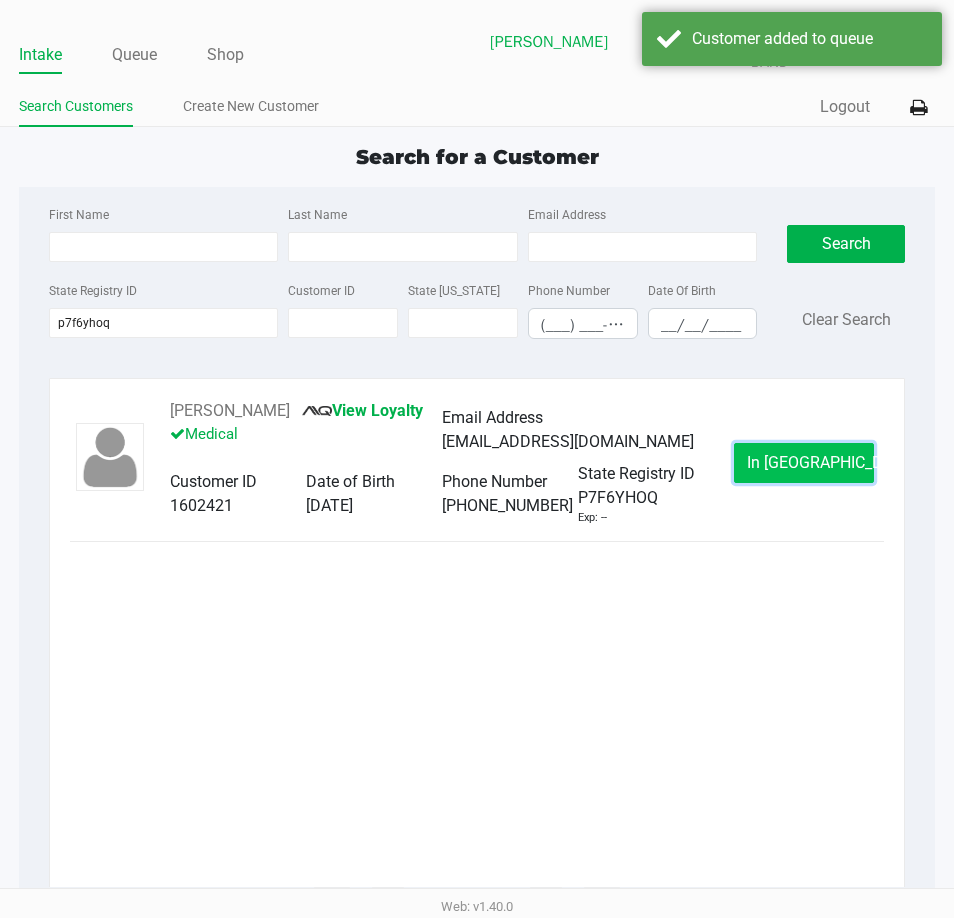 click on "In Queue" 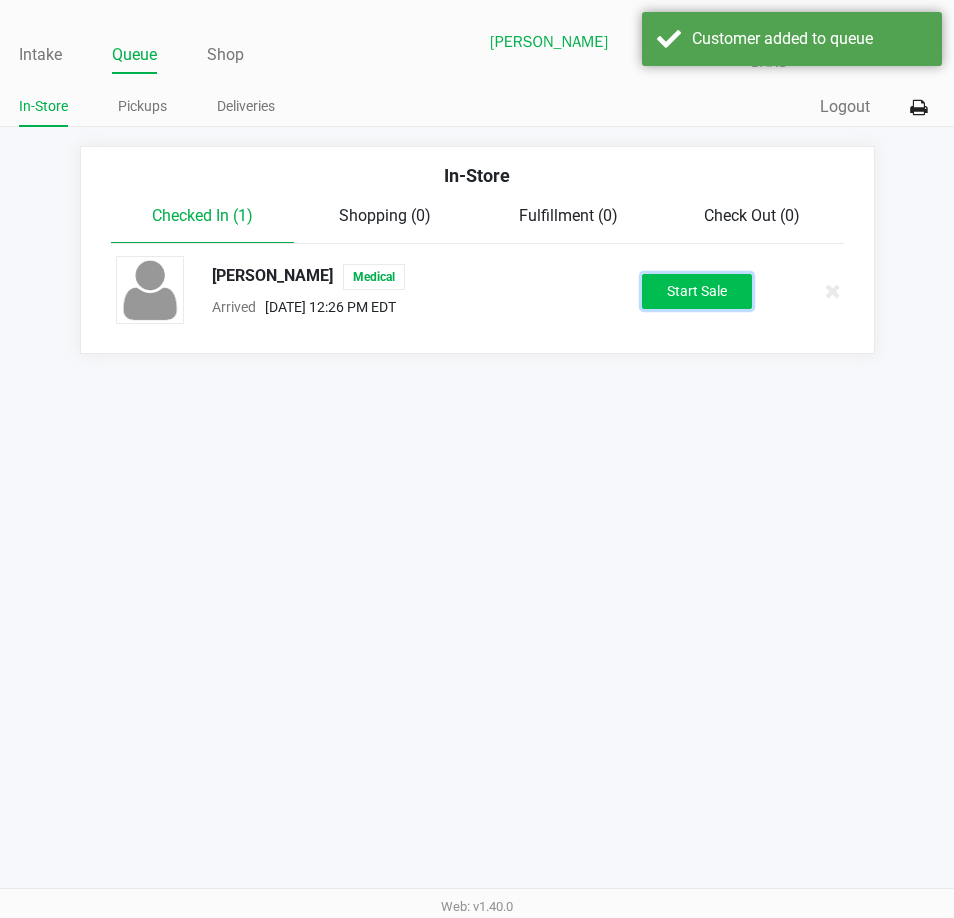 click on "Start Sale" 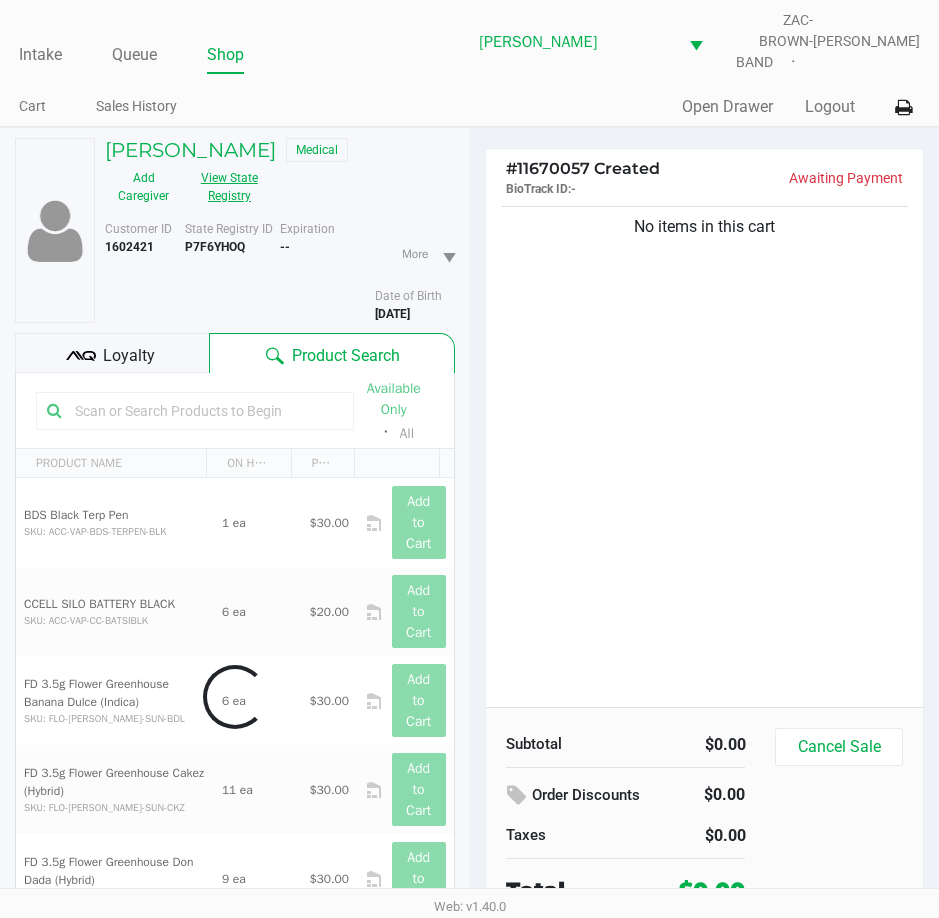 click on "View State Registry" 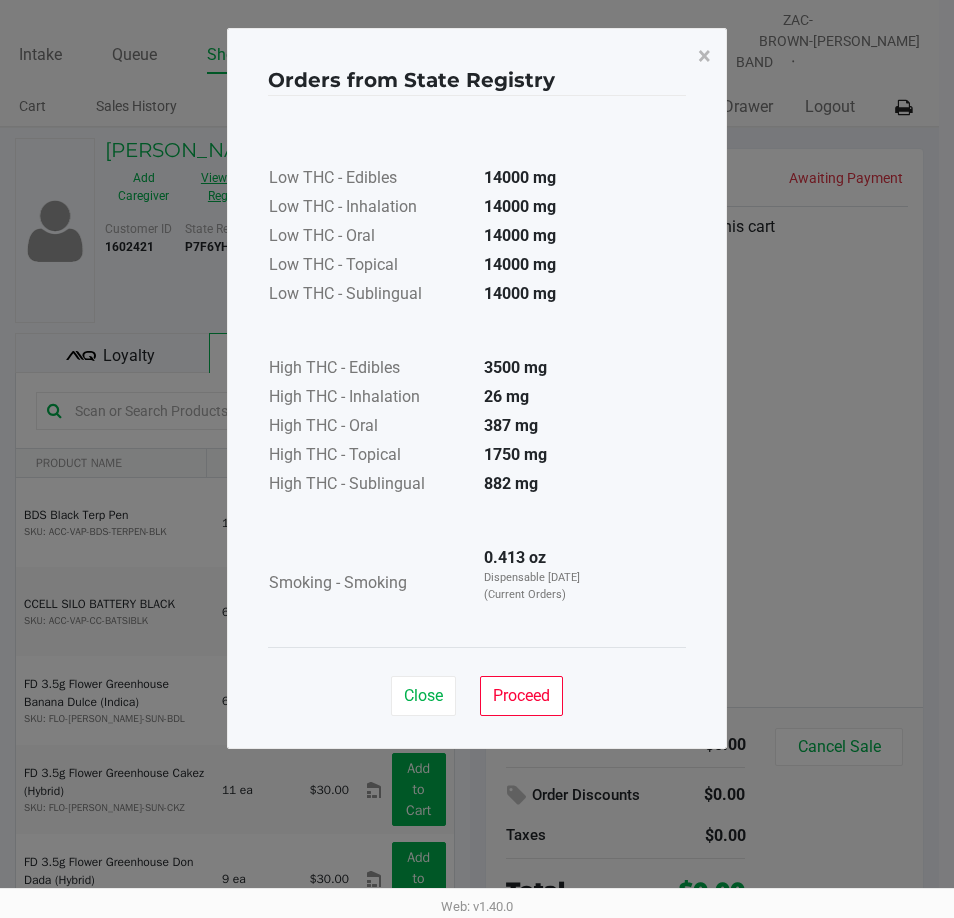 type 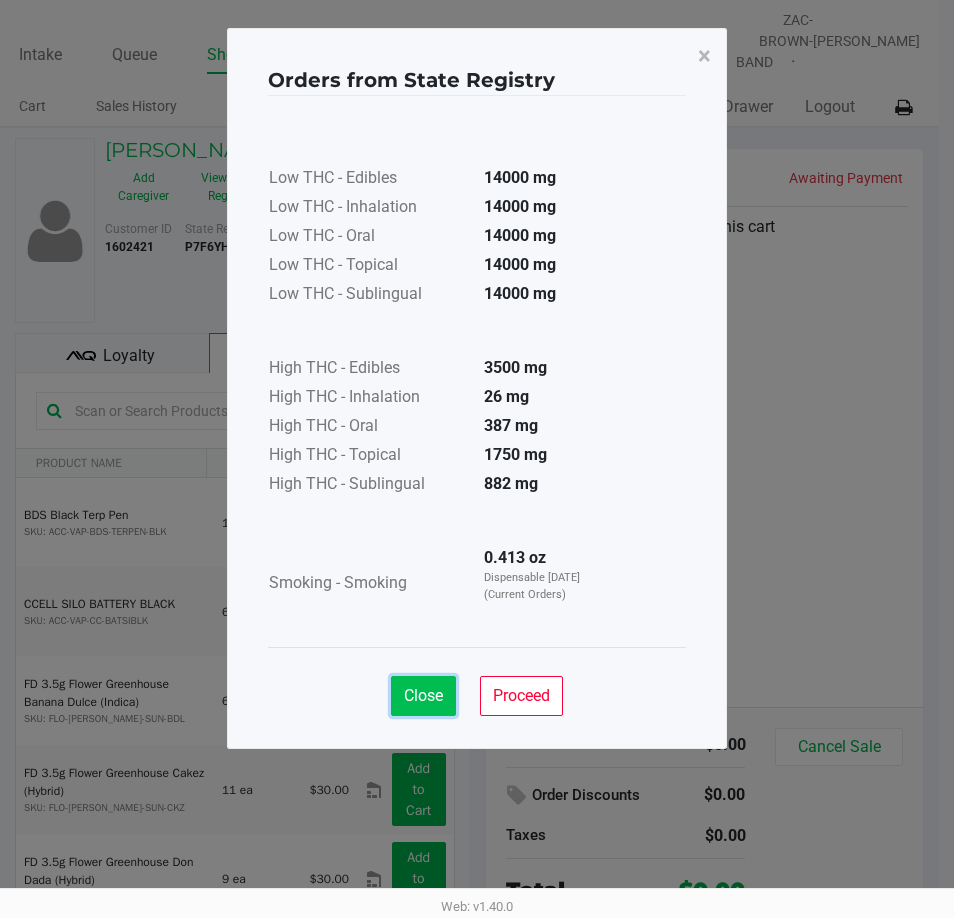 click on "Close" 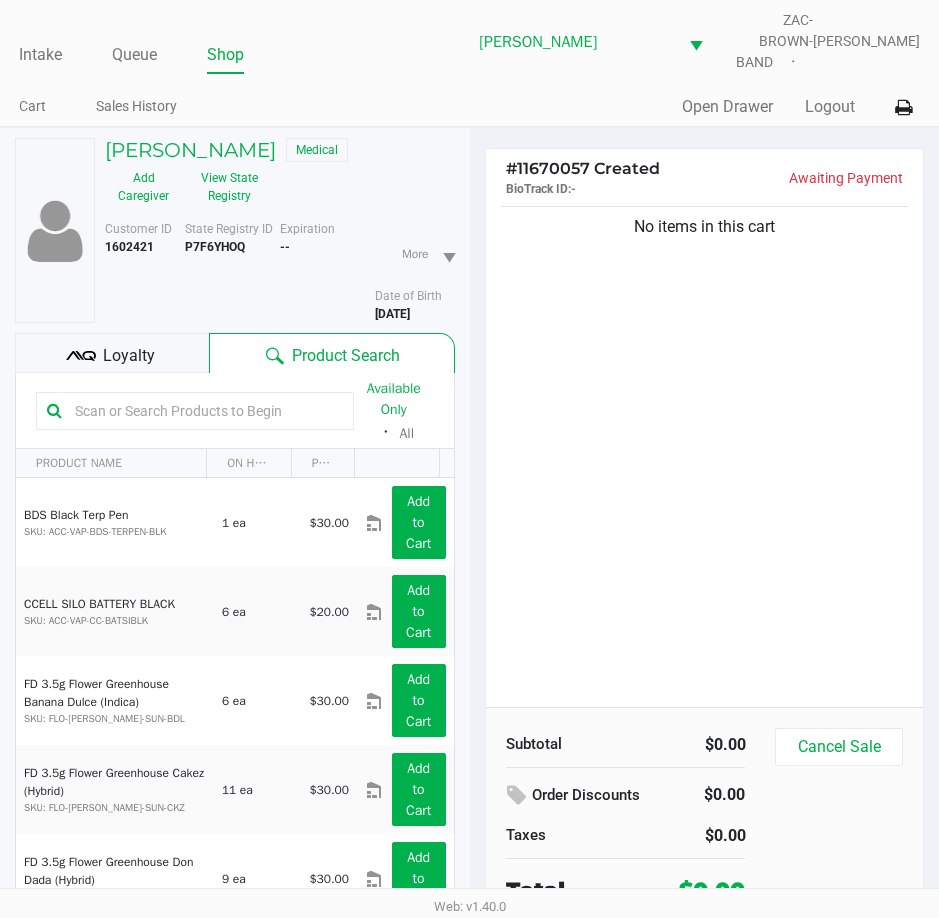 click on "No items in this cart" 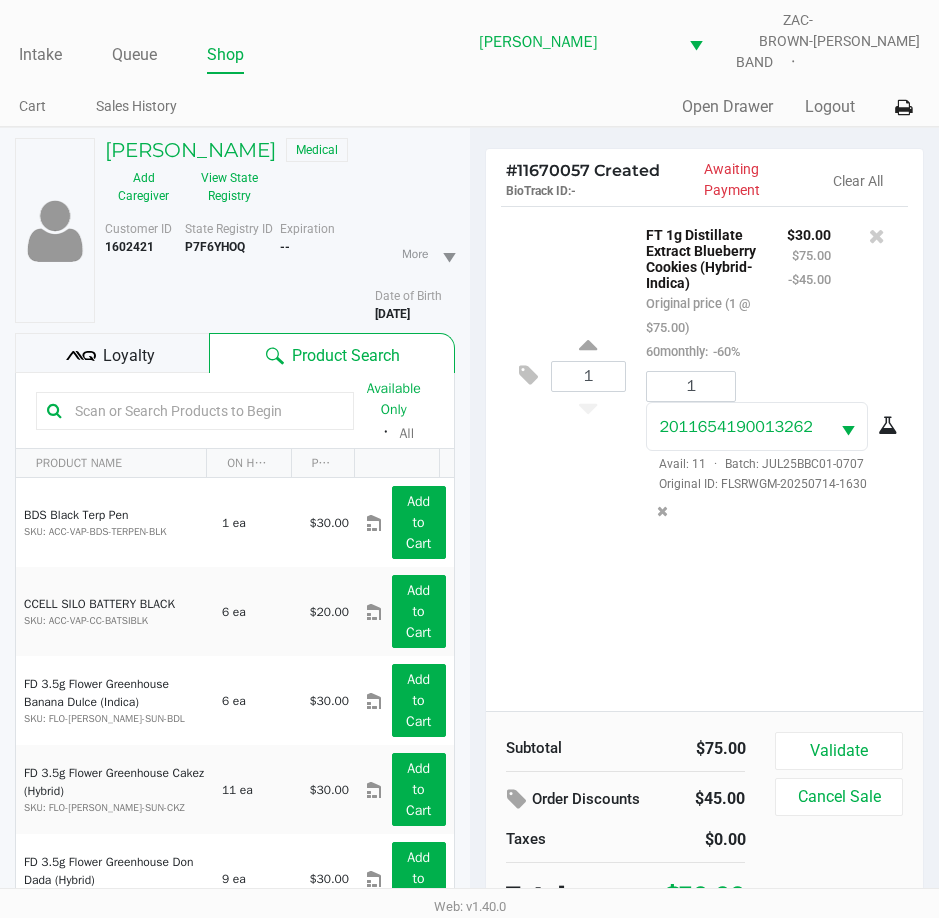 click on "1  FT 1g Distillate Extract Blueberry Cookies (Hybrid-Indica)   Original price (1 @ $75.00)  60monthly:  -60% $30.00 $75.00 -$45.00 1 2011654190013262  Avail: 11  ·  Batch: JUL25BBC01-0707   Original ID: FLSRWGM-20250714-1630" 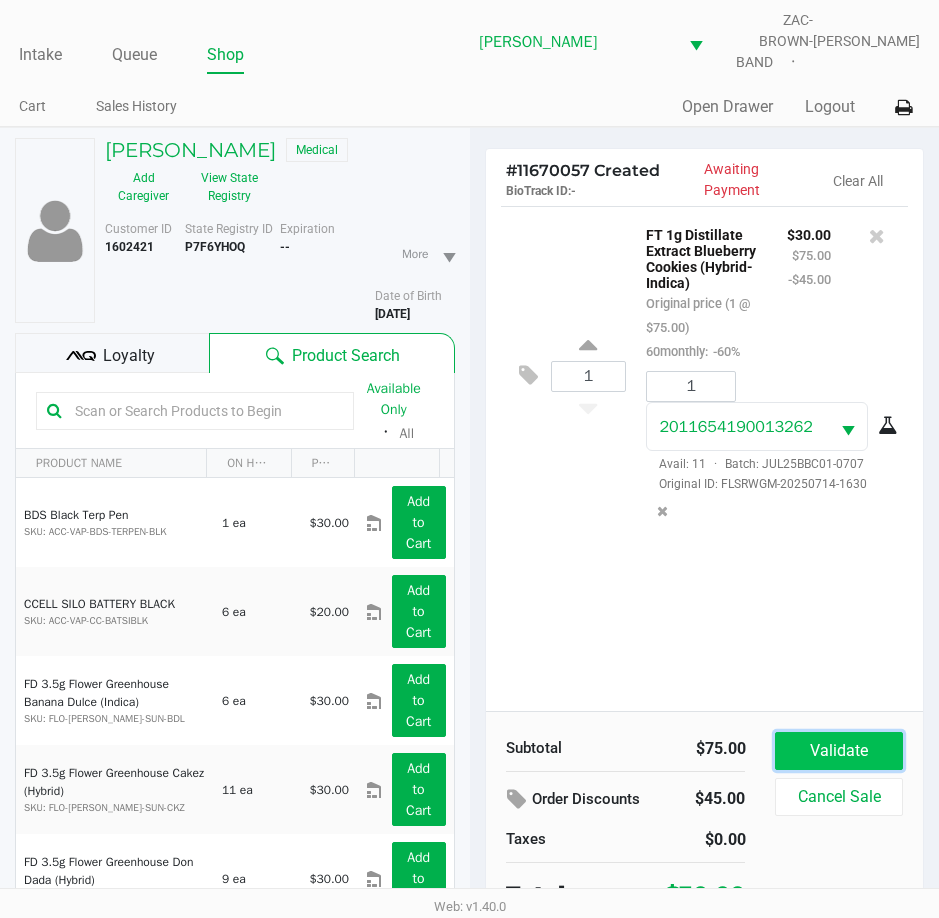 click on "Validate" 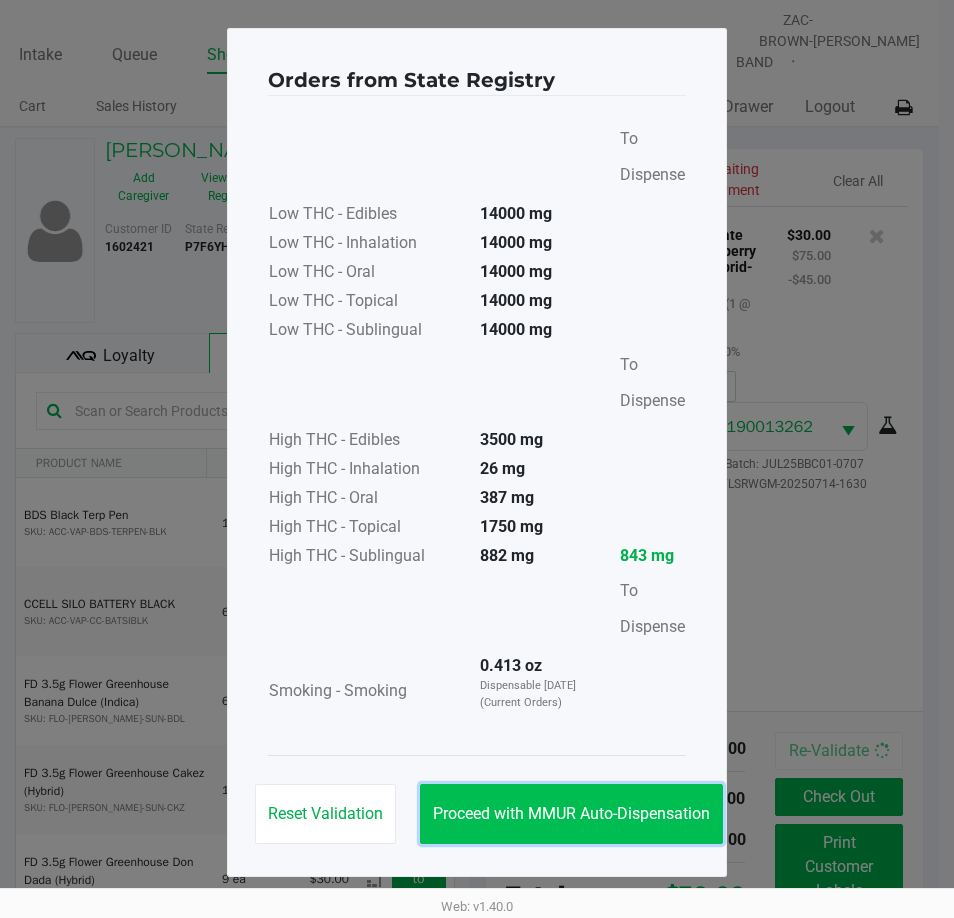 click on "Proceed with MMUR Auto-Dispensation" 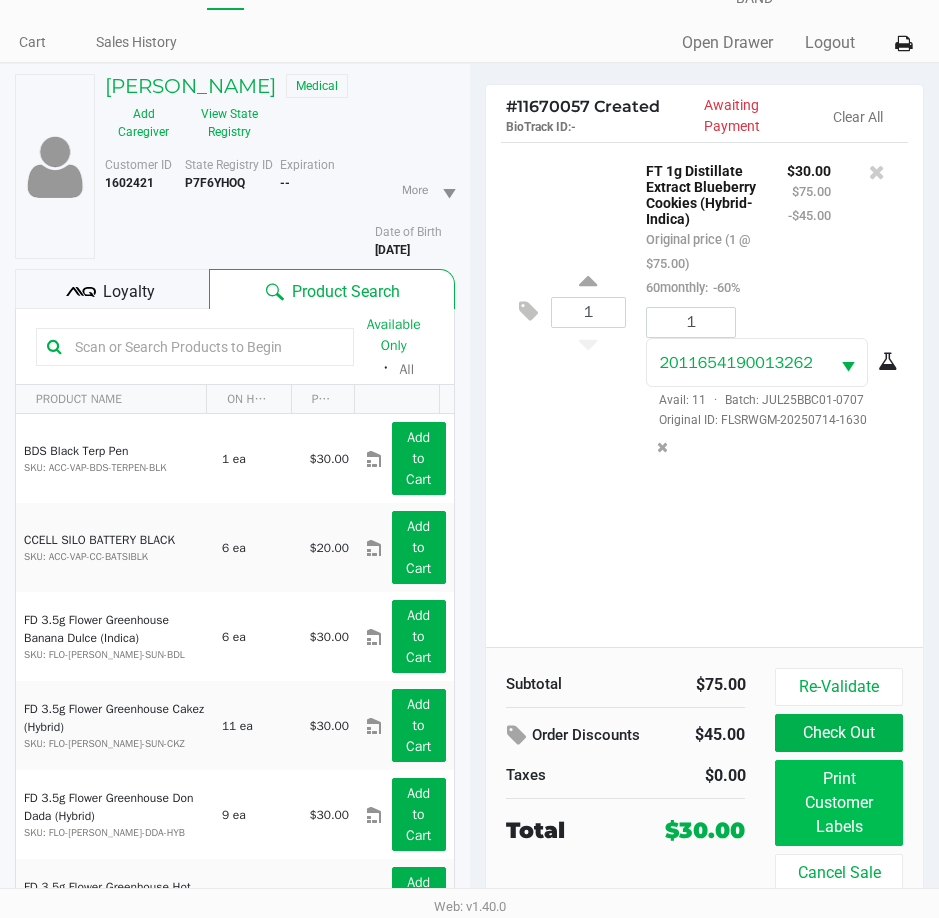 scroll, scrollTop: 99, scrollLeft: 0, axis: vertical 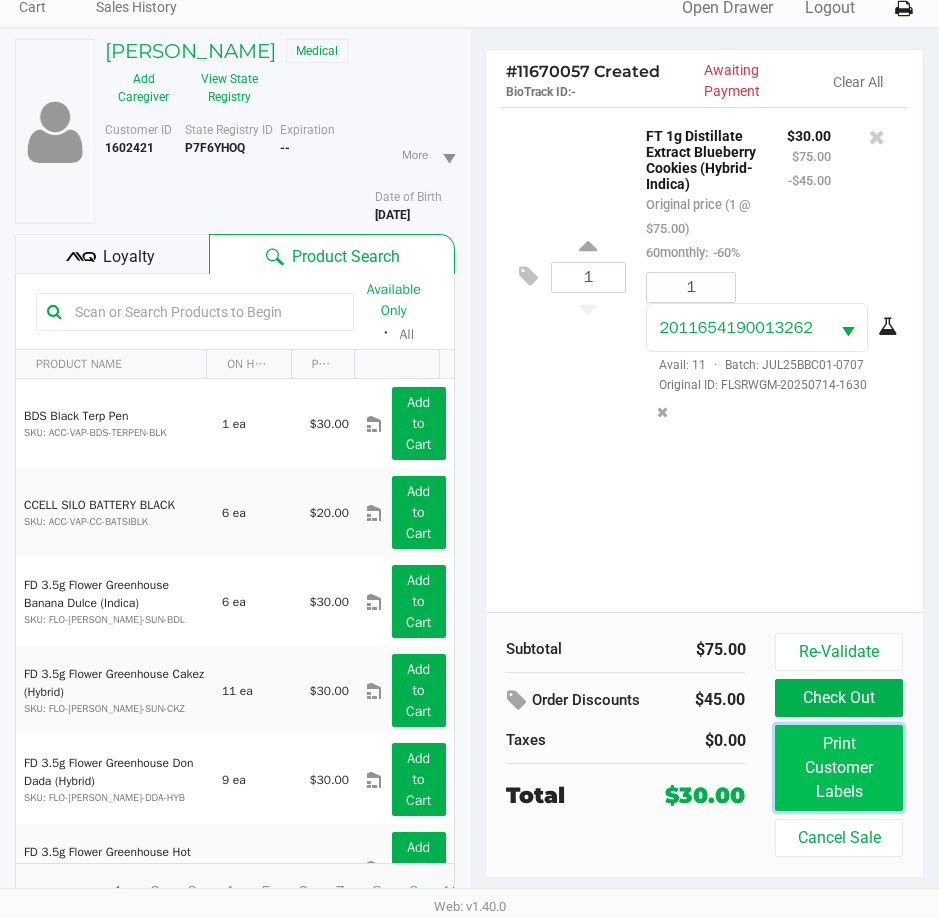 click on "Print Customer Labels" 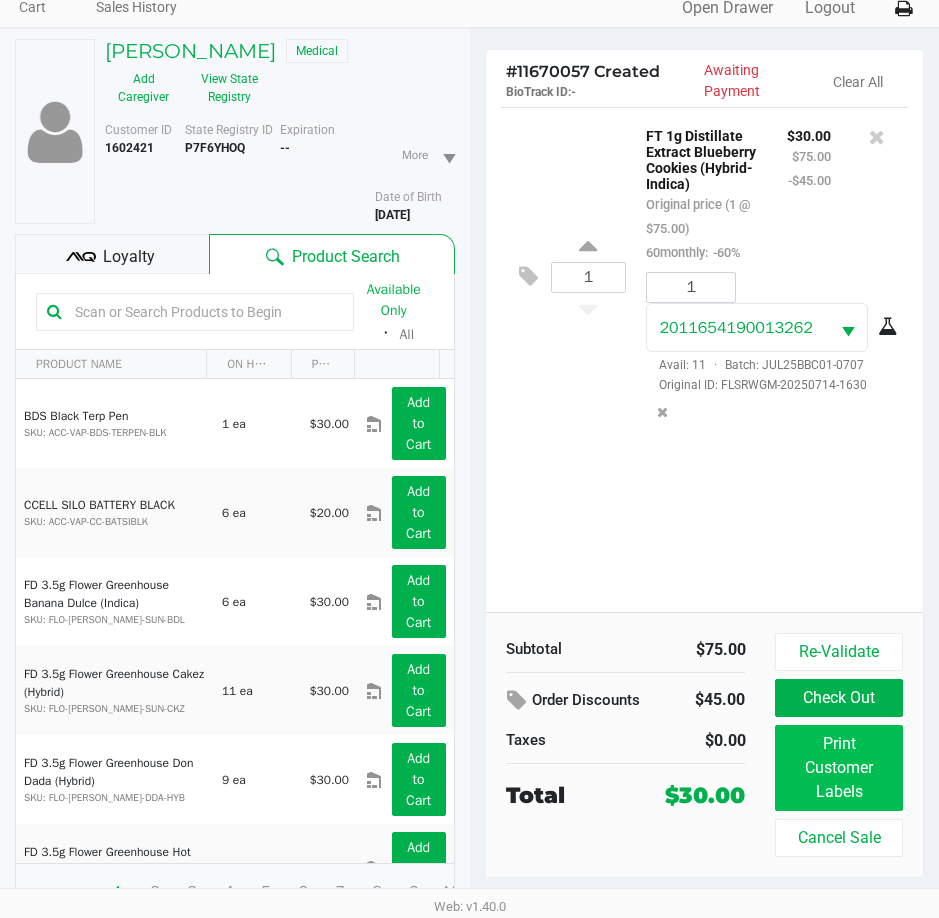 scroll, scrollTop: 0, scrollLeft: 0, axis: both 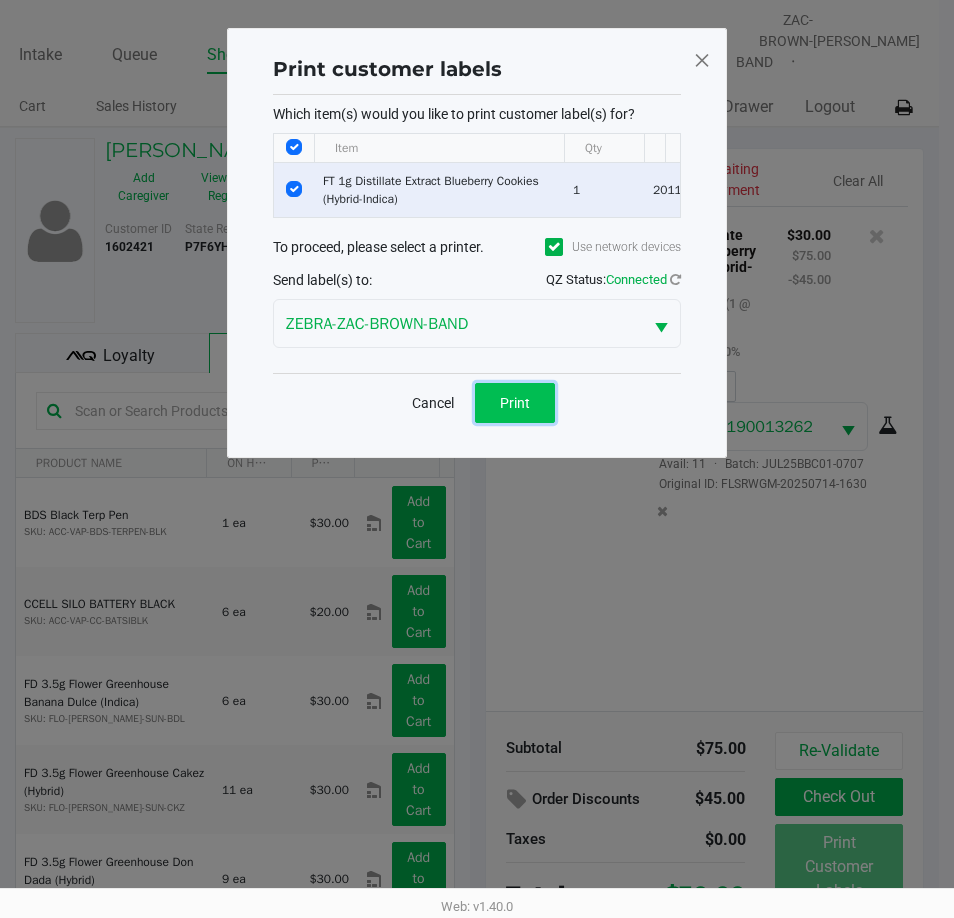 click on "Print" 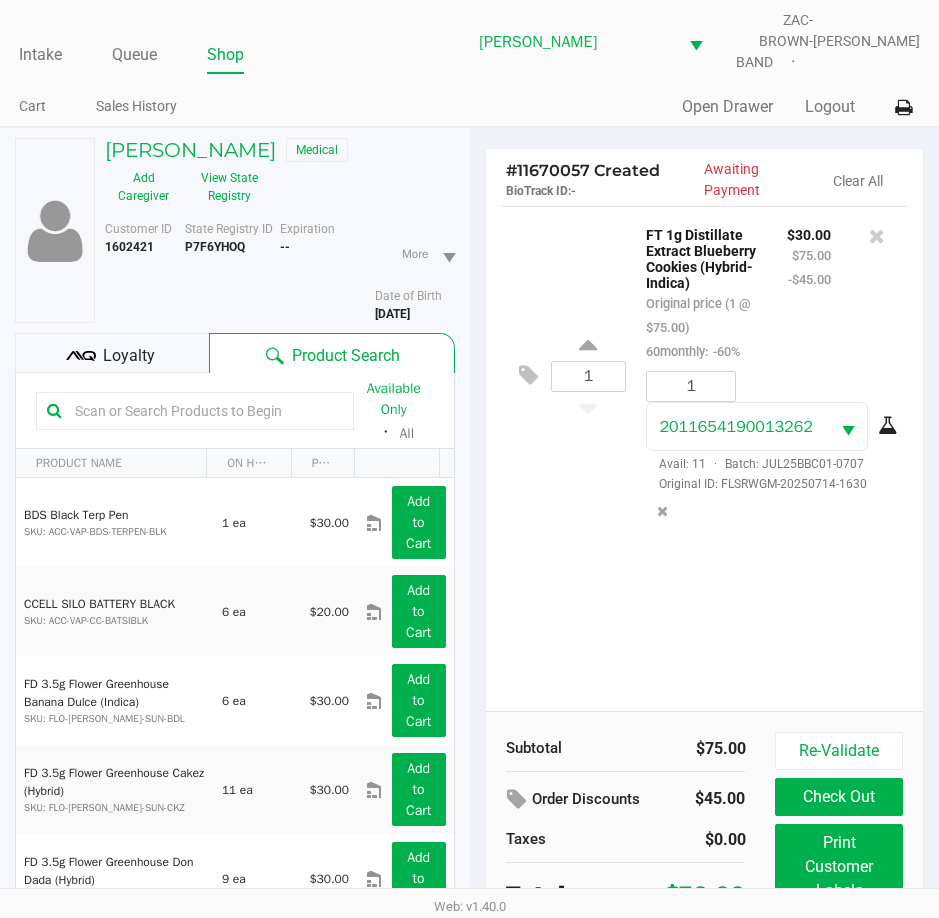 click on "Loyalty" 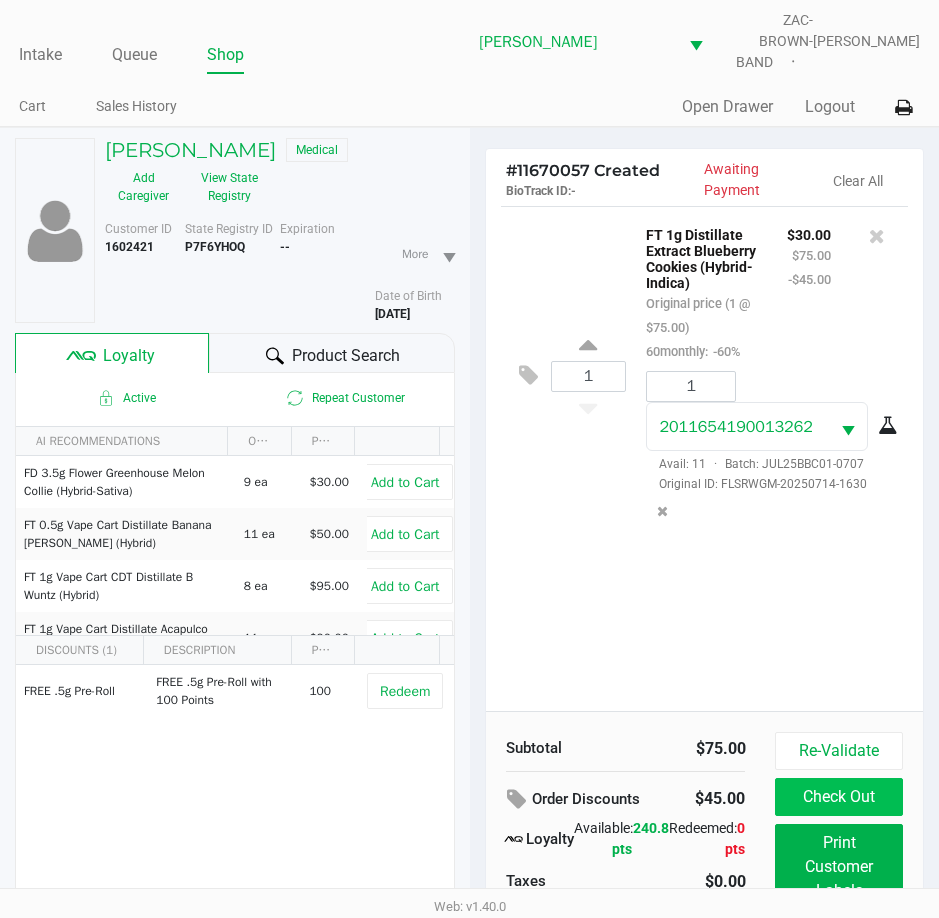 click on "Check Out" 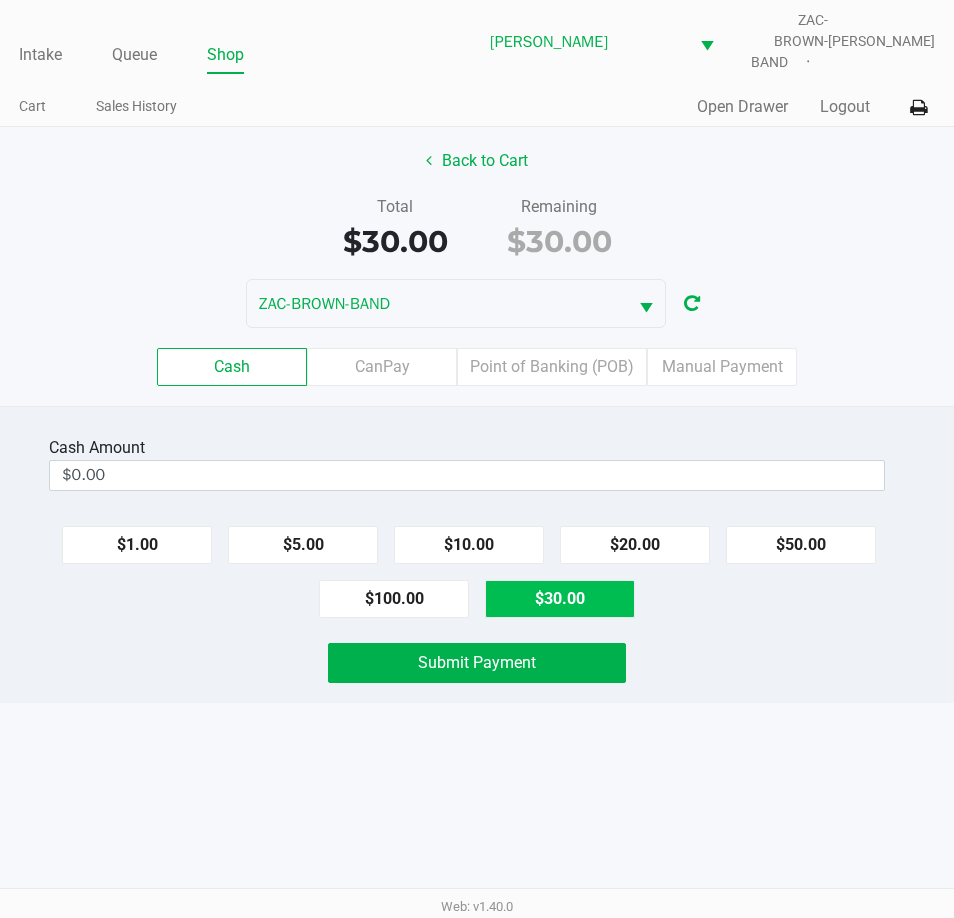 click on "$30.00" 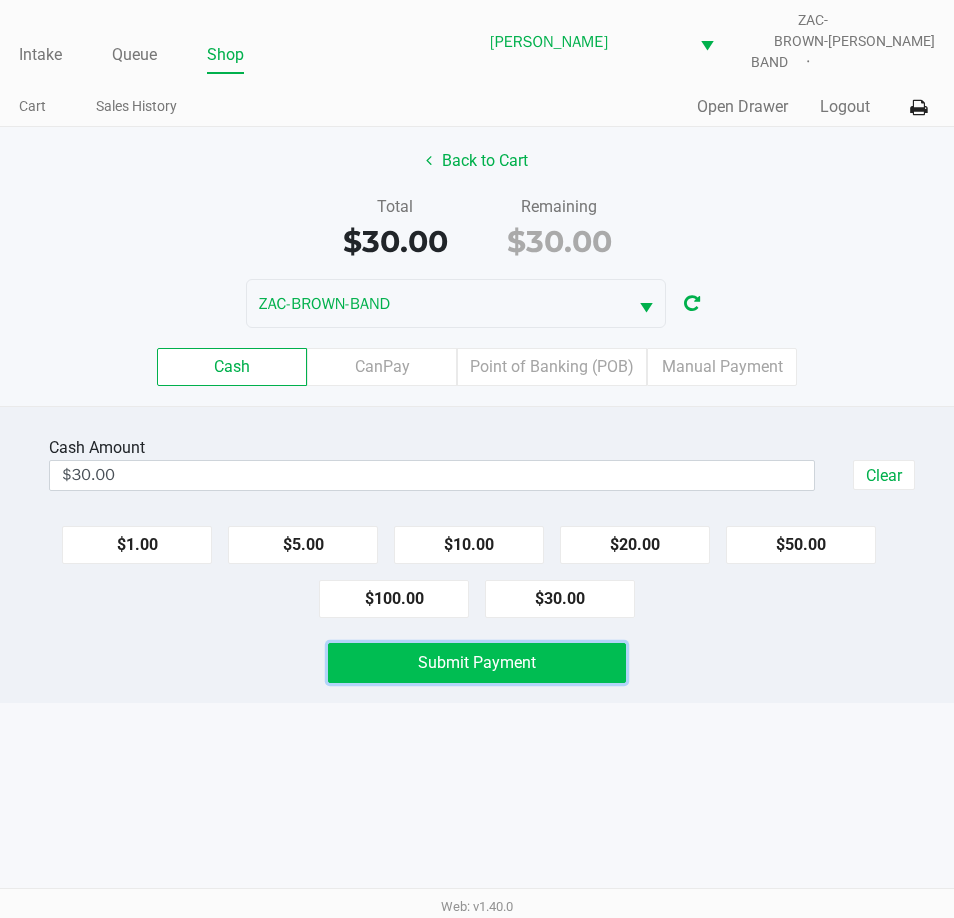 click on "Submit Payment" 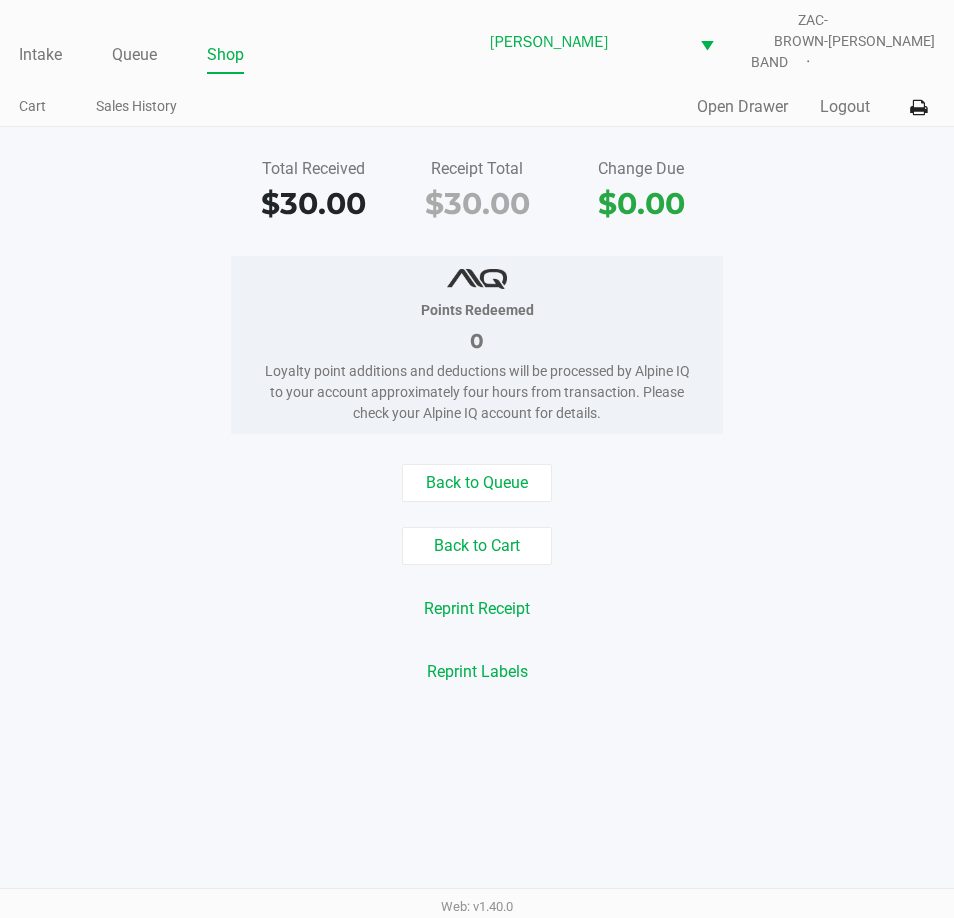click on "Back to Cart" 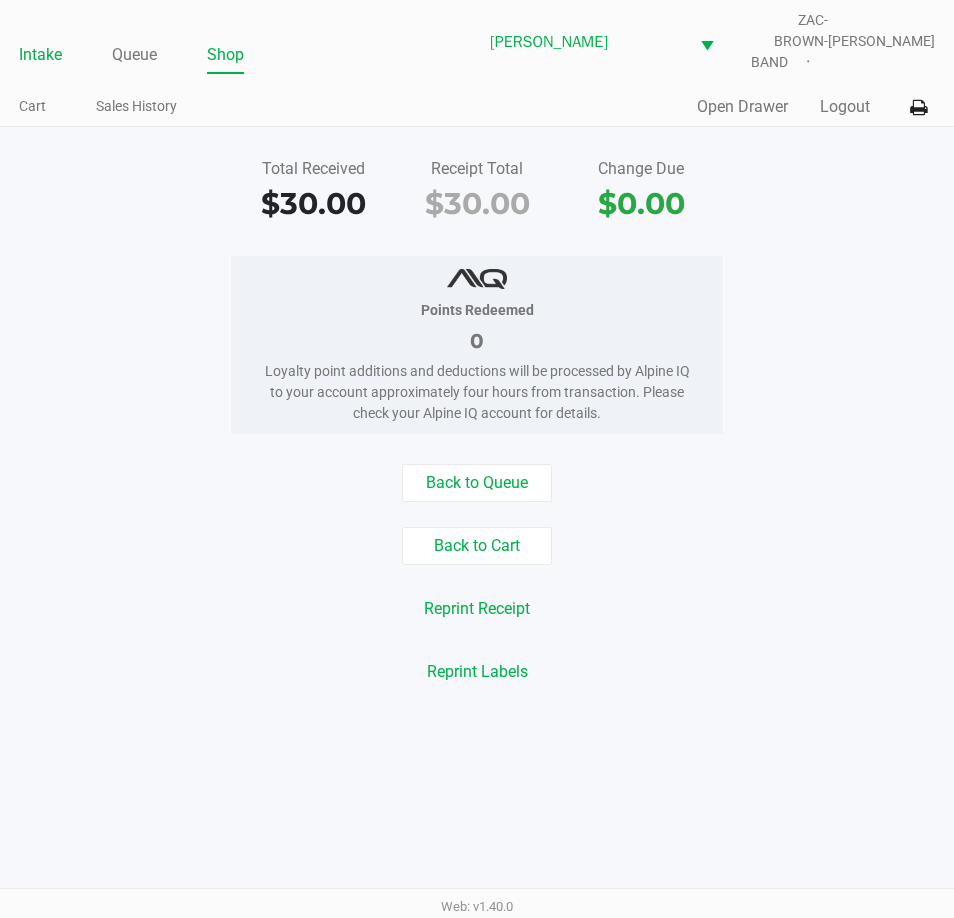 click on "Intake" 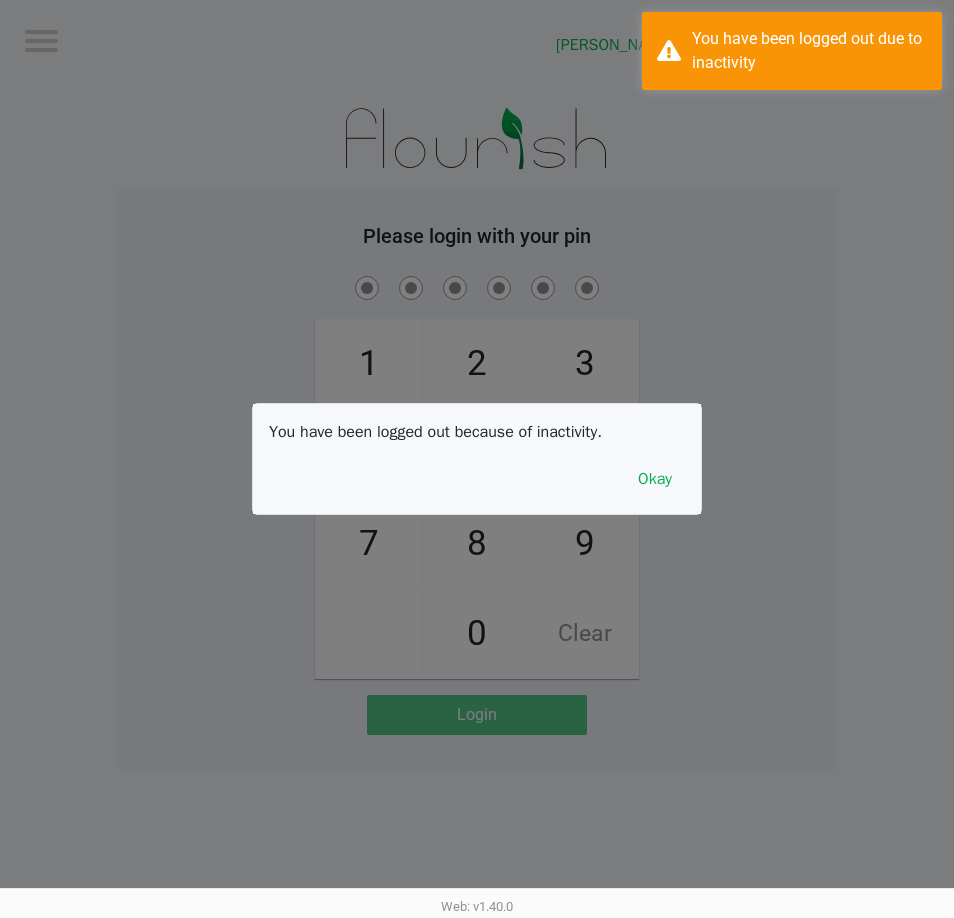 click on "You have been logged out because of inactivity. Okay" at bounding box center [477, 459] 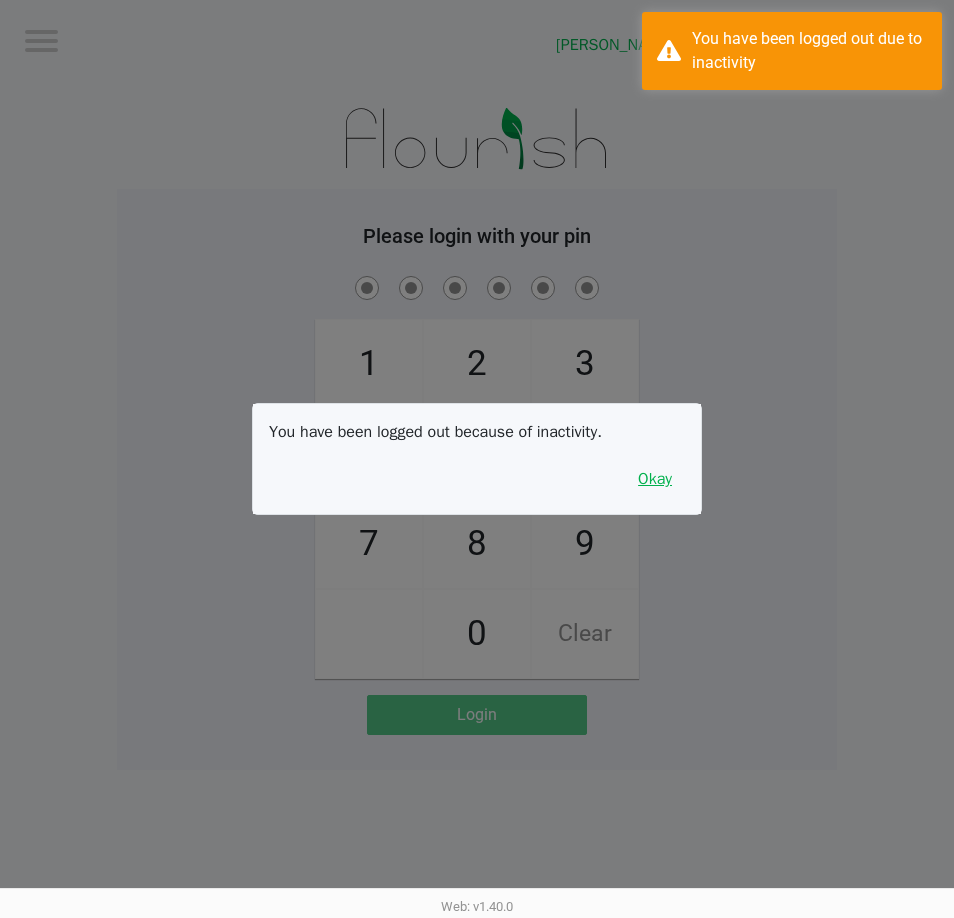 click on "Okay" at bounding box center (655, 479) 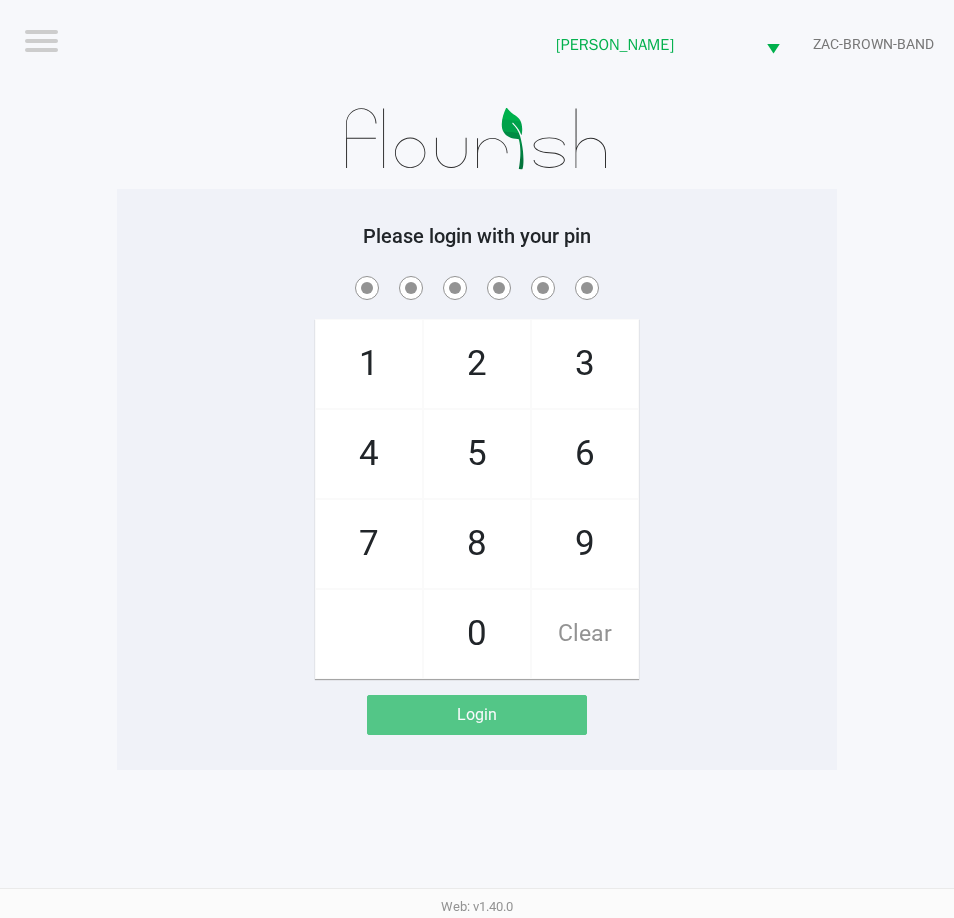 click 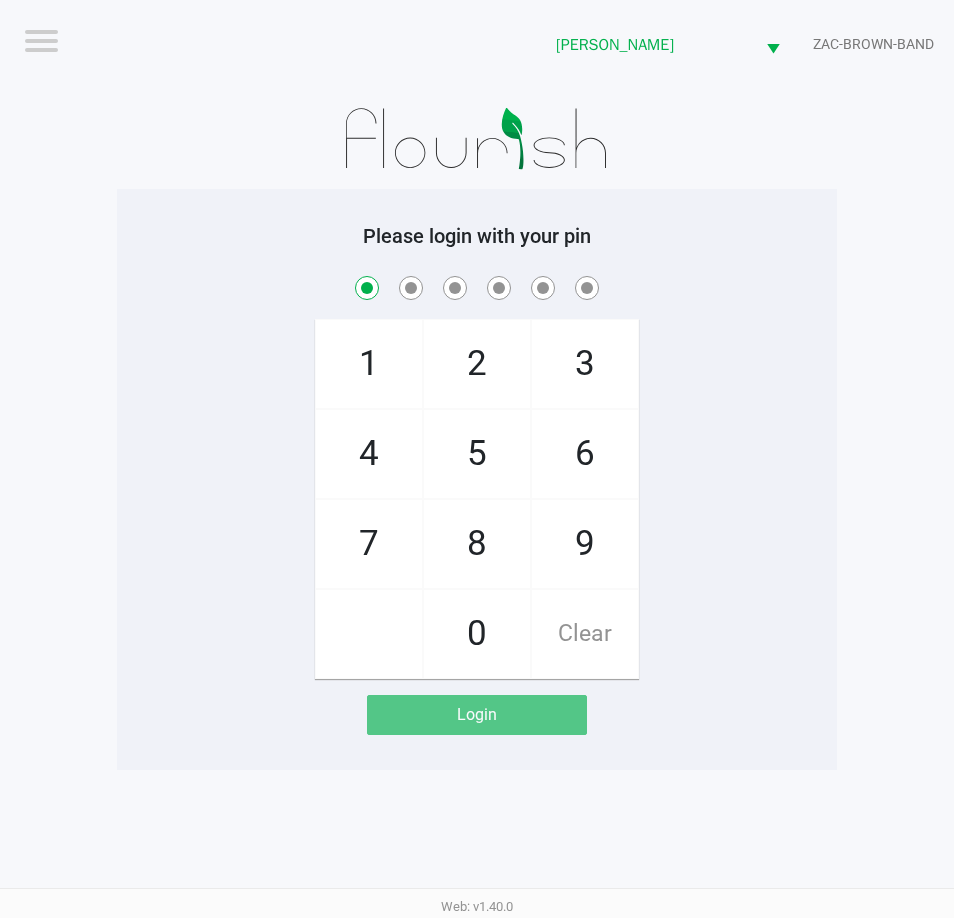 checkbox on "true" 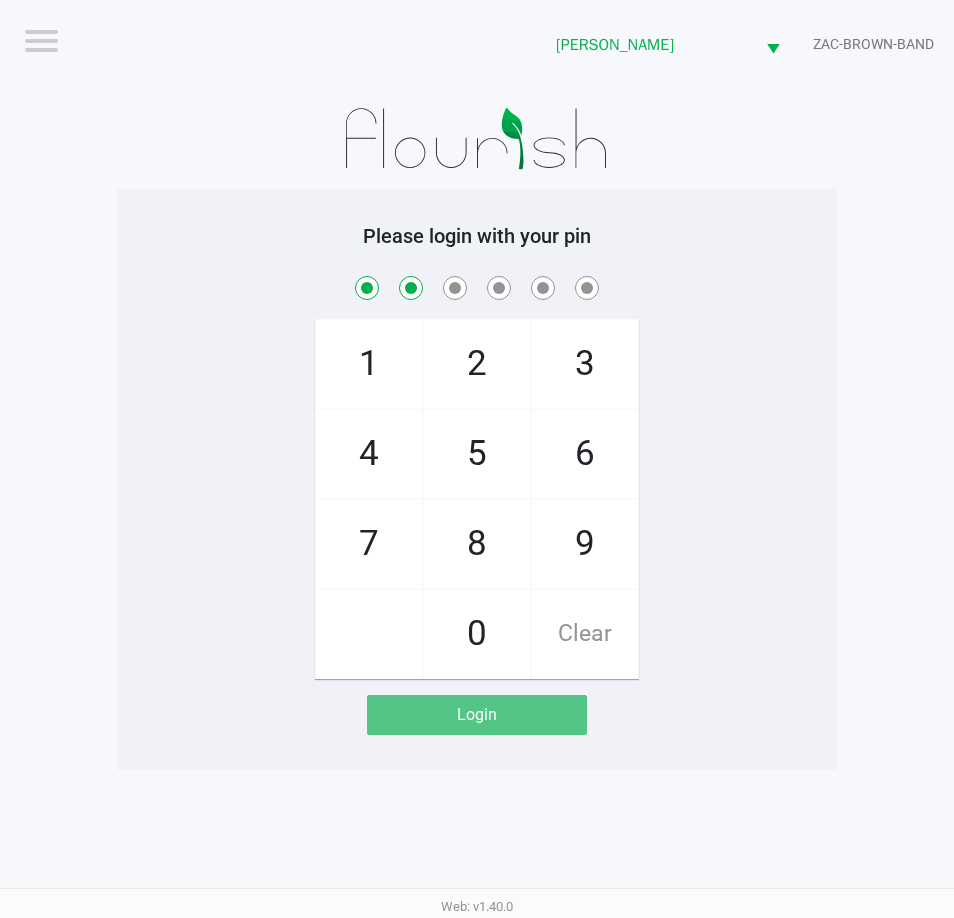 checkbox on "true" 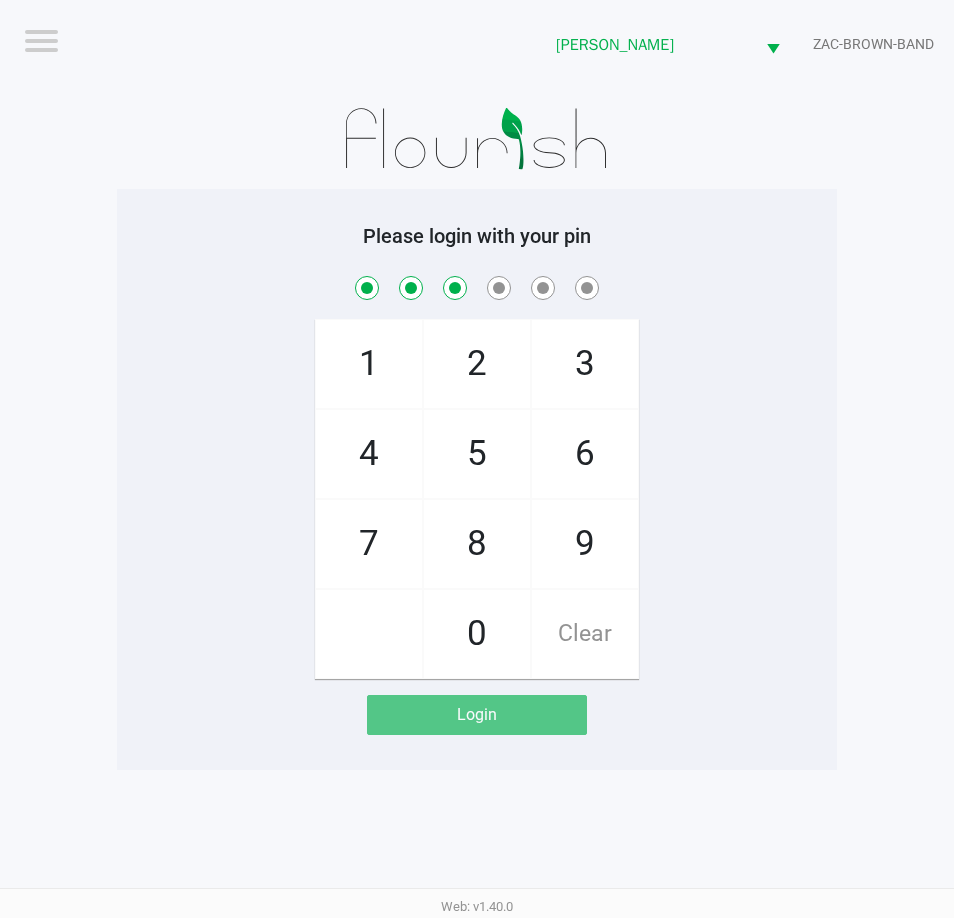 checkbox on "true" 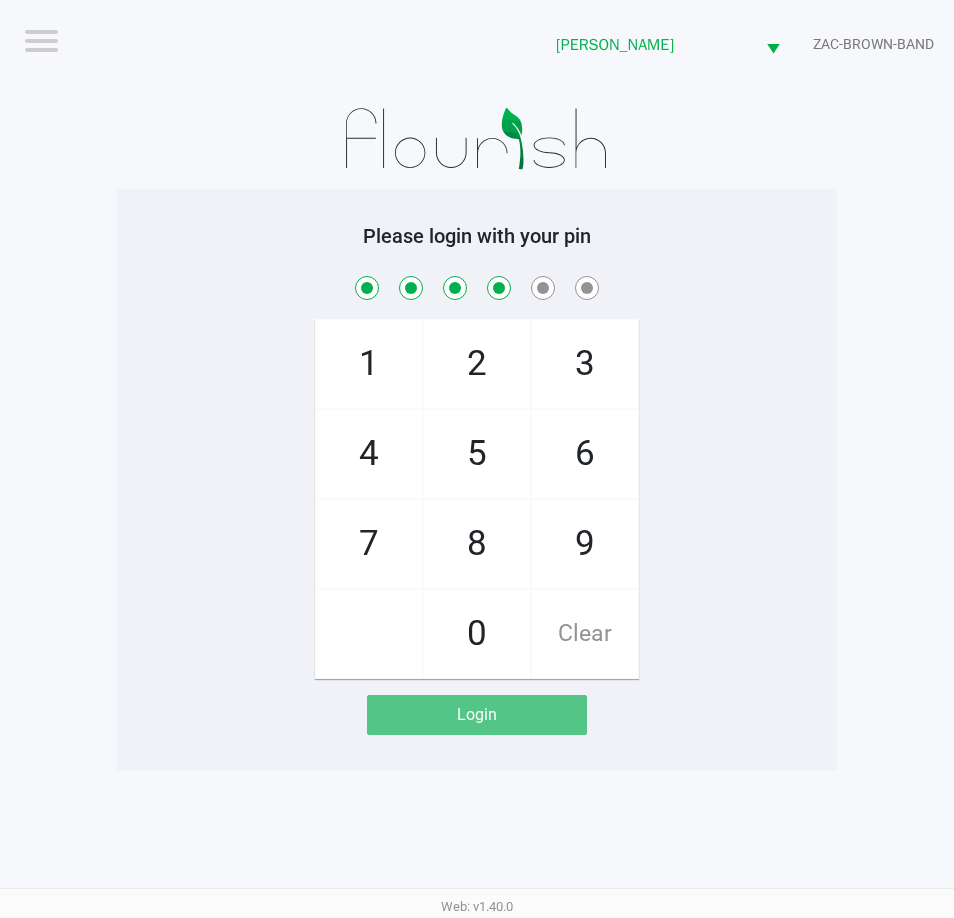 checkbox on "true" 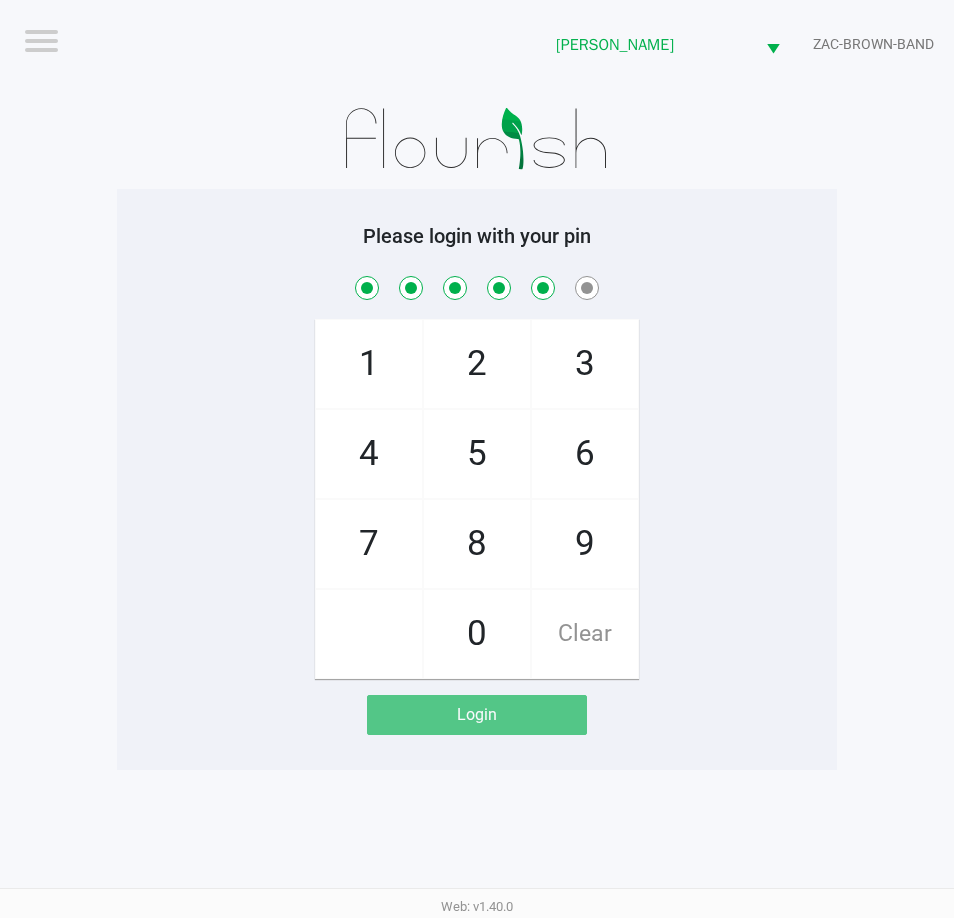 checkbox on "true" 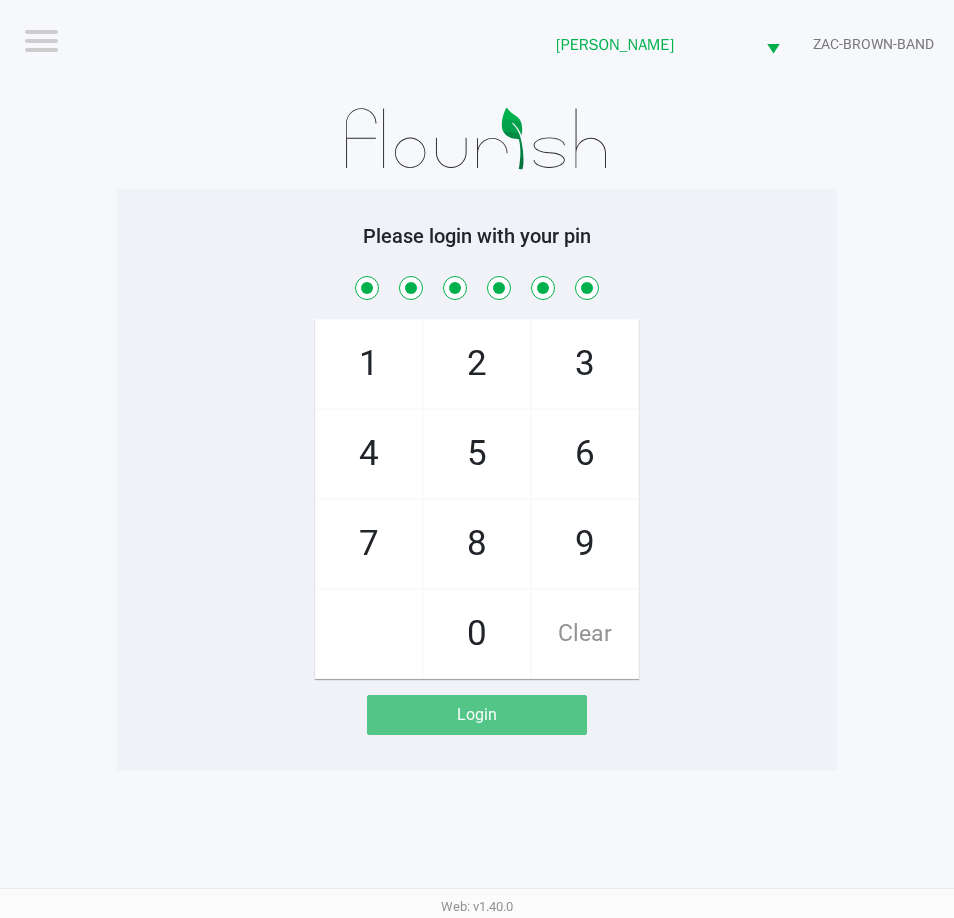 checkbox on "true" 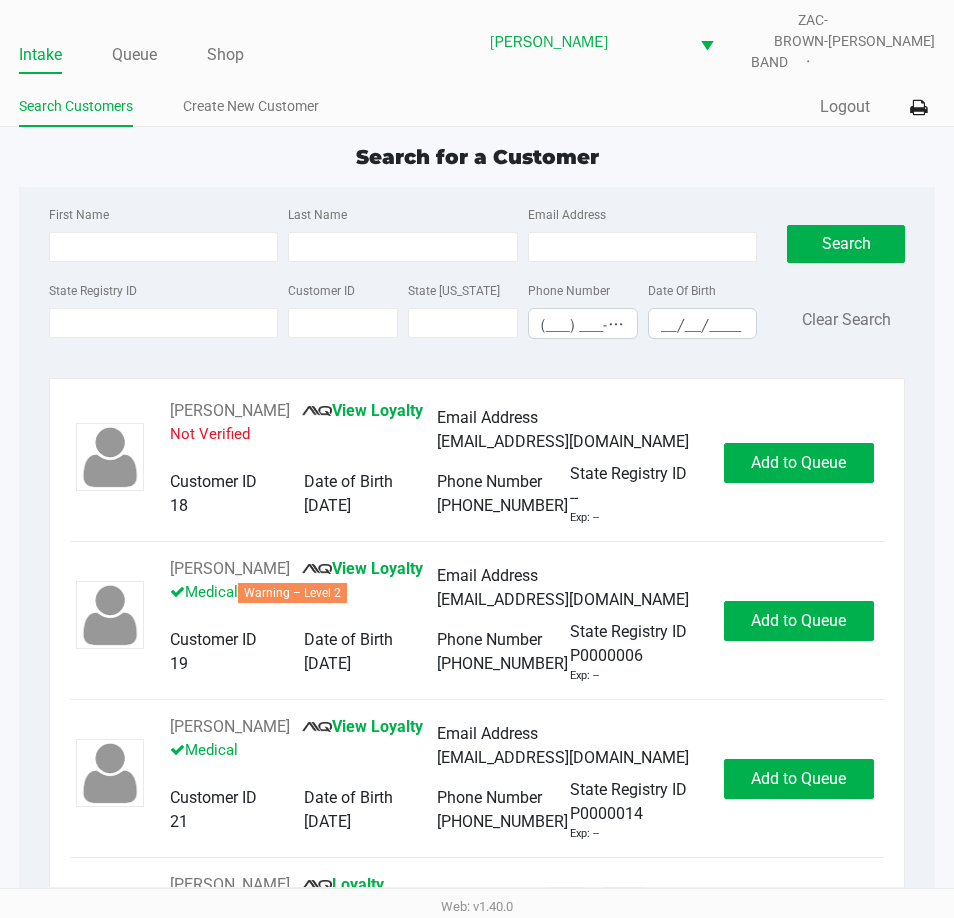 click on "Search for a Customer" 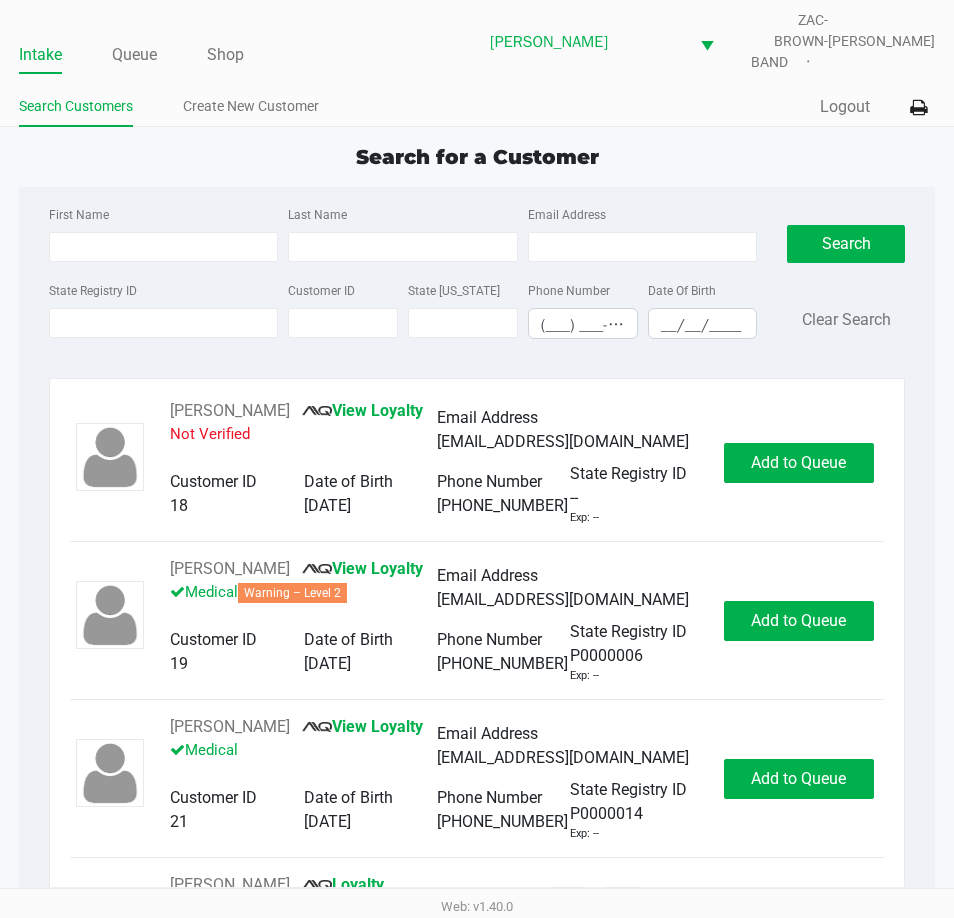 type on "ANDREA" 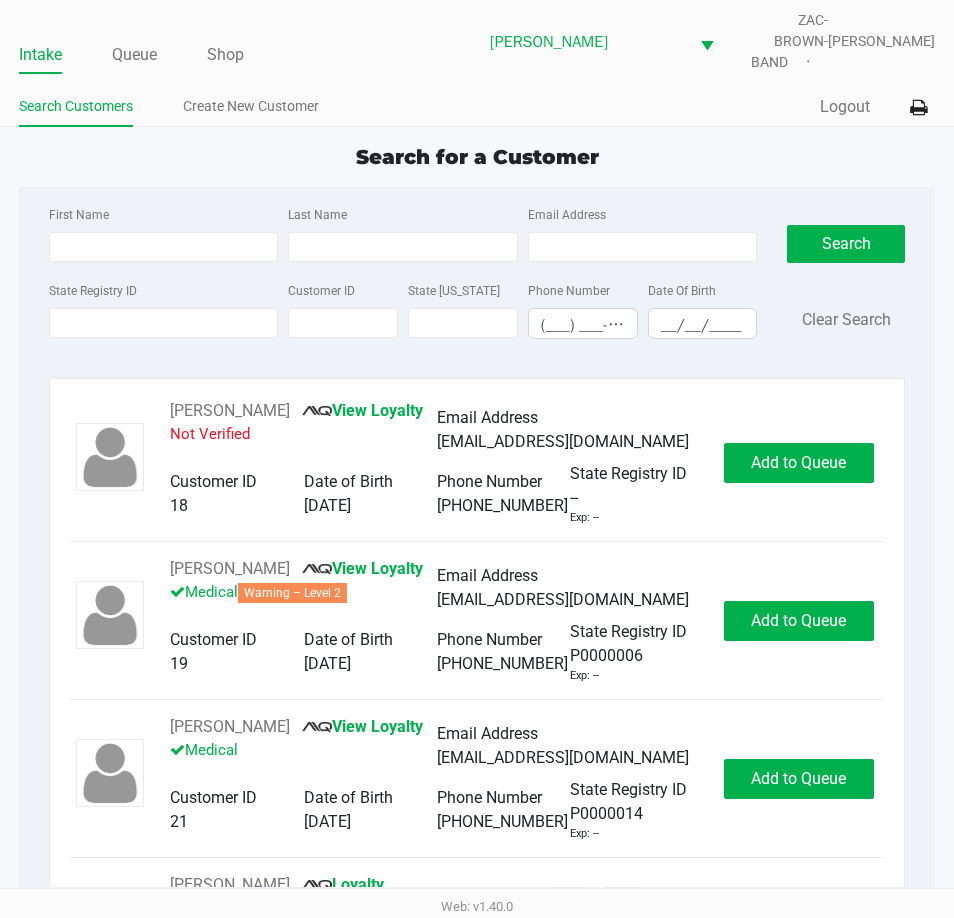 type on "HERNANDEZ" 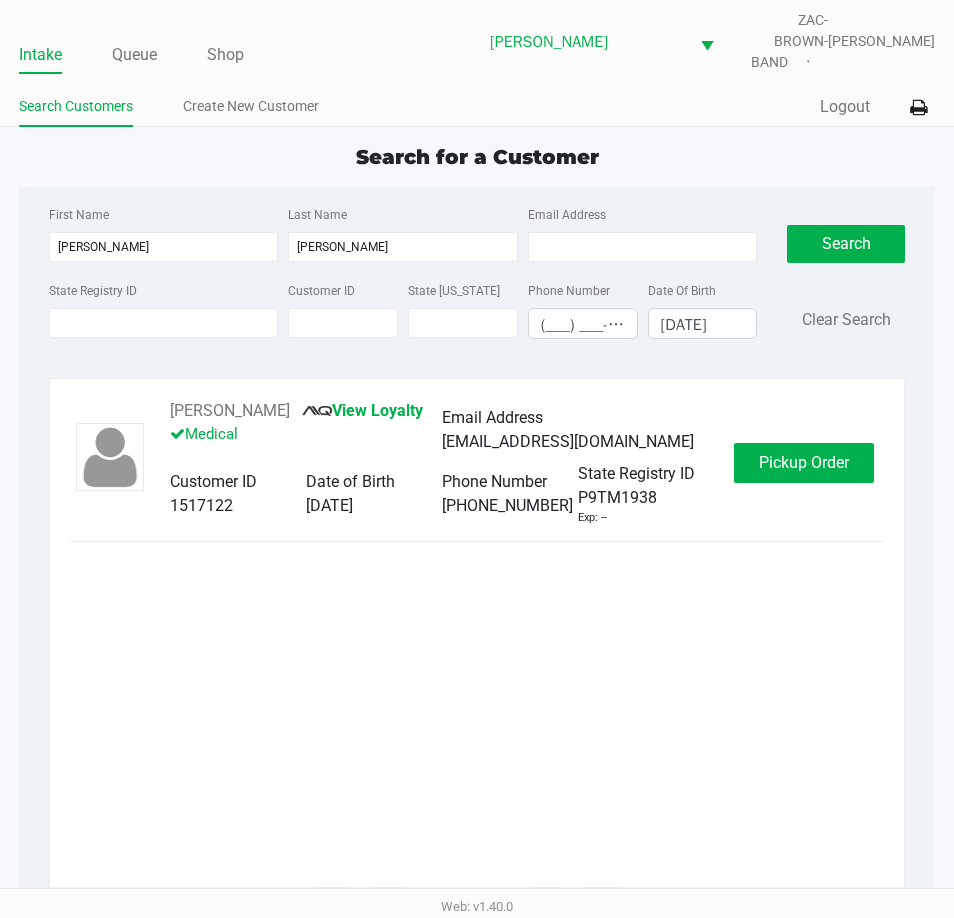 click on "Andrea Hernandez       View Loyalty   Medical   Email Address   mrs_hernandez316926@outlook.com   Customer ID   1517122   Date of Birth   02/14/1994   Phone Number   (352) 449-6284   State Registry ID   P9TM1938   Exp: --   Pickup Order" 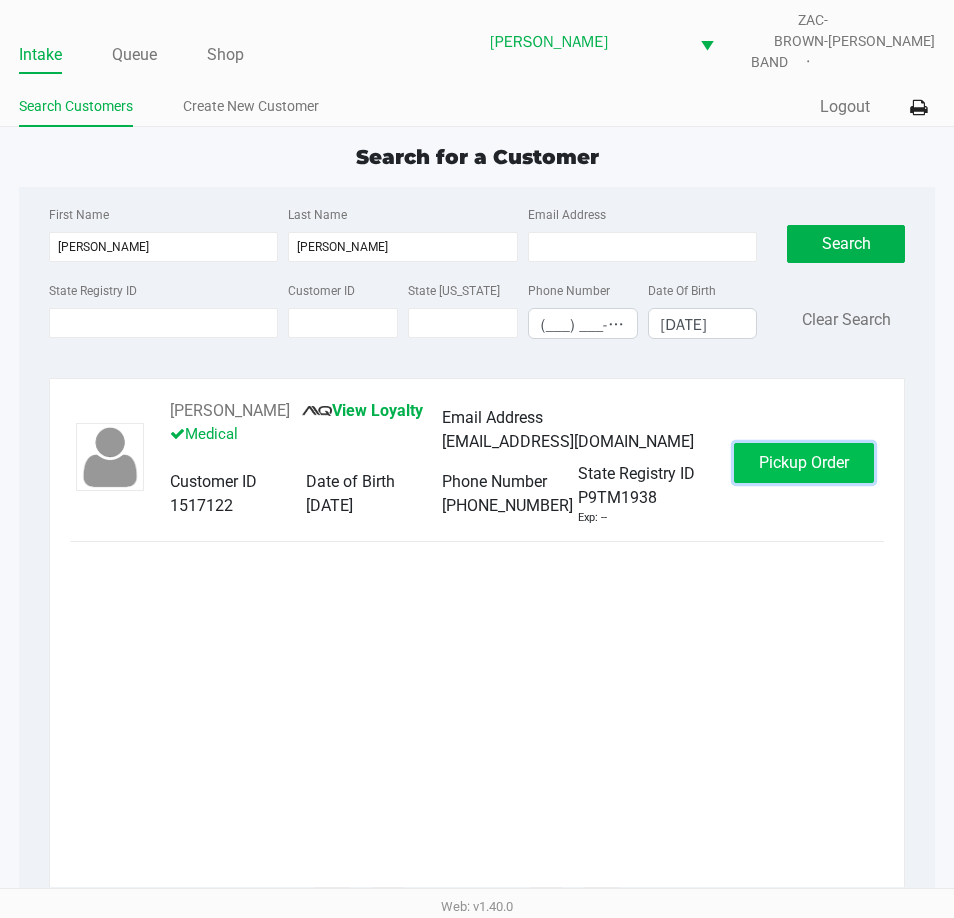 click on "Pickup Order" 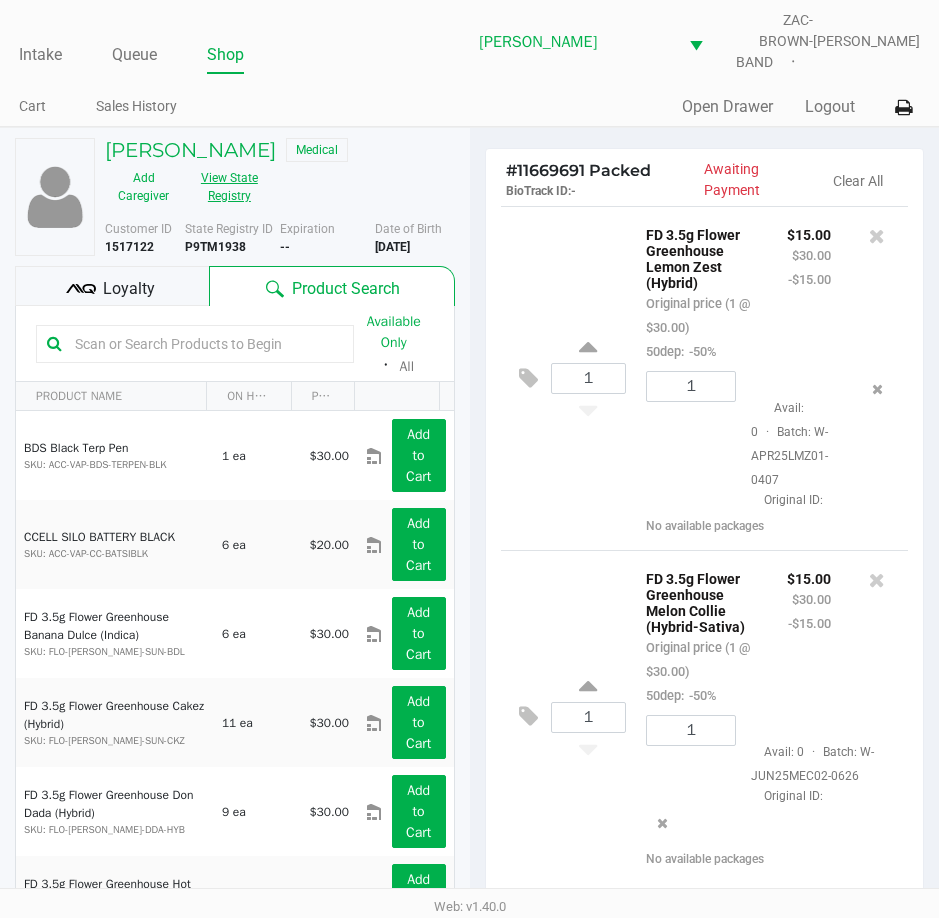 click on "View State Registry" 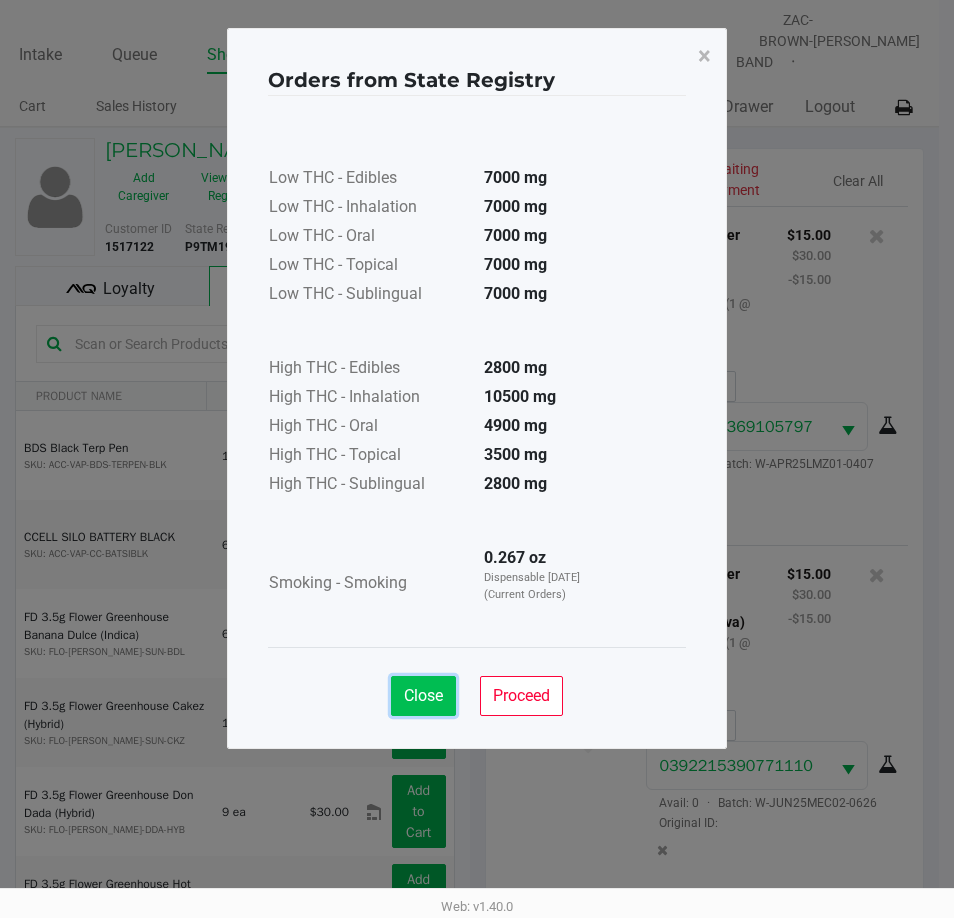 click on "Close" 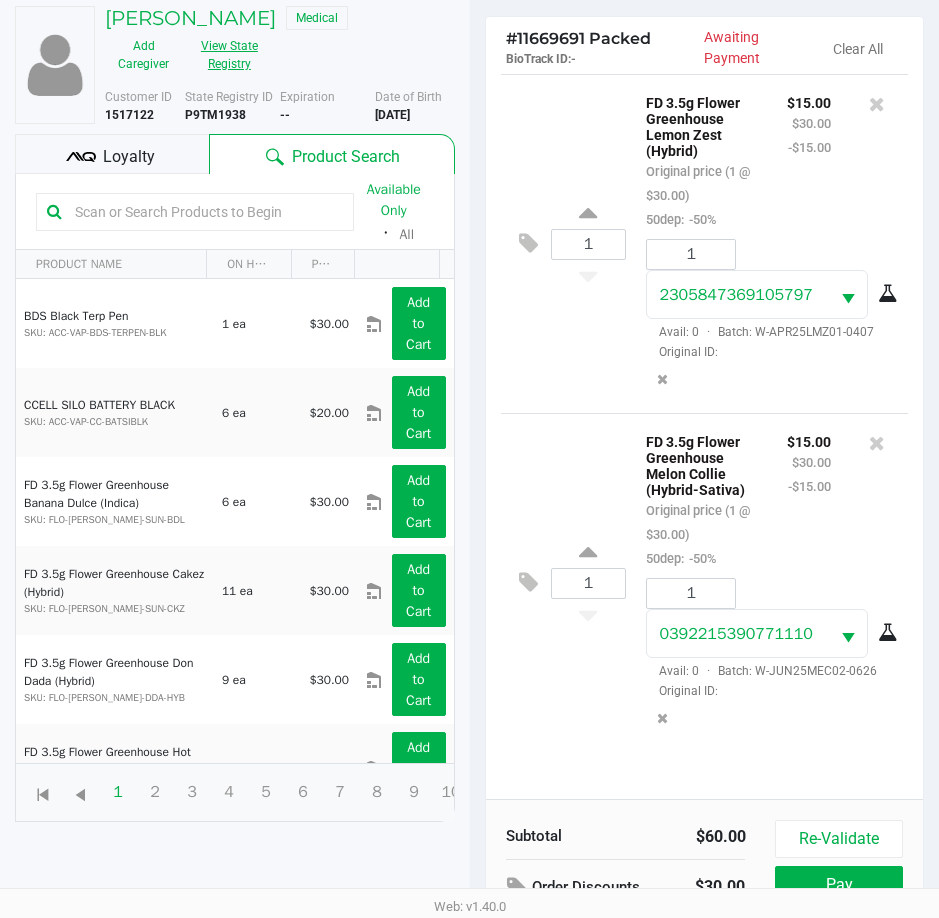 scroll, scrollTop: 265, scrollLeft: 0, axis: vertical 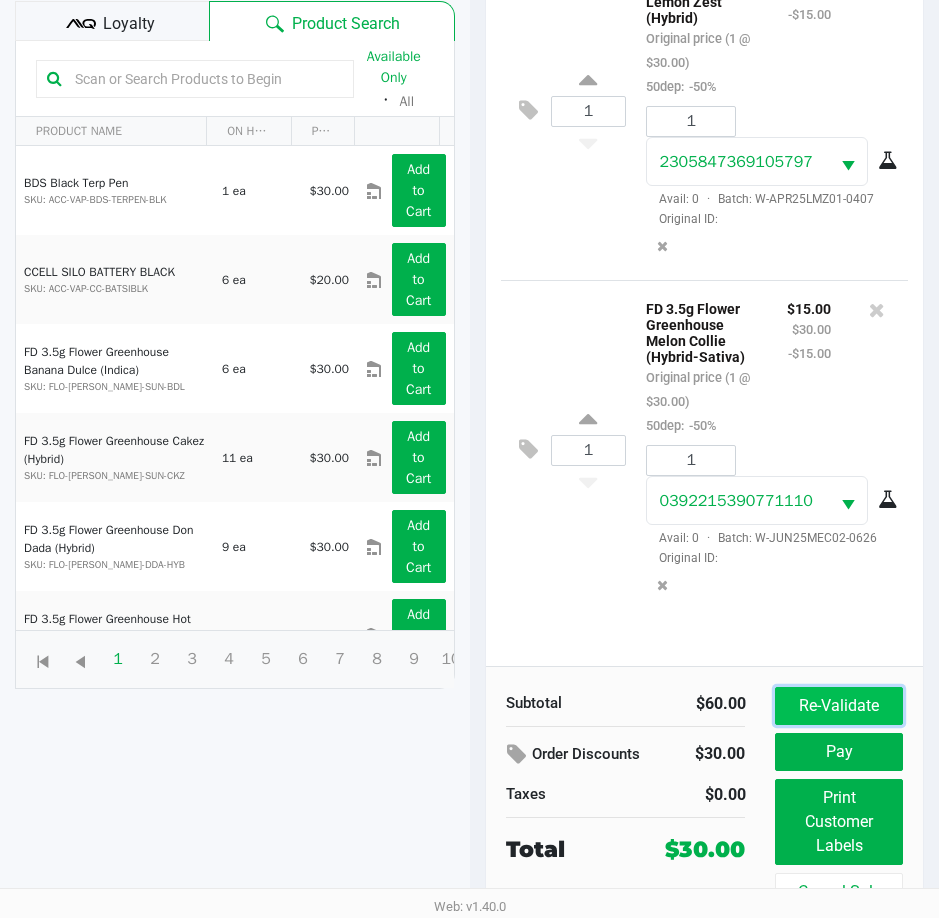 click on "Re-Validate" 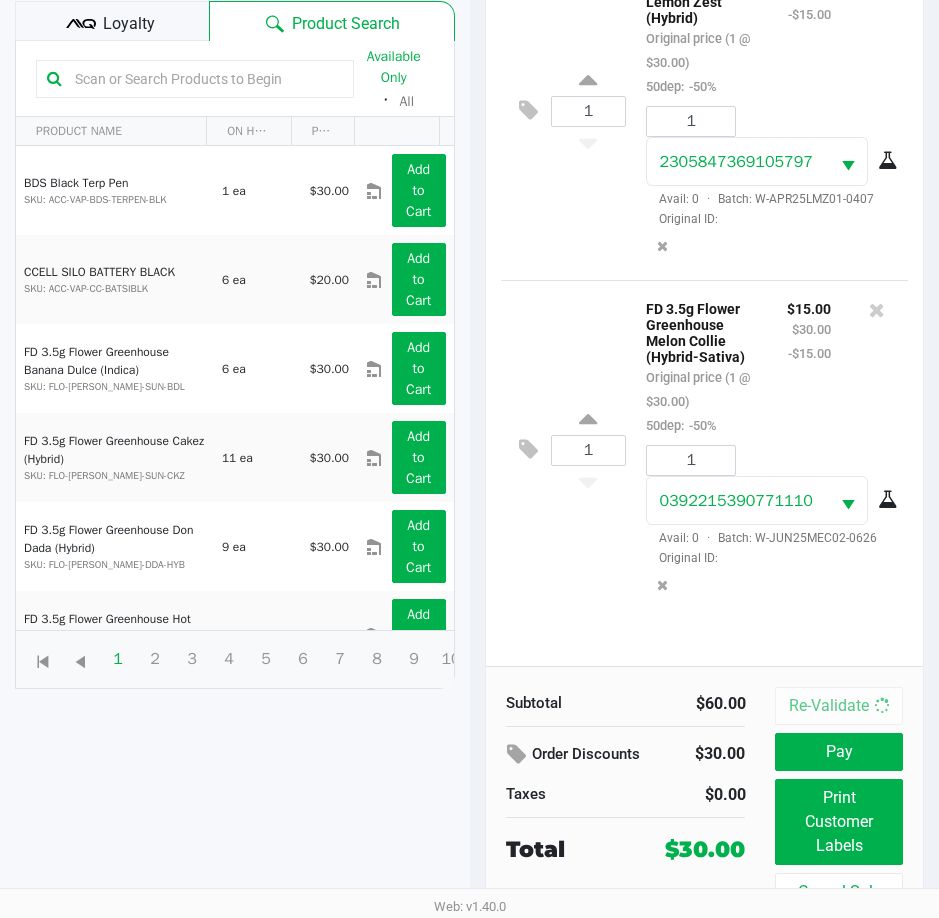 scroll, scrollTop: 0, scrollLeft: 0, axis: both 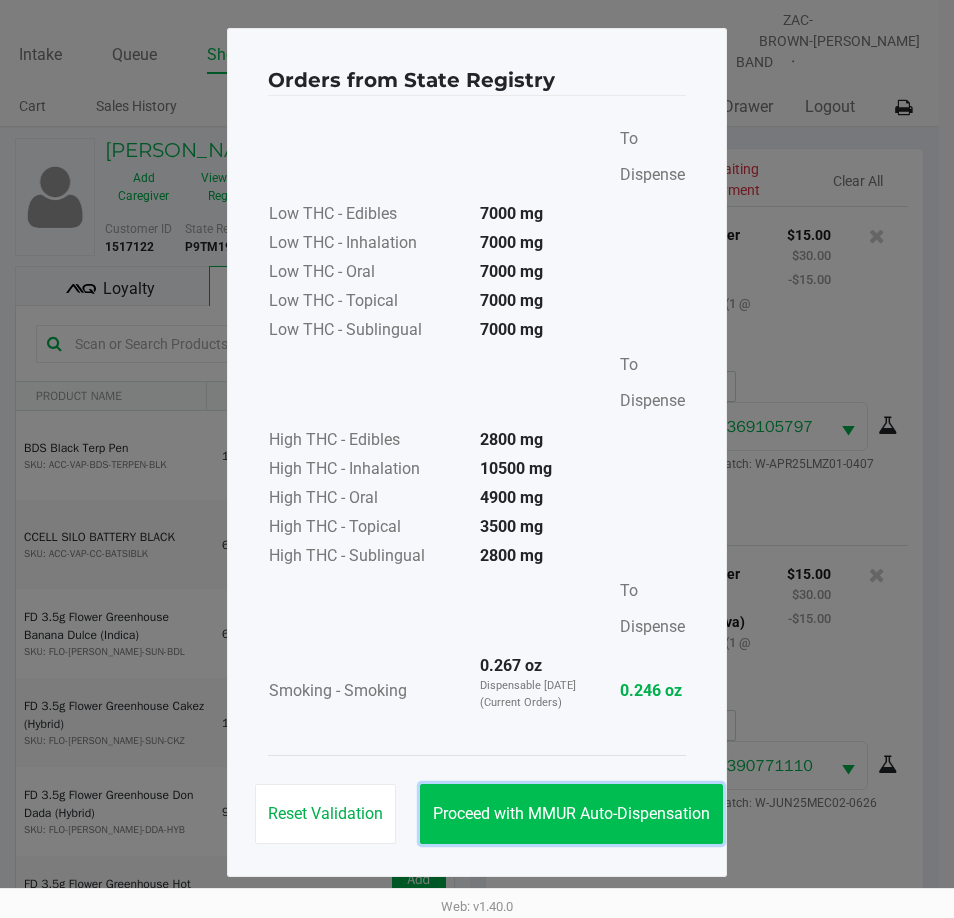 click on "Proceed with MMUR Auto-Dispensation" 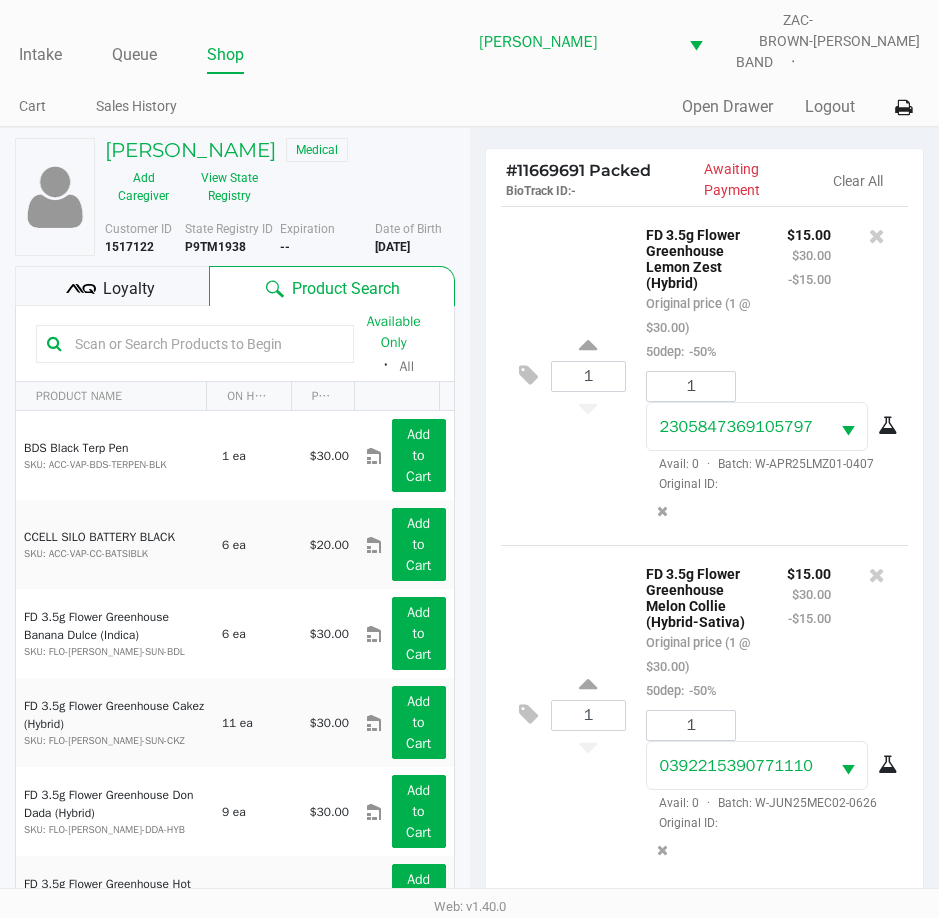 click on "Reset Validation   Proceed with MMUR Auto-Dispensation" 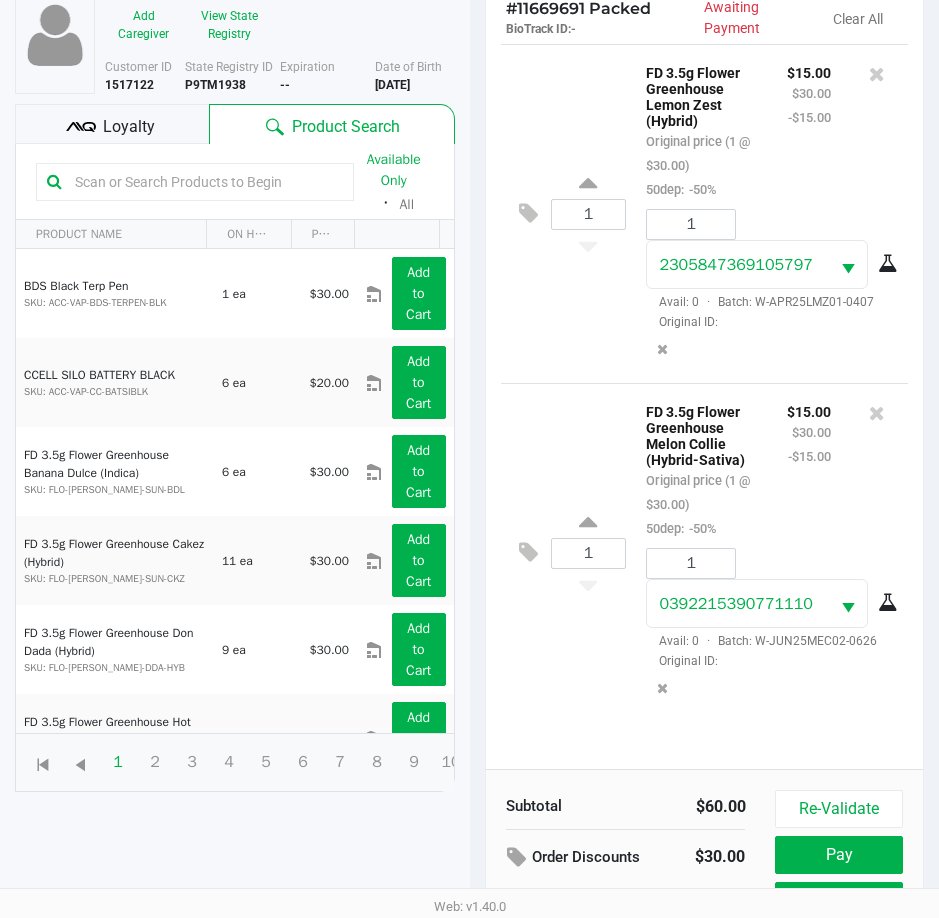 scroll, scrollTop: 265, scrollLeft: 0, axis: vertical 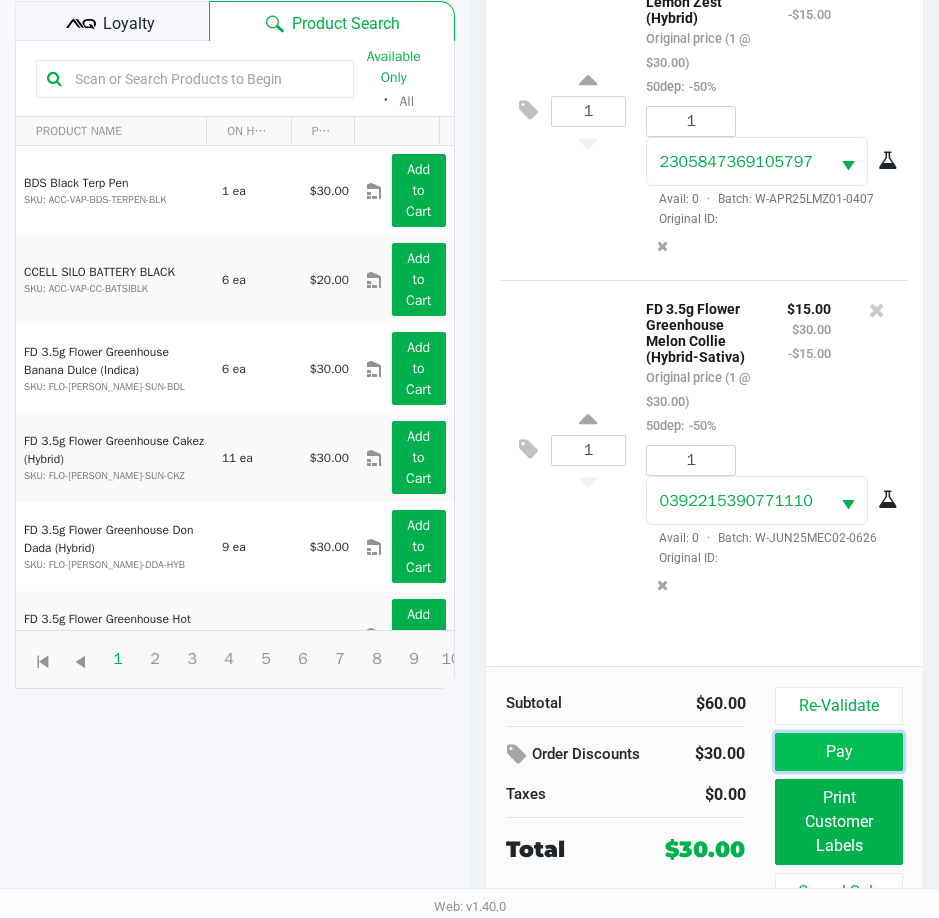 click on "Pay" 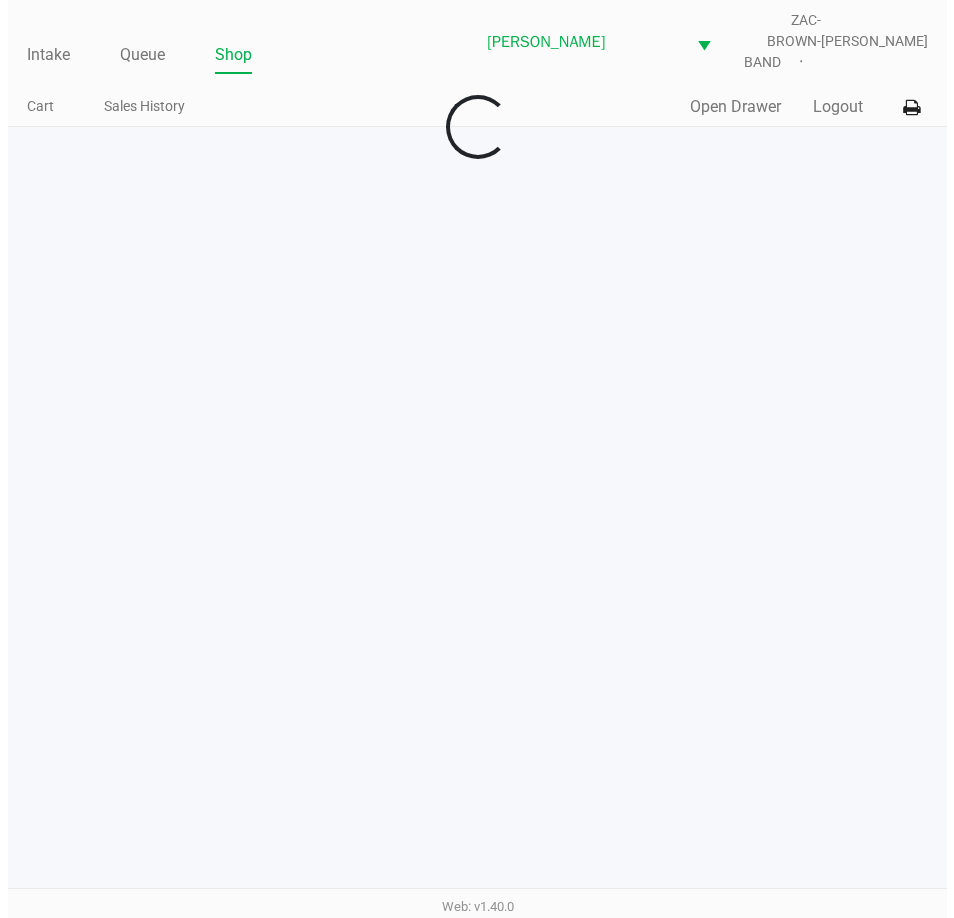 scroll, scrollTop: 0, scrollLeft: 0, axis: both 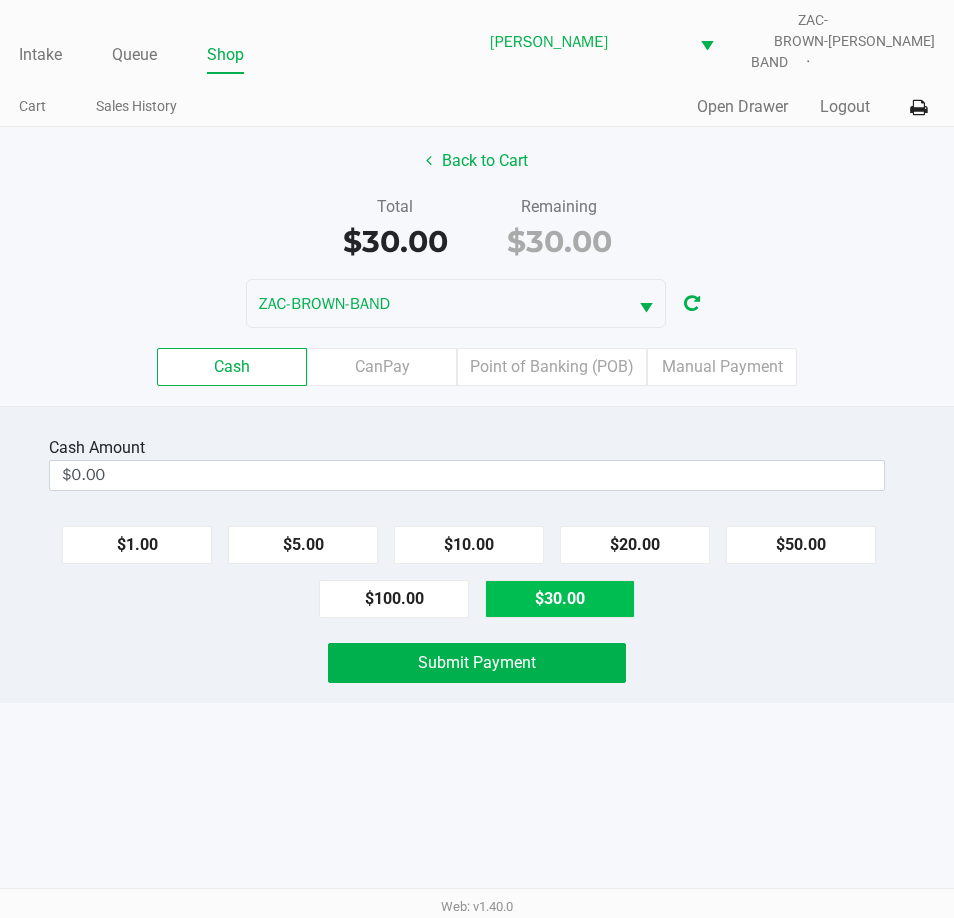 click on "$30.00" 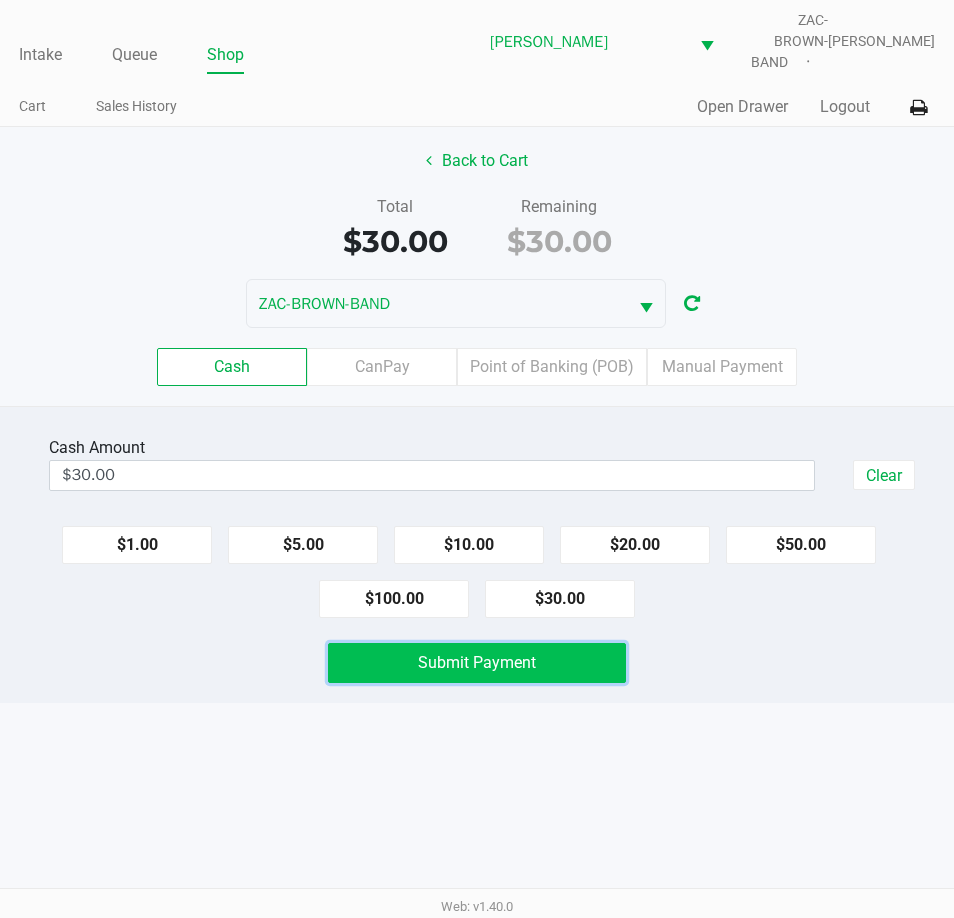 click on "Submit Payment" 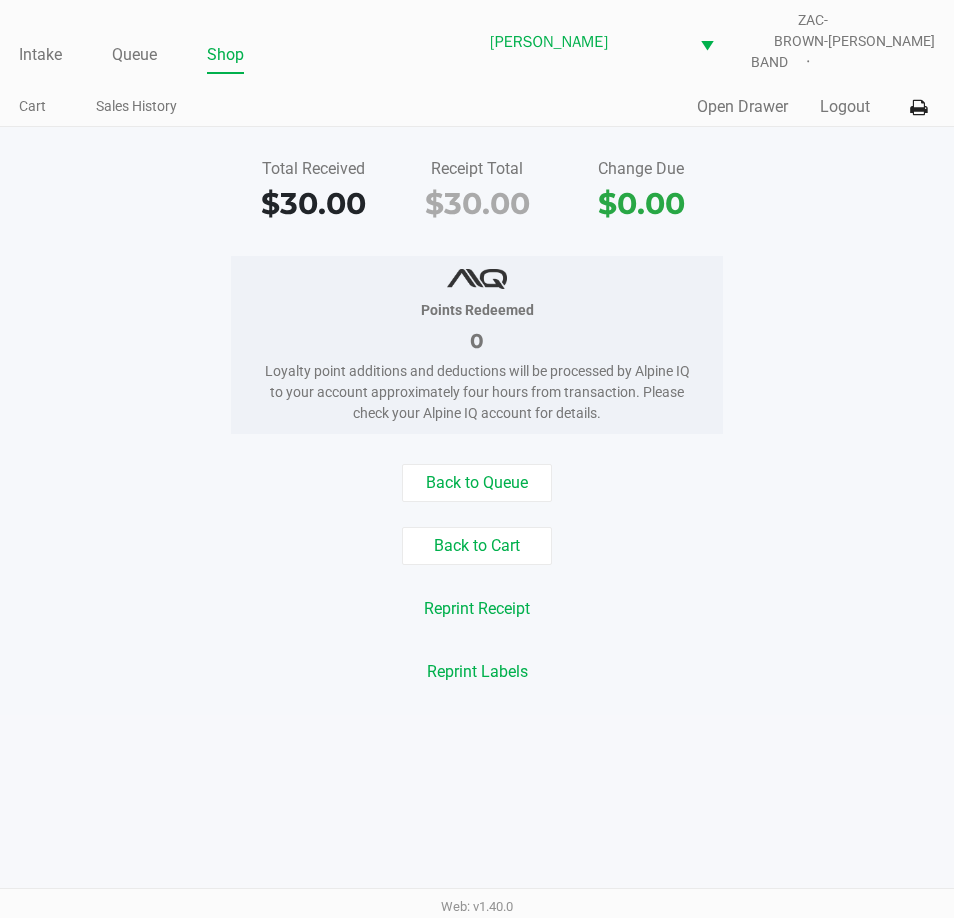 click on "Points Redeemed   0   Loyalty point additions and deductions will be processed by Alpine IQ to your account approximately four hours from transaction. Please check your Alpine IQ account for details." 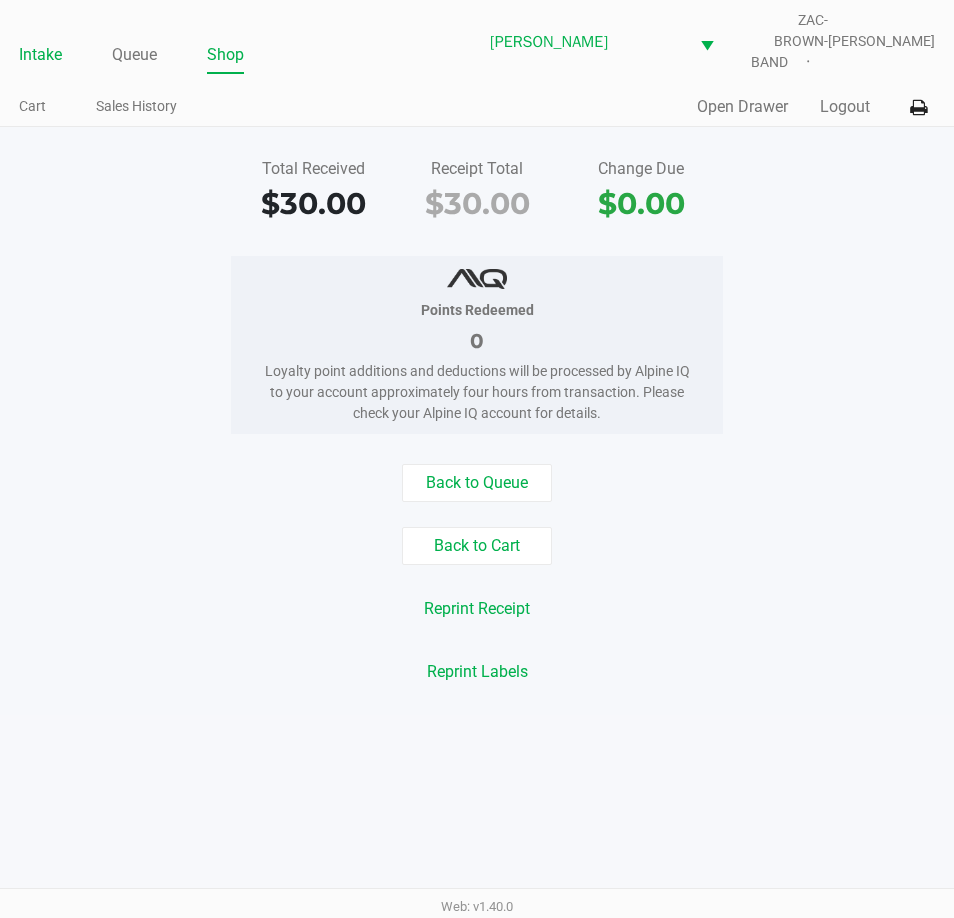 click on "Intake" 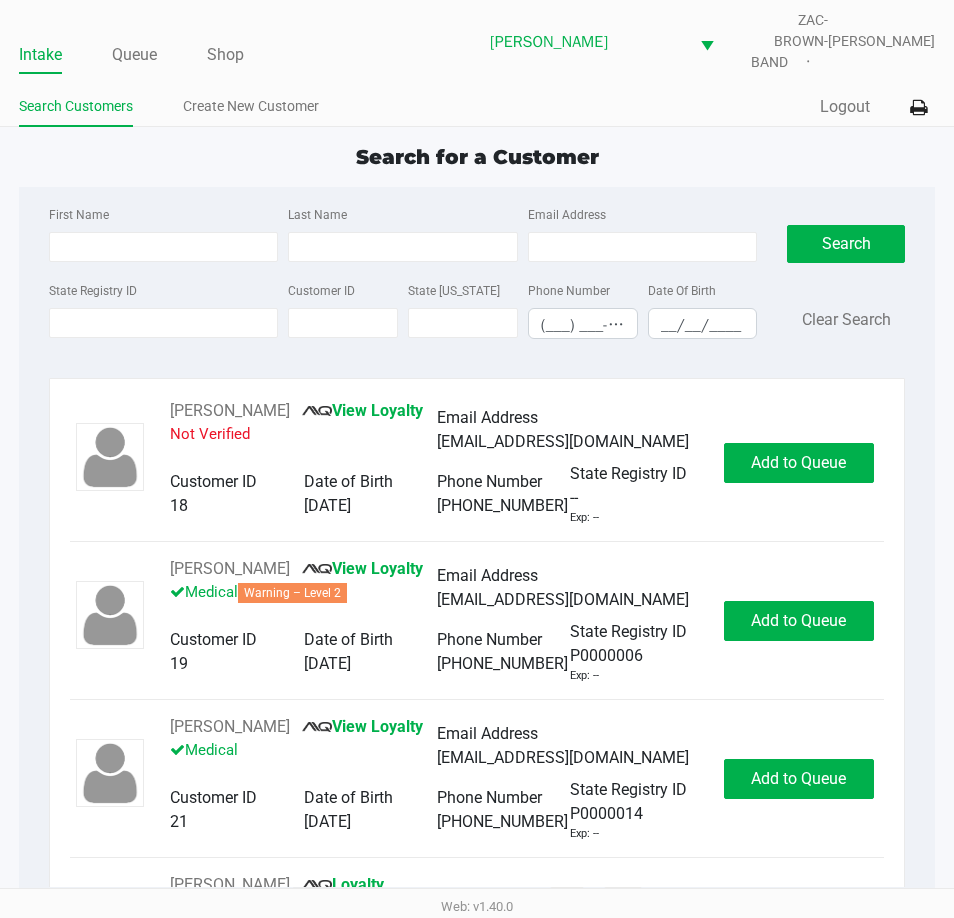 click on "Search for a Customer" 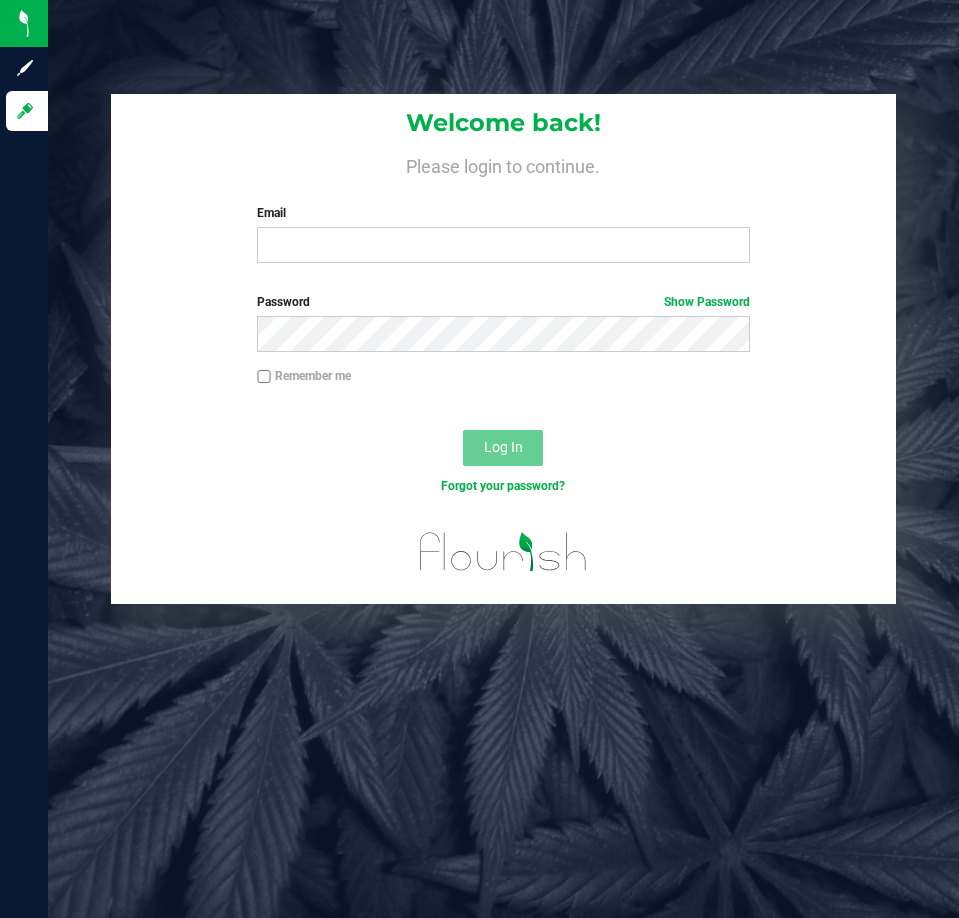 scroll, scrollTop: 0, scrollLeft: 0, axis: both 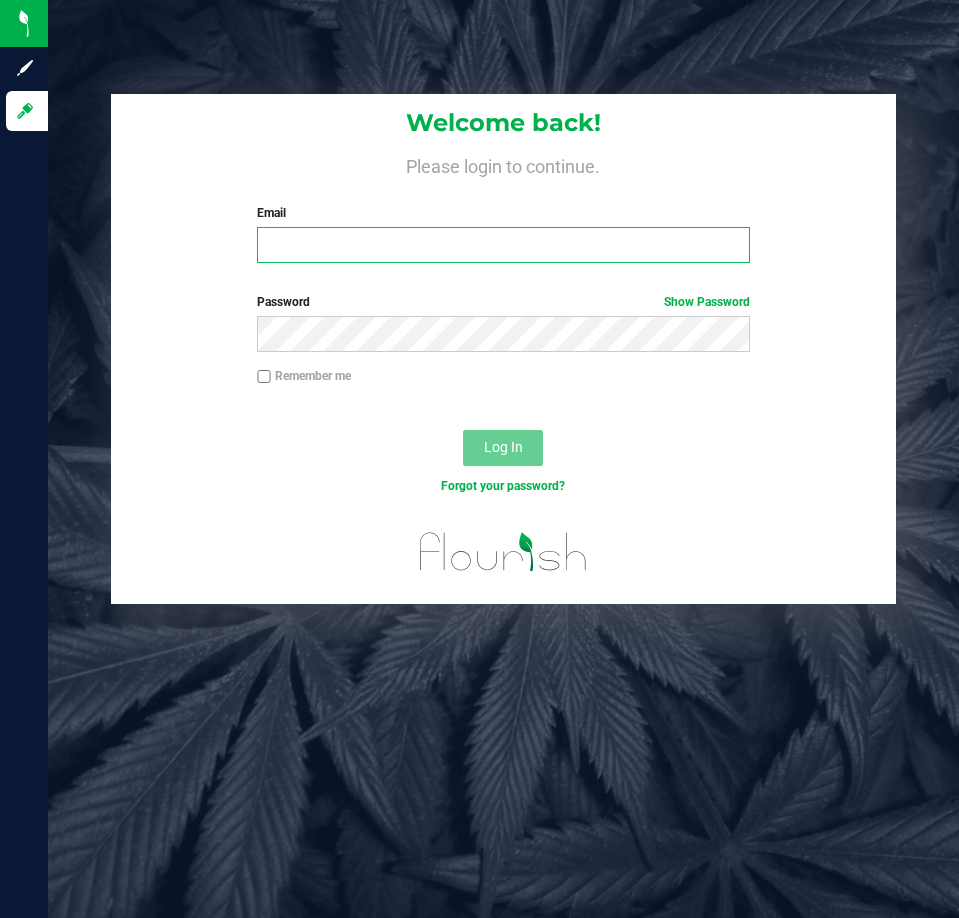 click on "Email" at bounding box center (503, 245) 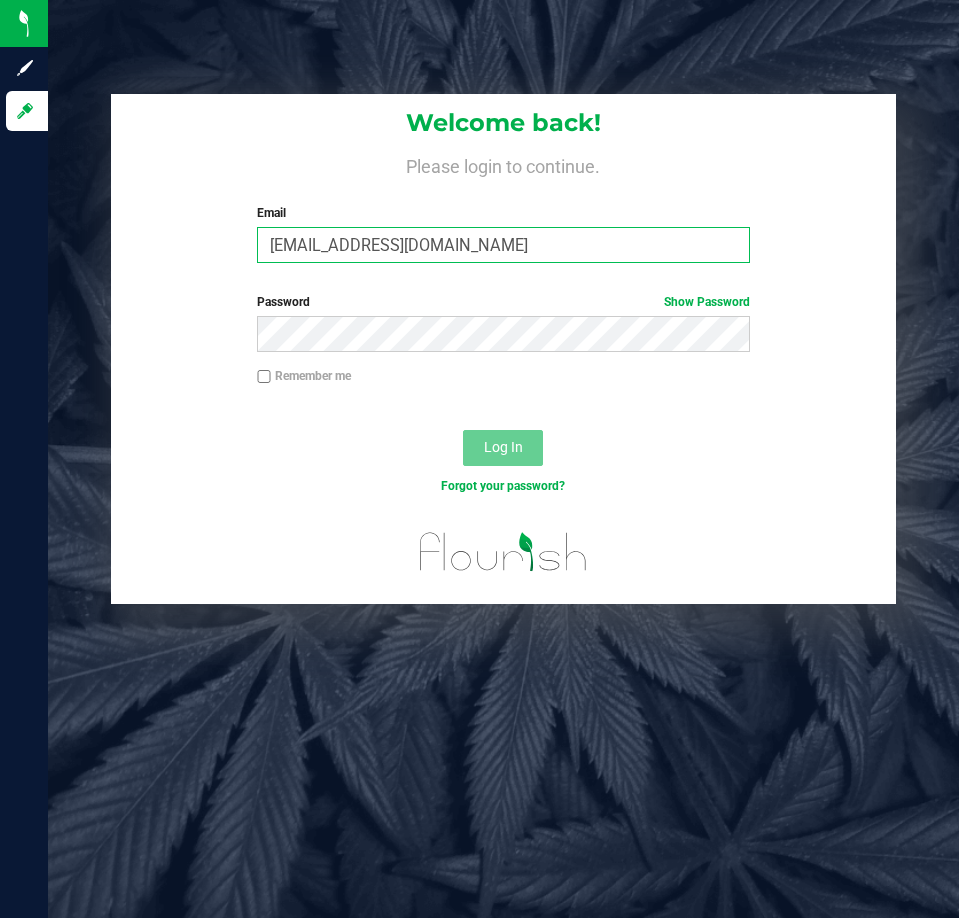 type on "[EMAIL_ADDRESS][DOMAIN_NAME]" 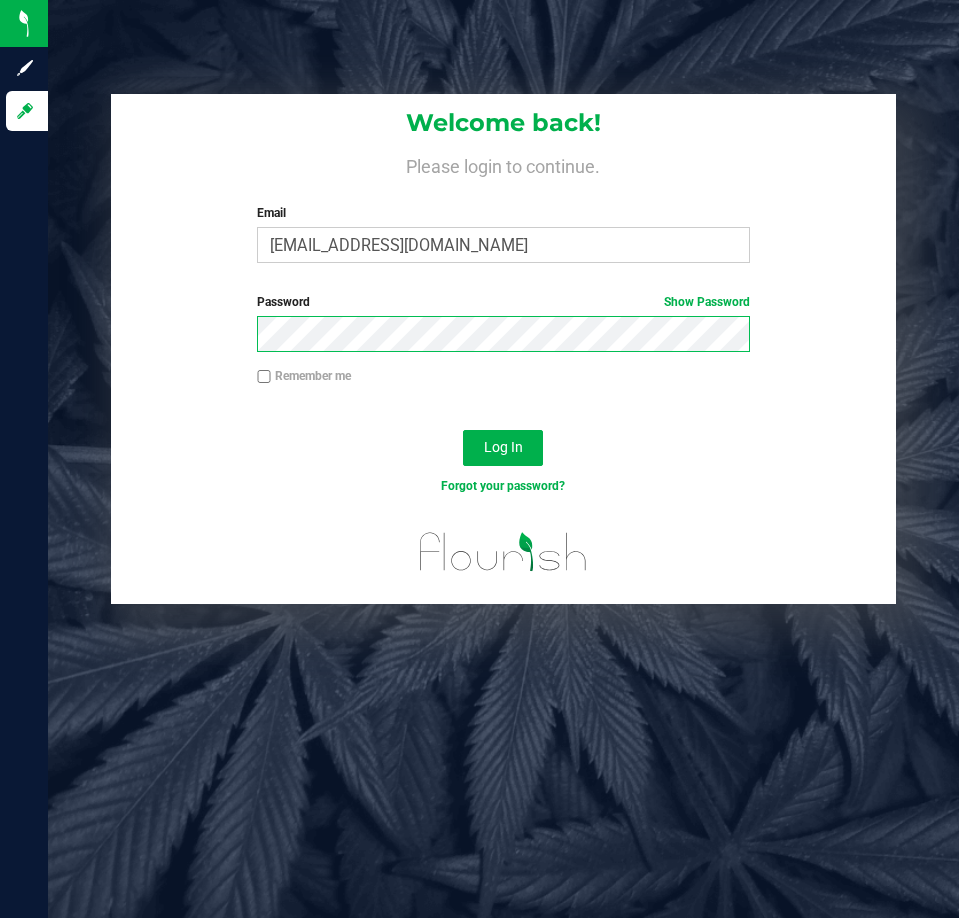 click on "Log In" at bounding box center (503, 448) 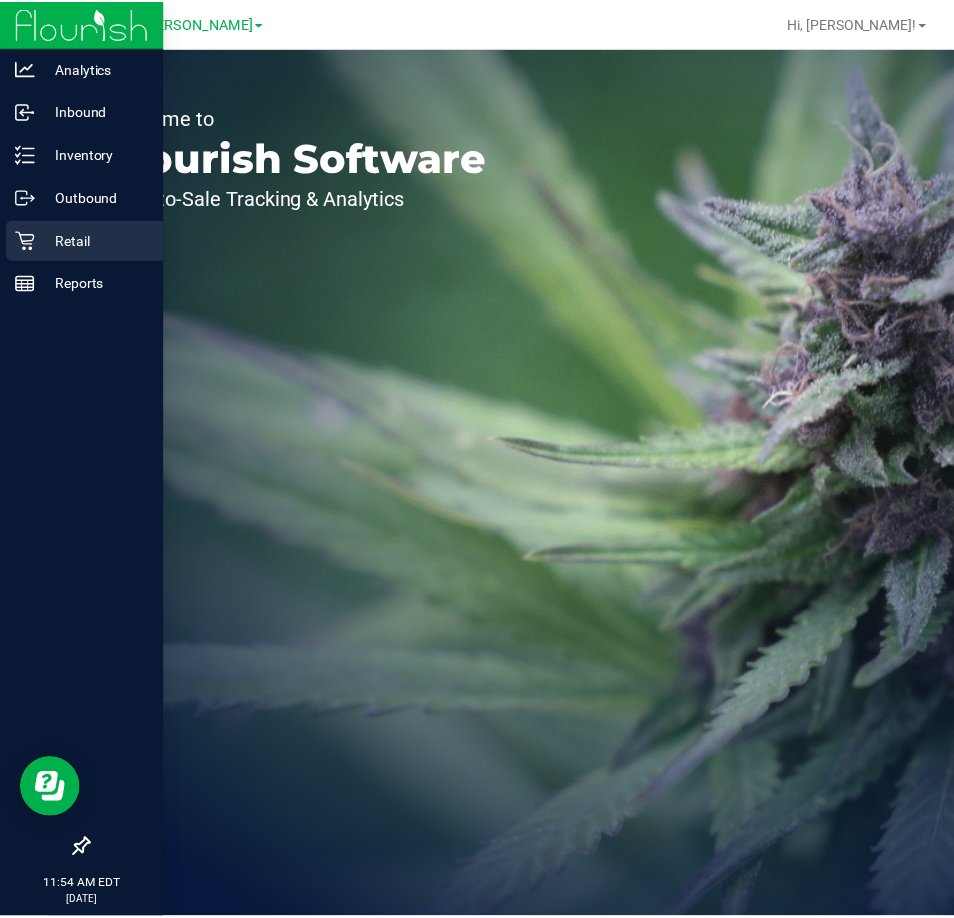 scroll, scrollTop: 0, scrollLeft: 0, axis: both 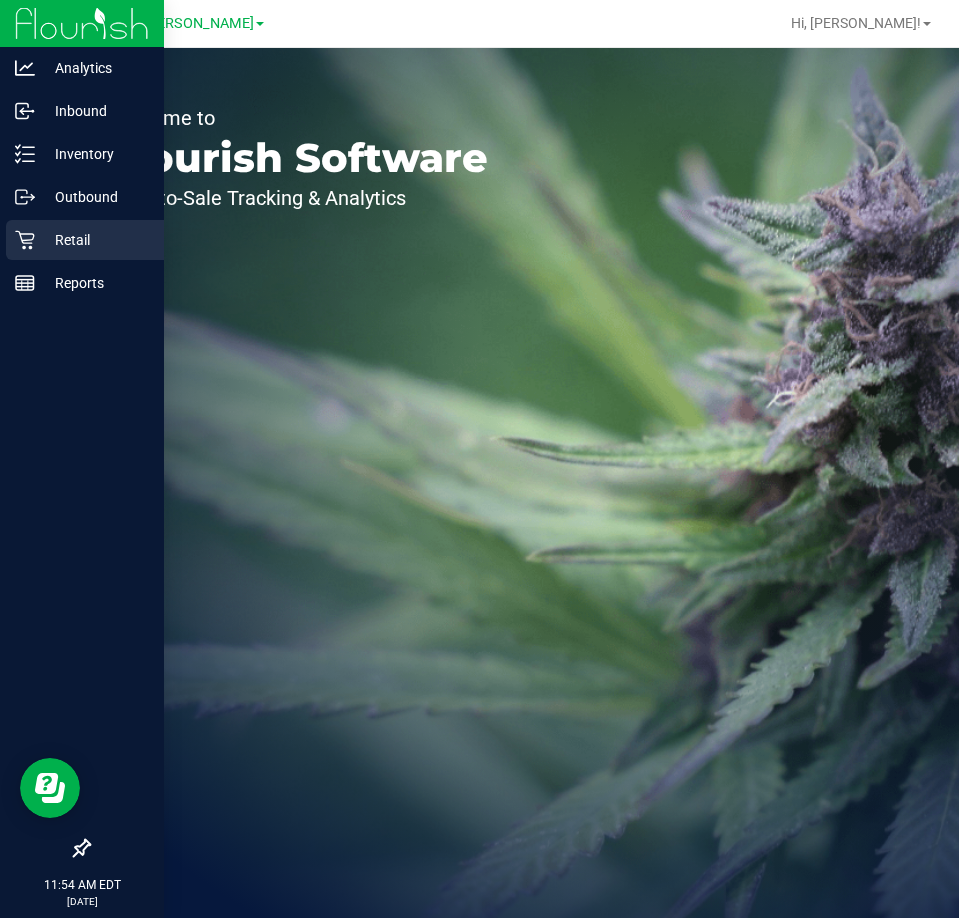 click 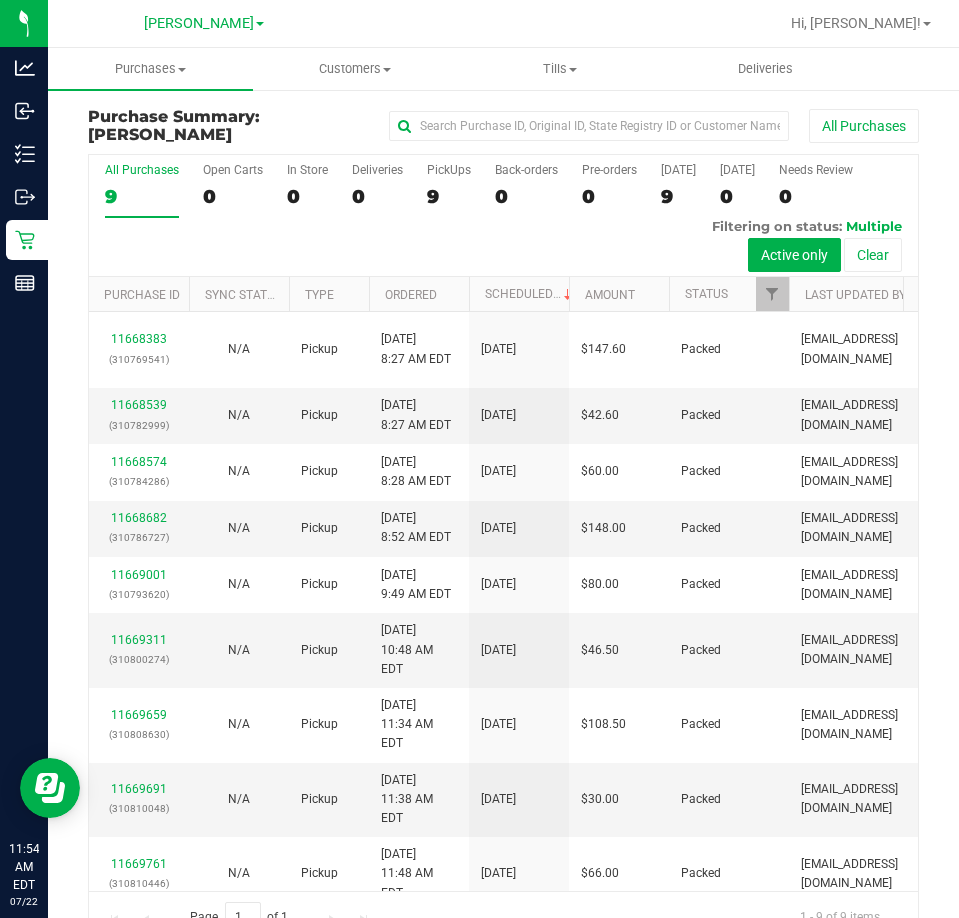 click on "Purchases
Summary of purchases
Fulfillment
All purchases
Customers
All customers
Add a new customer
All physicians" at bounding box center [527, 69] 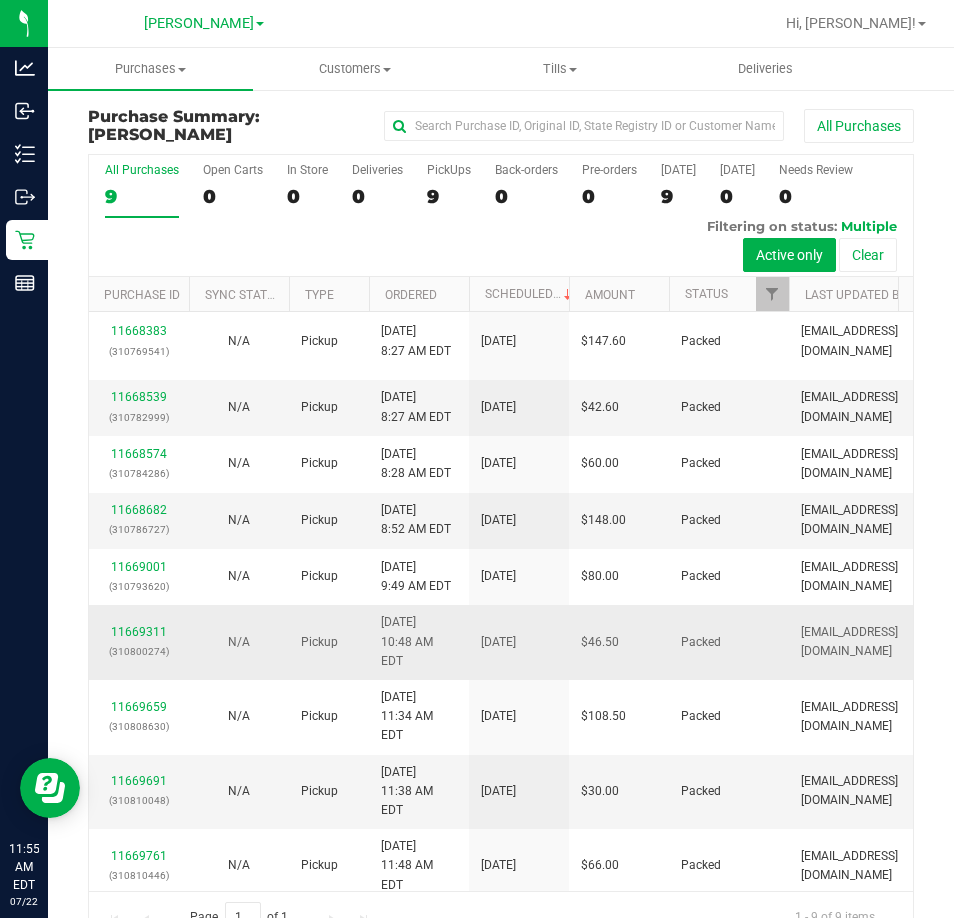 scroll, scrollTop: 11, scrollLeft: 0, axis: vertical 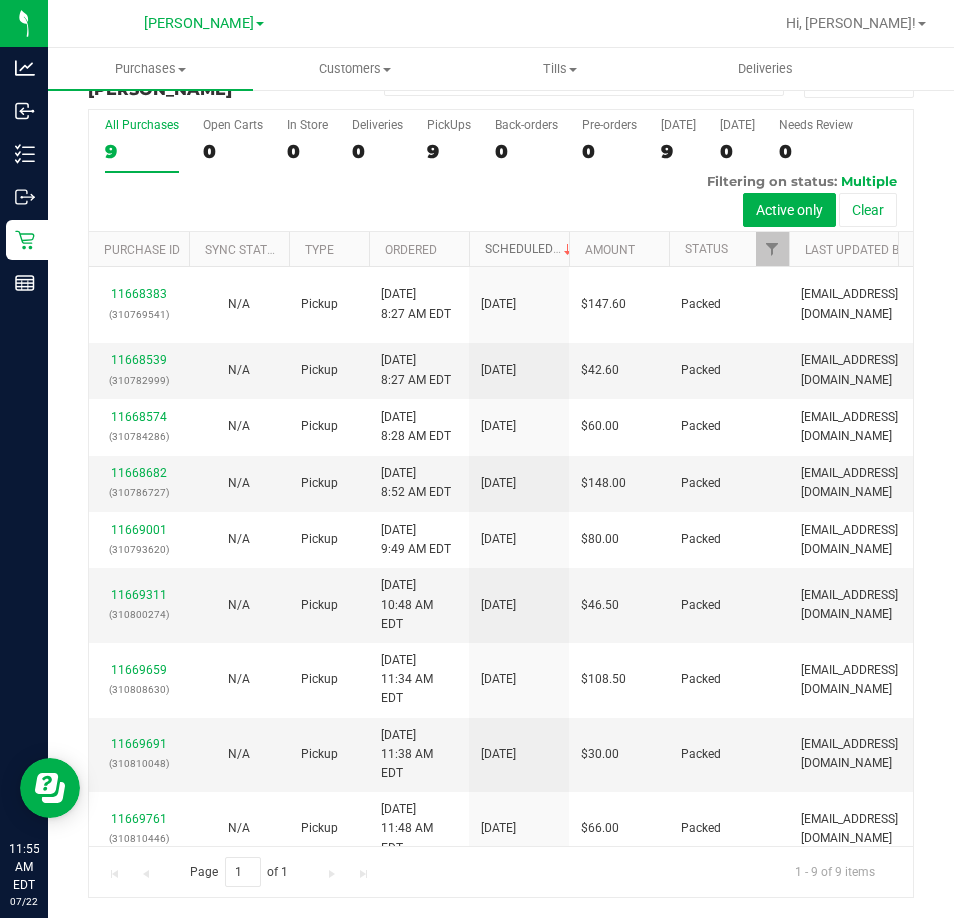 click on "Scheduled" at bounding box center (530, 249) 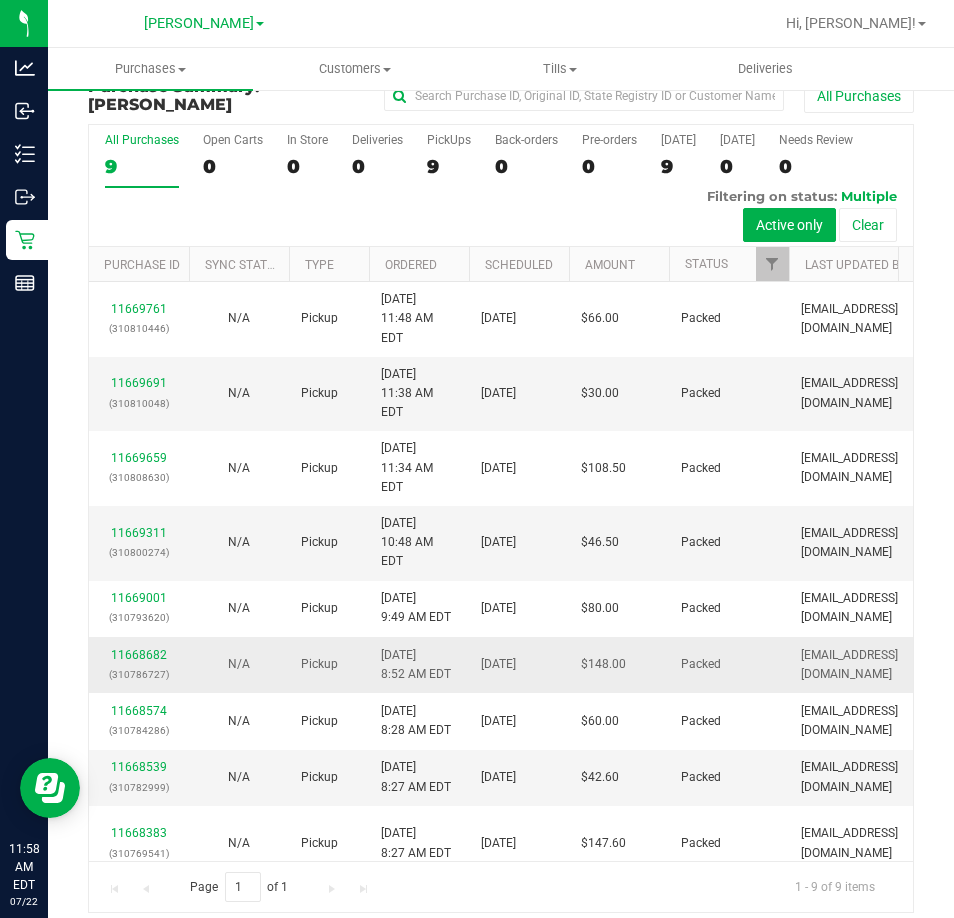 scroll, scrollTop: 45, scrollLeft: 0, axis: vertical 